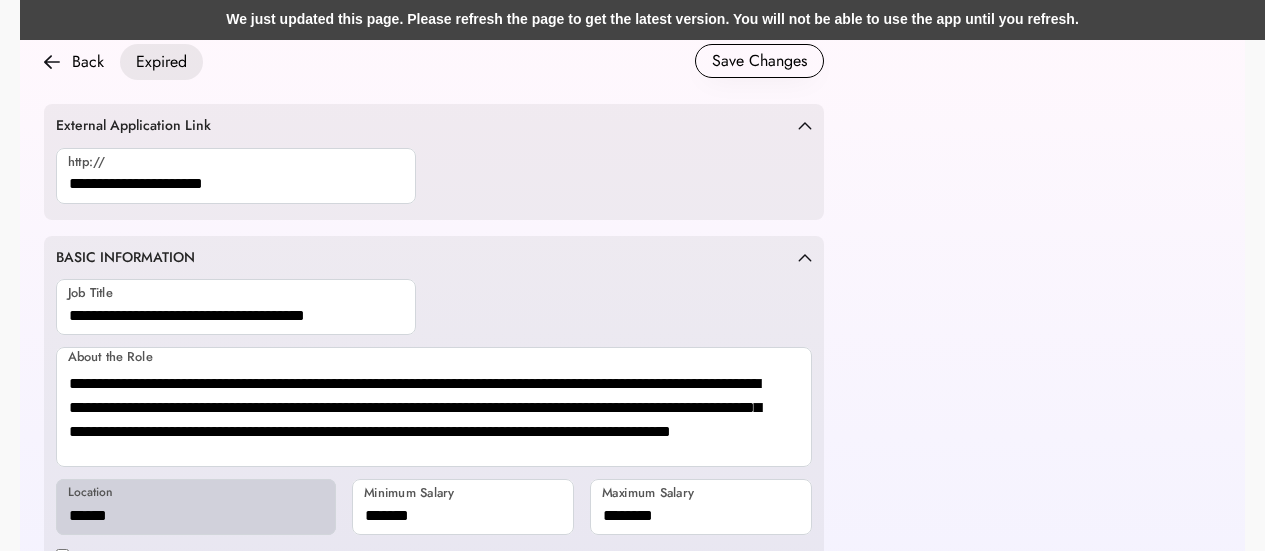 scroll, scrollTop: 852, scrollLeft: 0, axis: vertical 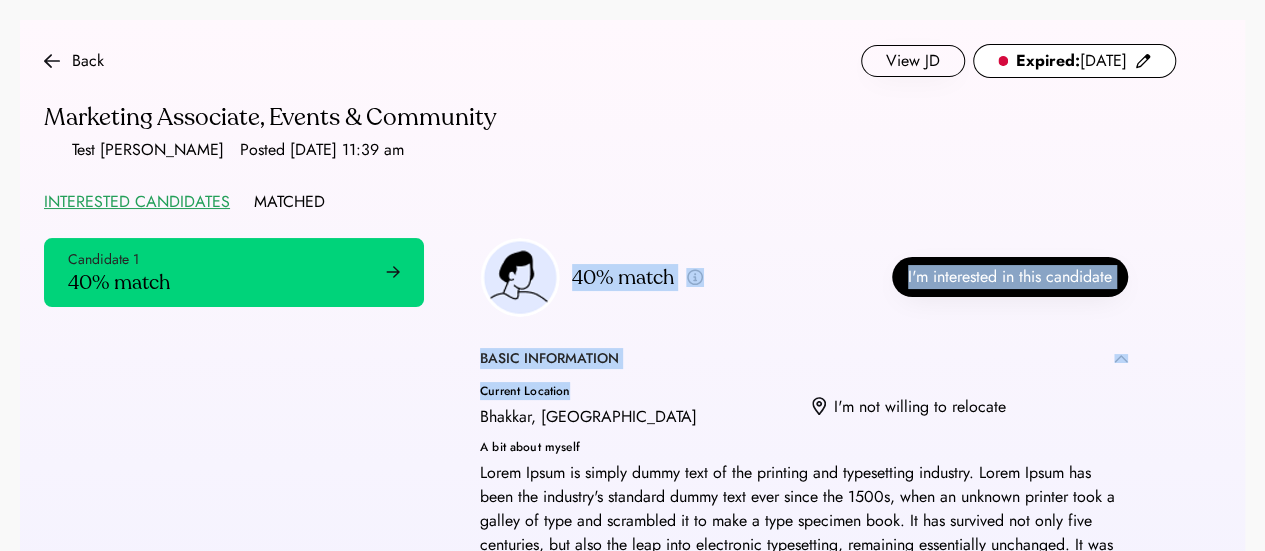drag, startPoint x: 572, startPoint y: 268, endPoint x: 703, endPoint y: 398, distance: 184.55623 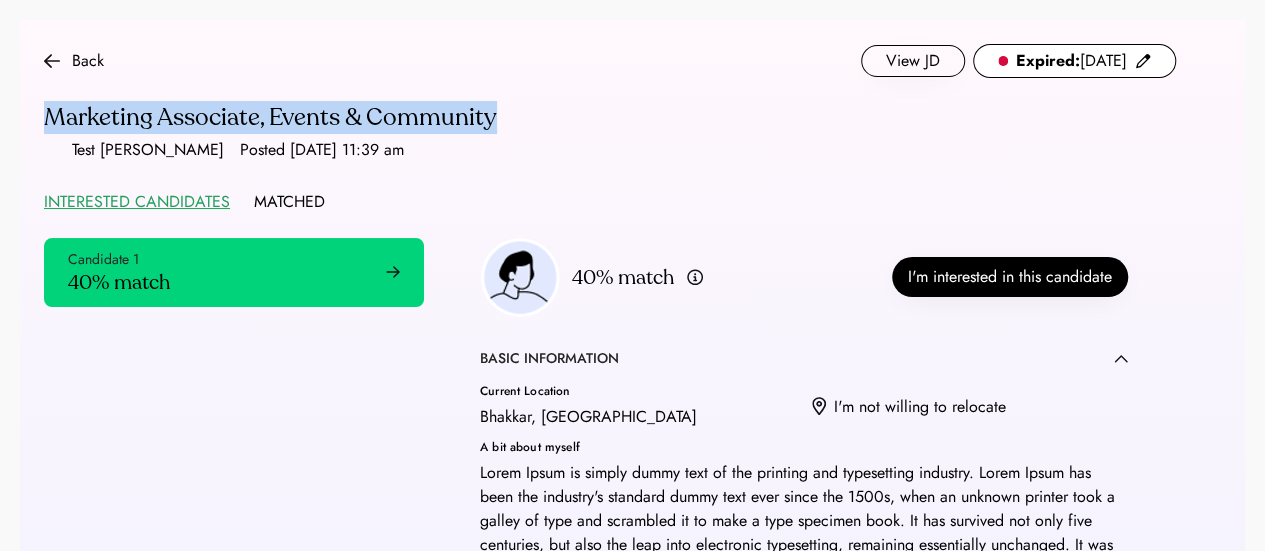 drag, startPoint x: 499, startPoint y: 123, endPoint x: 35, endPoint y: 113, distance: 464.10776 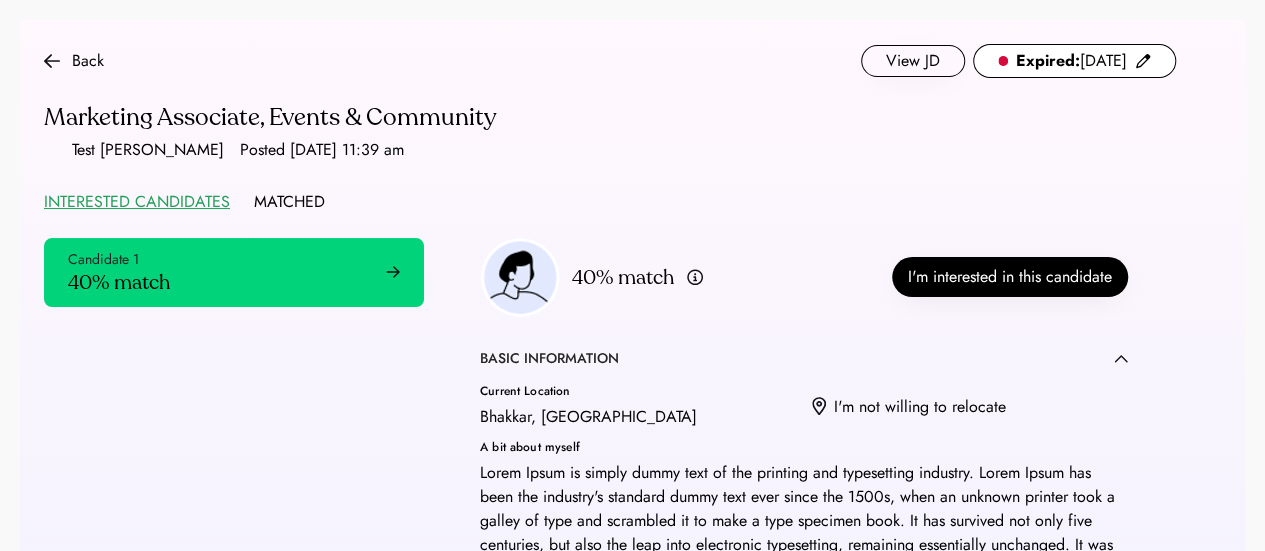 click on "Back View JD Expired:  5/21/25 Marketing Associate, Events & Community Test Irfan Posted May 21, 2025 11:39 am INTERESTED CANDIDATES MATCHED" at bounding box center [610, 129] 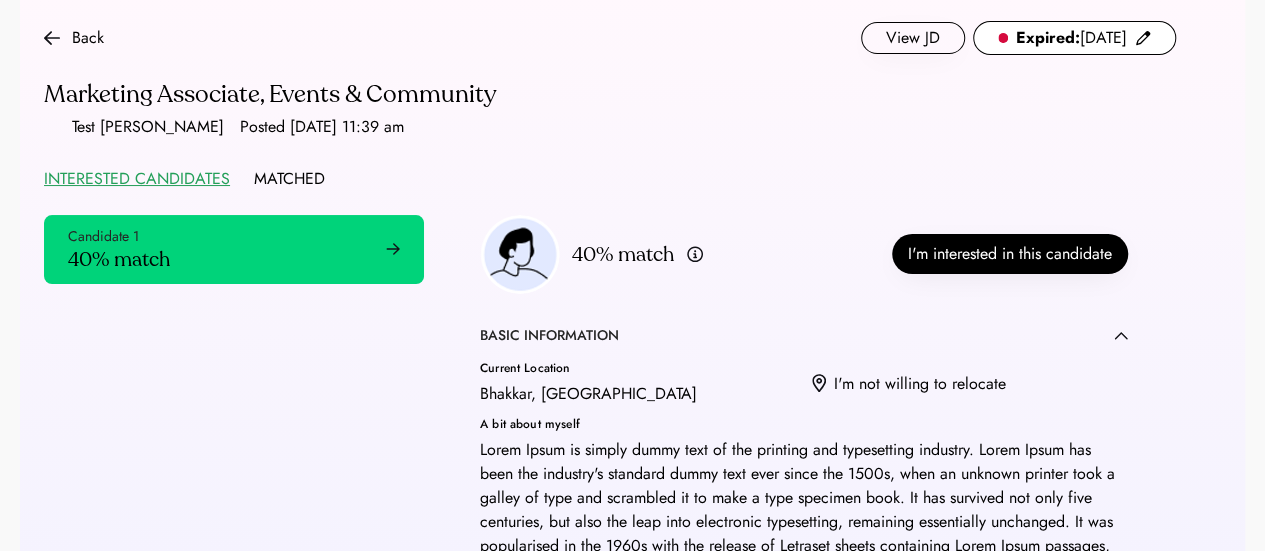 scroll, scrollTop: 0, scrollLeft: 0, axis: both 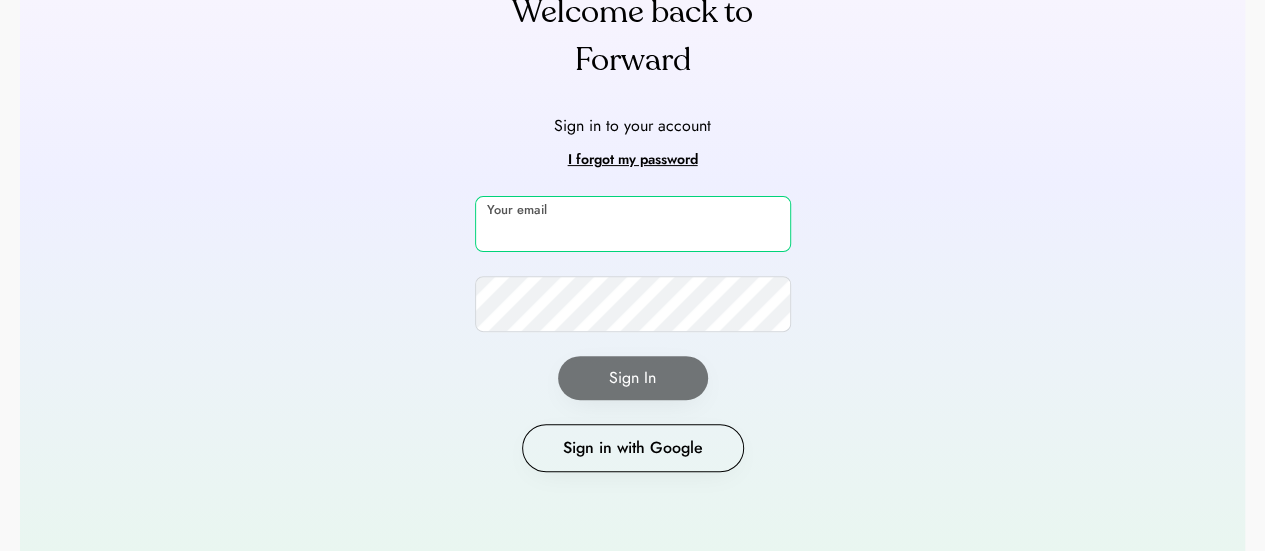 click at bounding box center (633, 224) 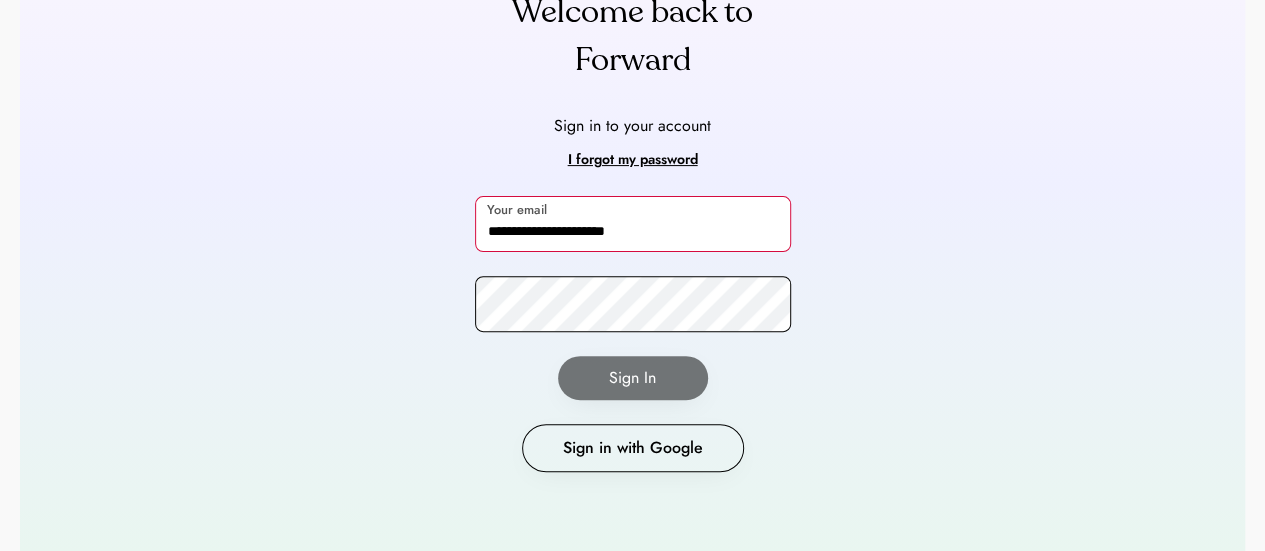 type on "**********" 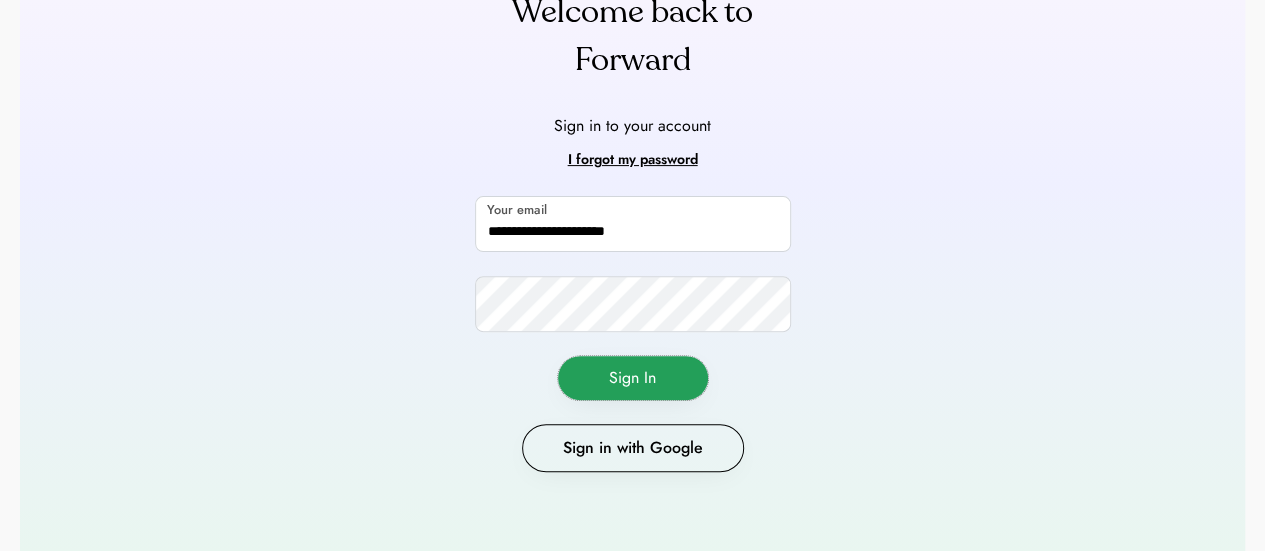click on "Sign In" at bounding box center (633, 378) 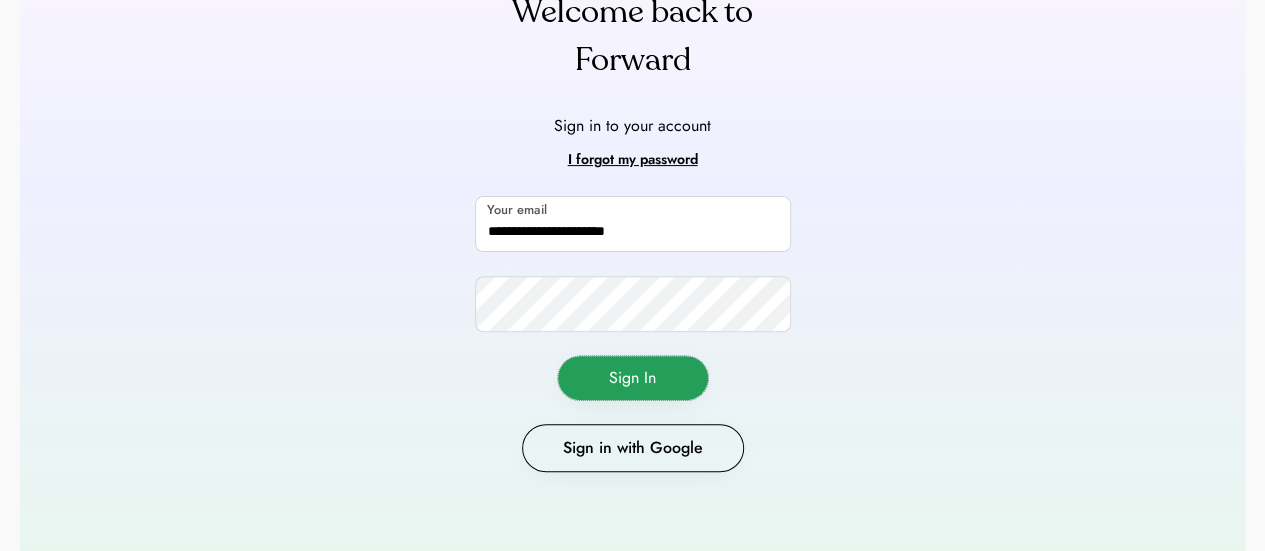 click on "Sign In" at bounding box center (633, 378) 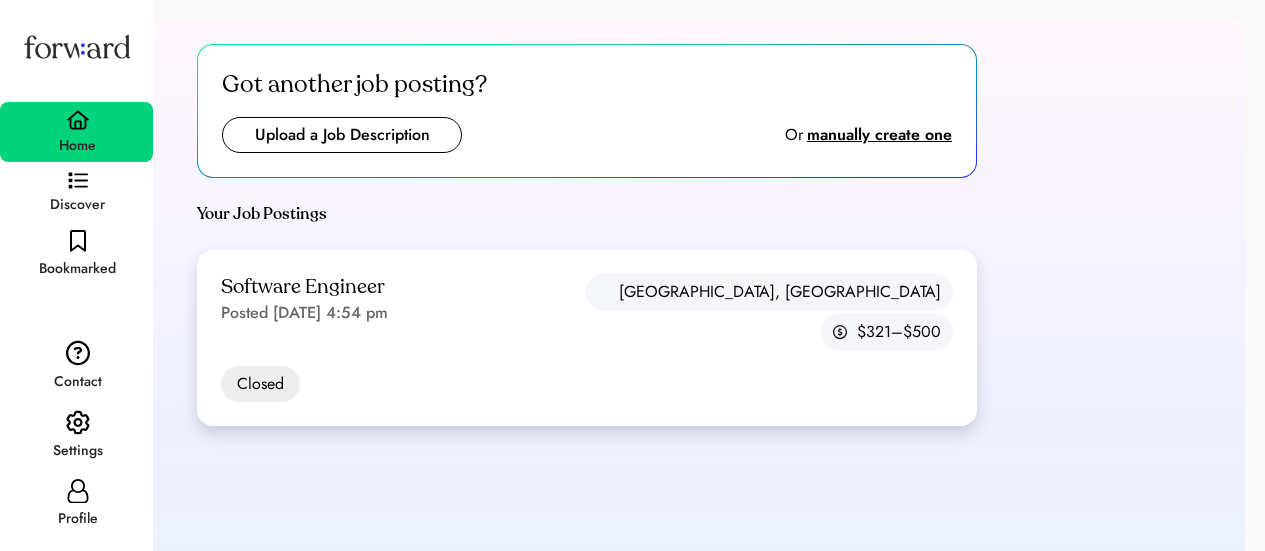 scroll, scrollTop: 0, scrollLeft: 0, axis: both 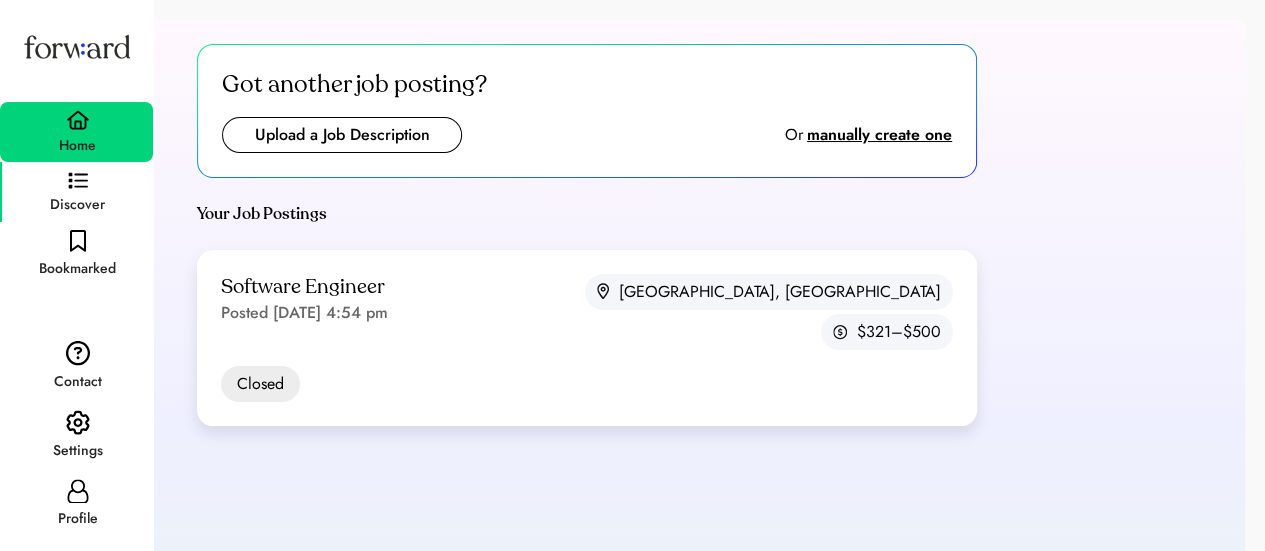 click at bounding box center [78, 181] 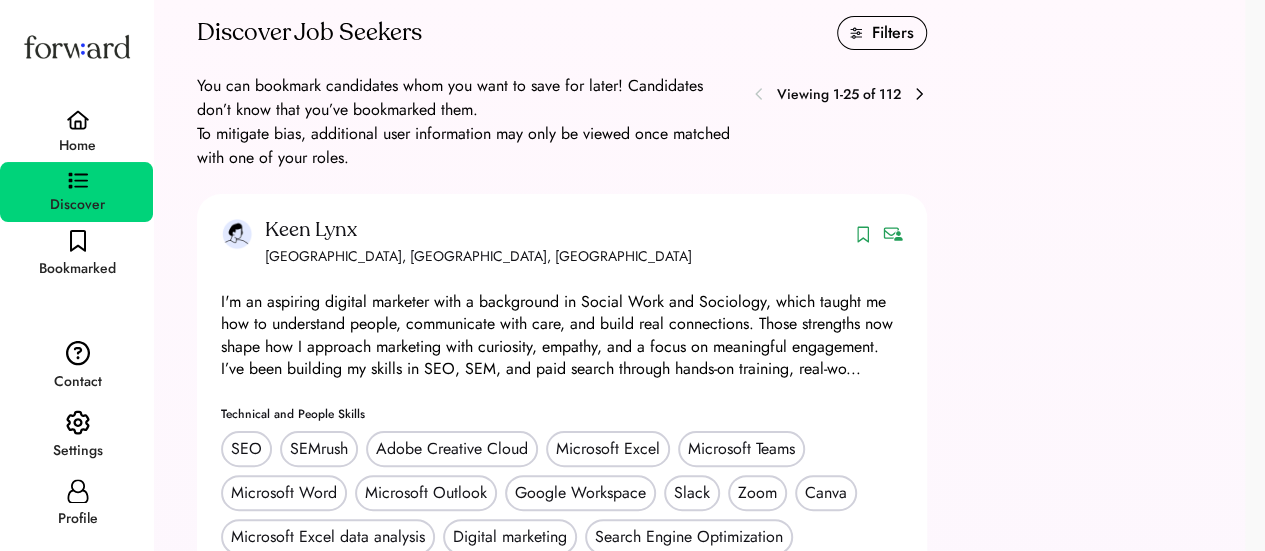 scroll, scrollTop: 26, scrollLeft: 0, axis: vertical 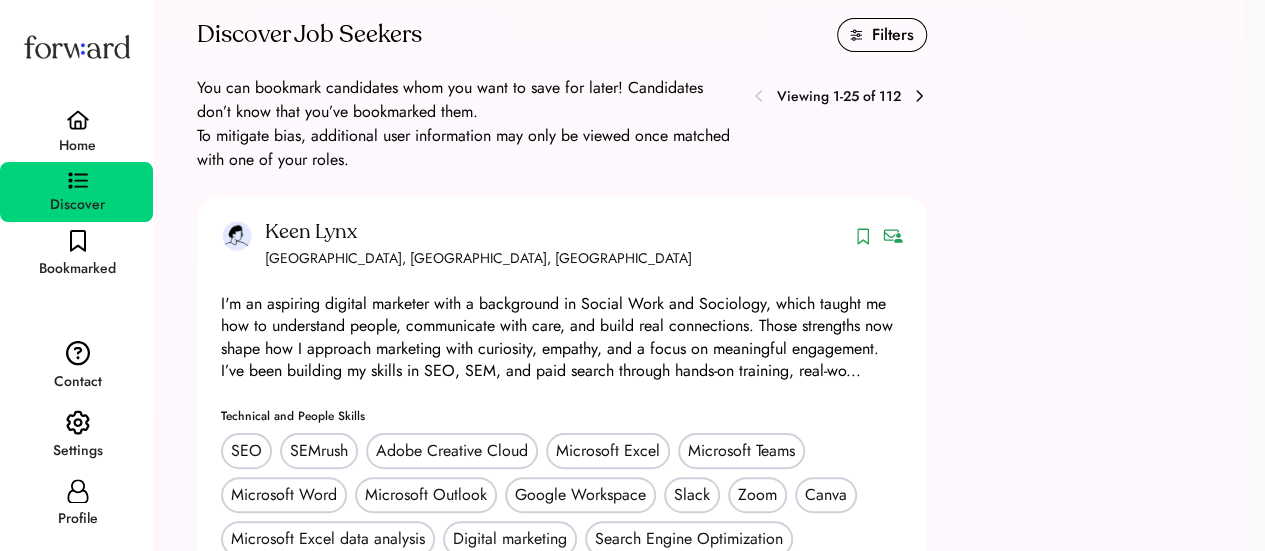 click on "Filters" at bounding box center [893, 35] 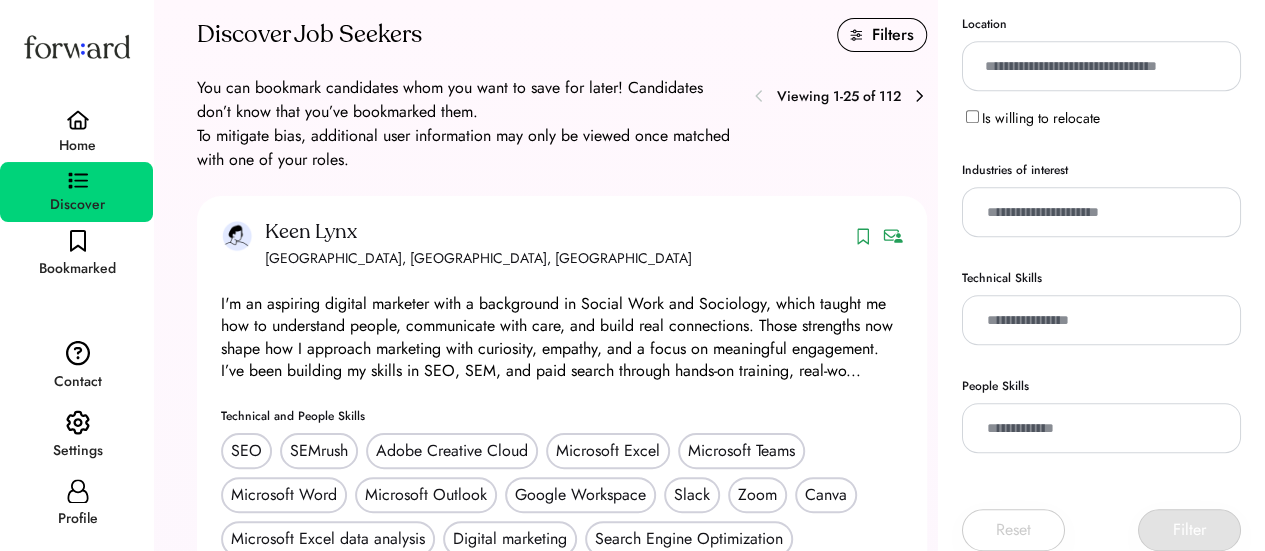scroll, scrollTop: 468, scrollLeft: 0, axis: vertical 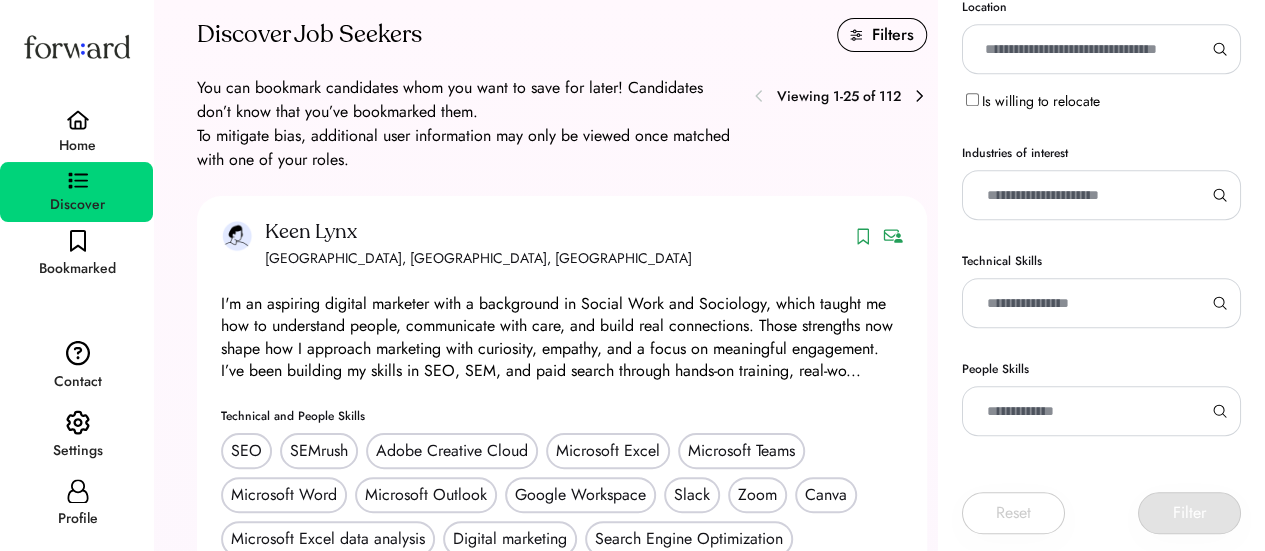 click at bounding box center (1093, 303) 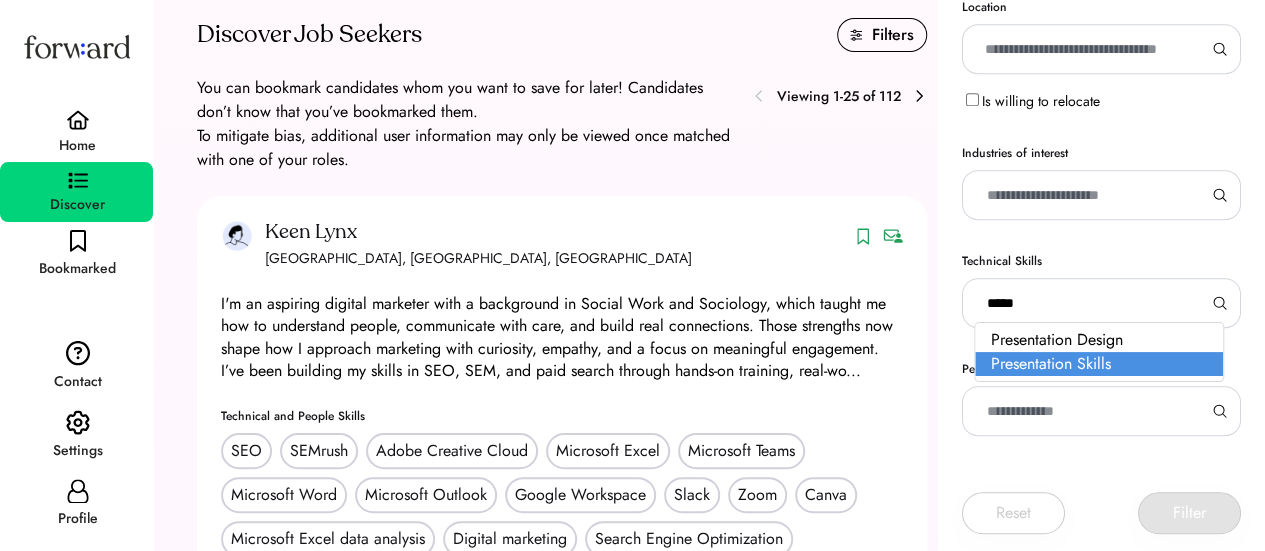 type on "*****" 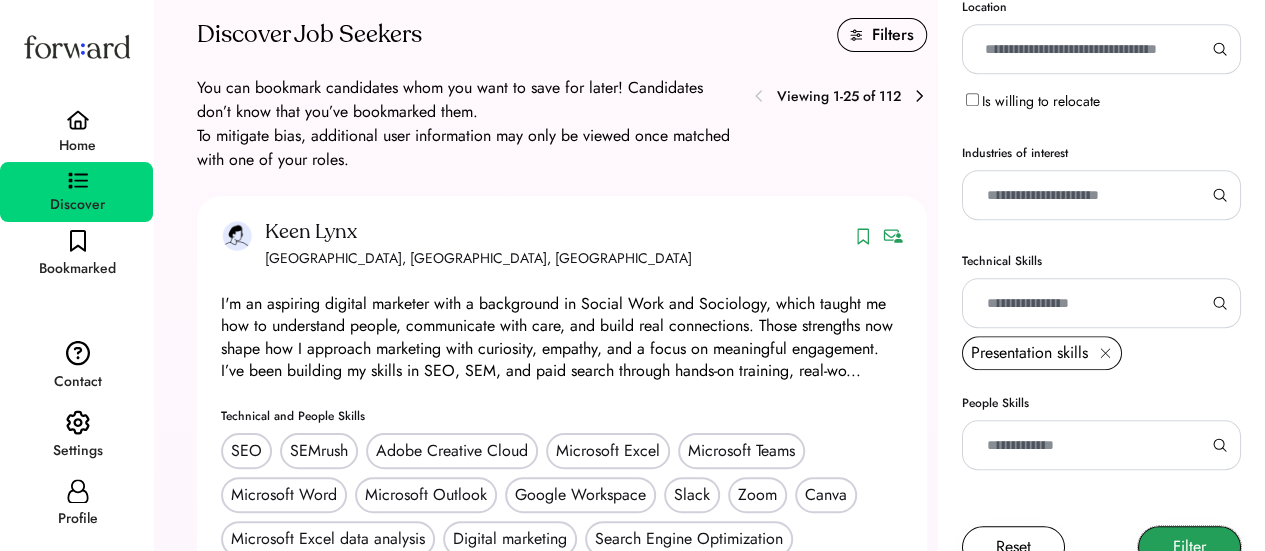 click on "Filter" at bounding box center [1189, 547] 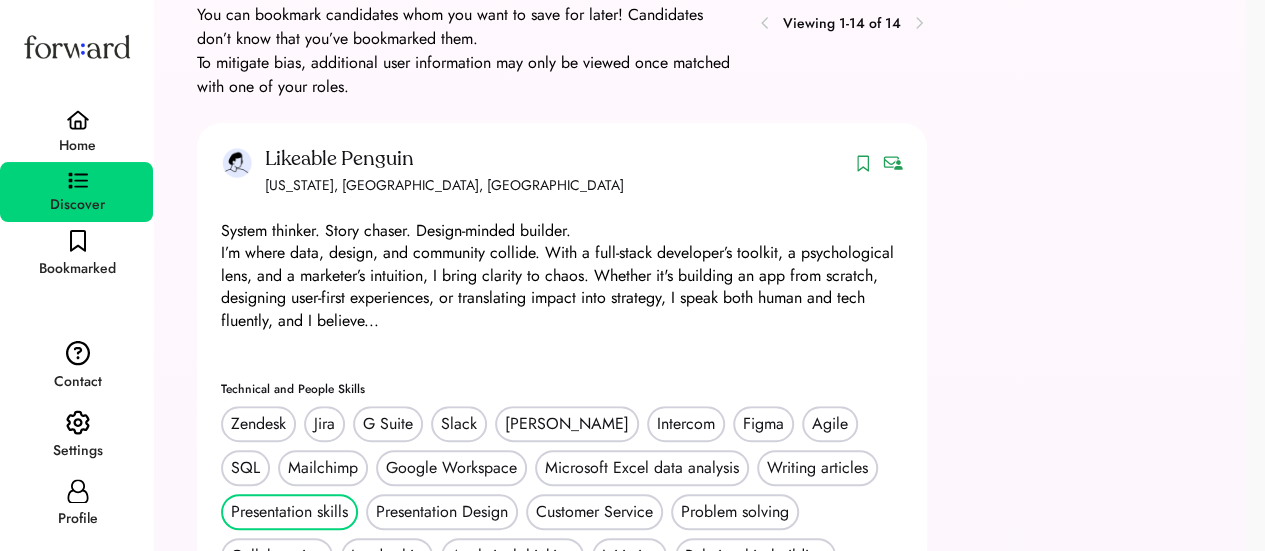 scroll, scrollTop: 0, scrollLeft: 0, axis: both 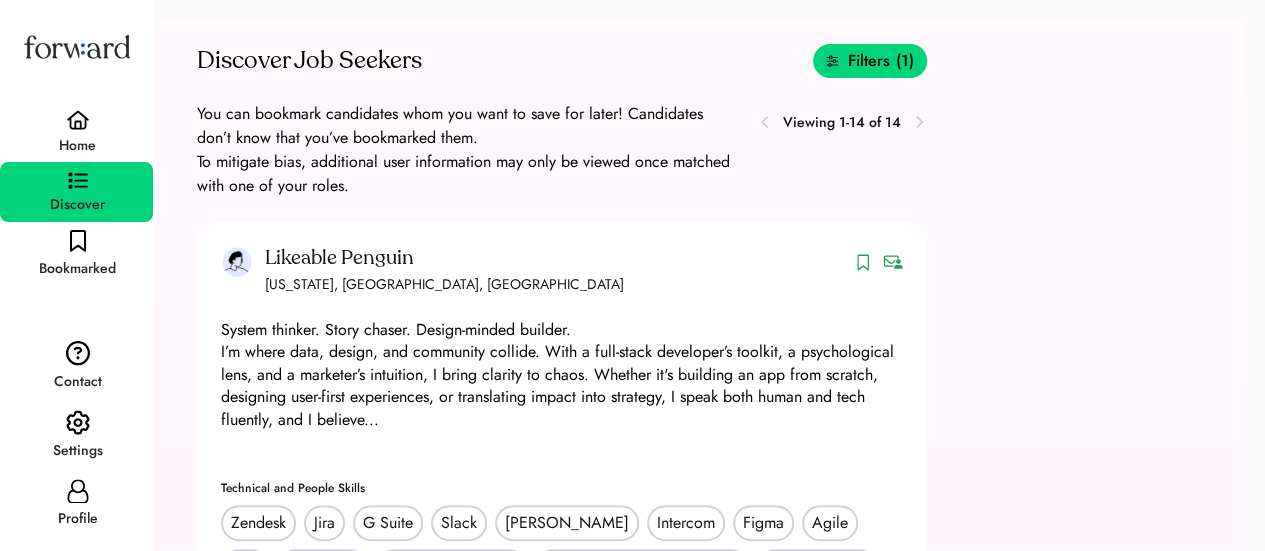 click on "Filters" at bounding box center [869, 61] 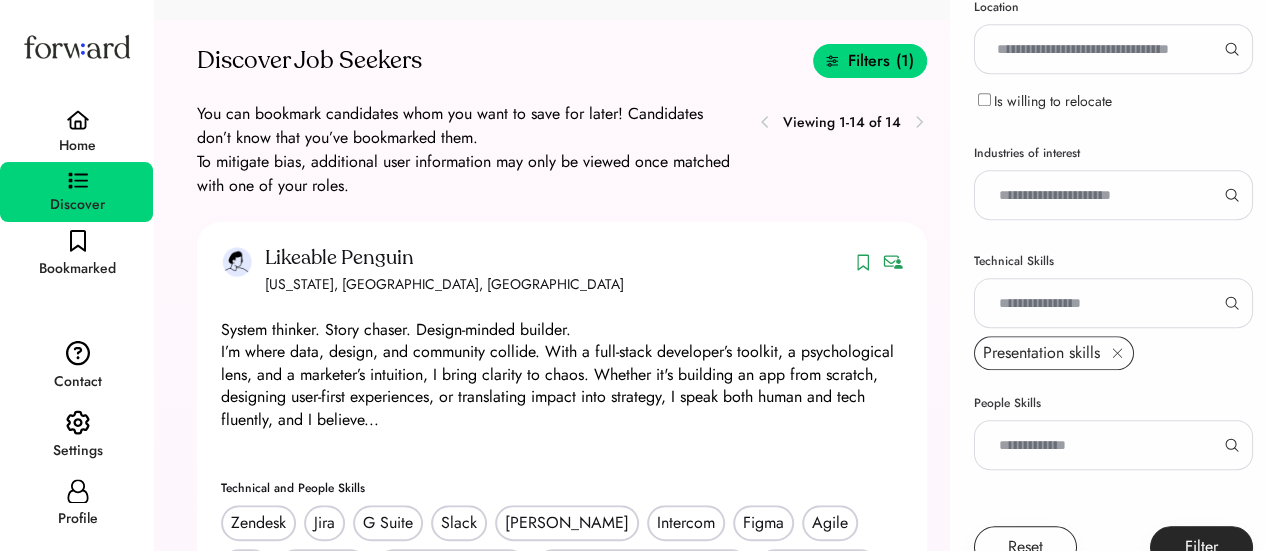 scroll, scrollTop: 501, scrollLeft: 0, axis: vertical 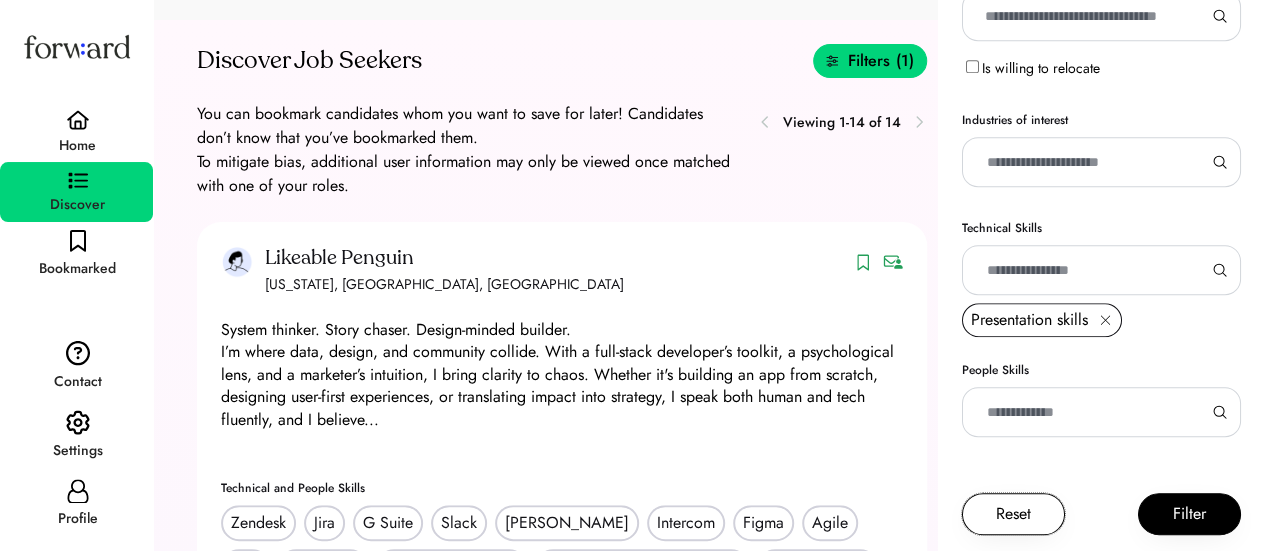 click on "Reset" at bounding box center (1013, 514) 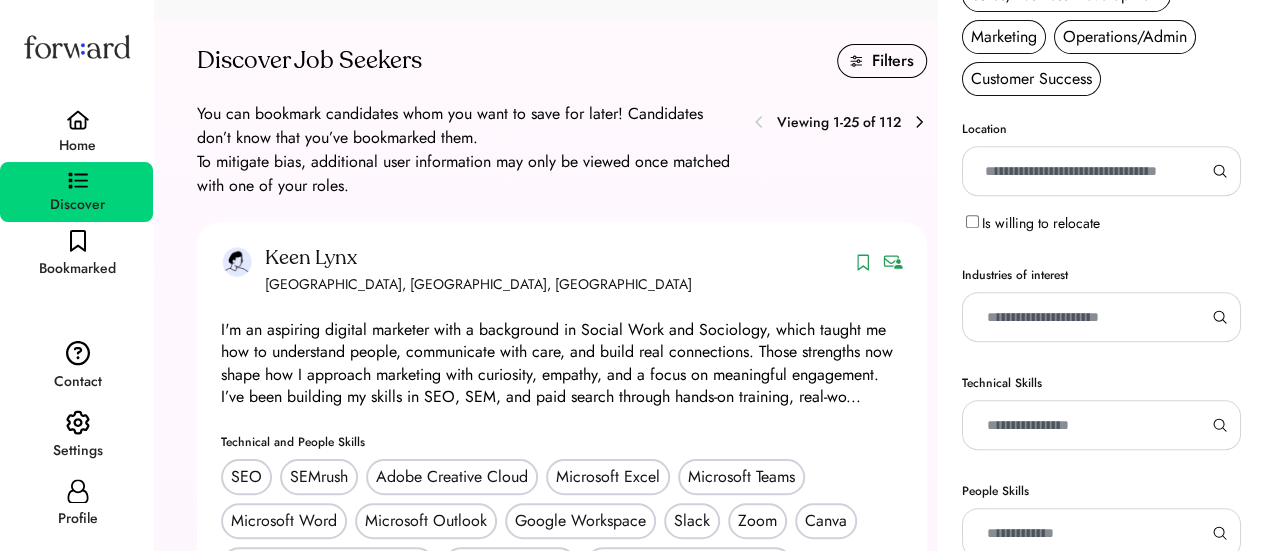 scroll, scrollTop: 468, scrollLeft: 0, axis: vertical 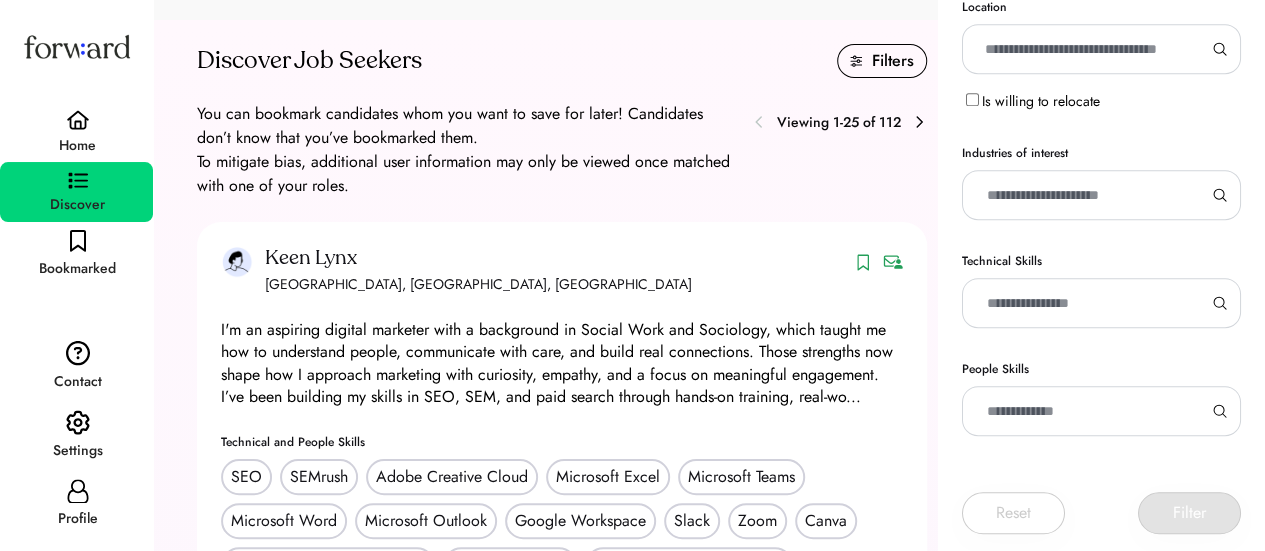 click at bounding box center [1093, 303] 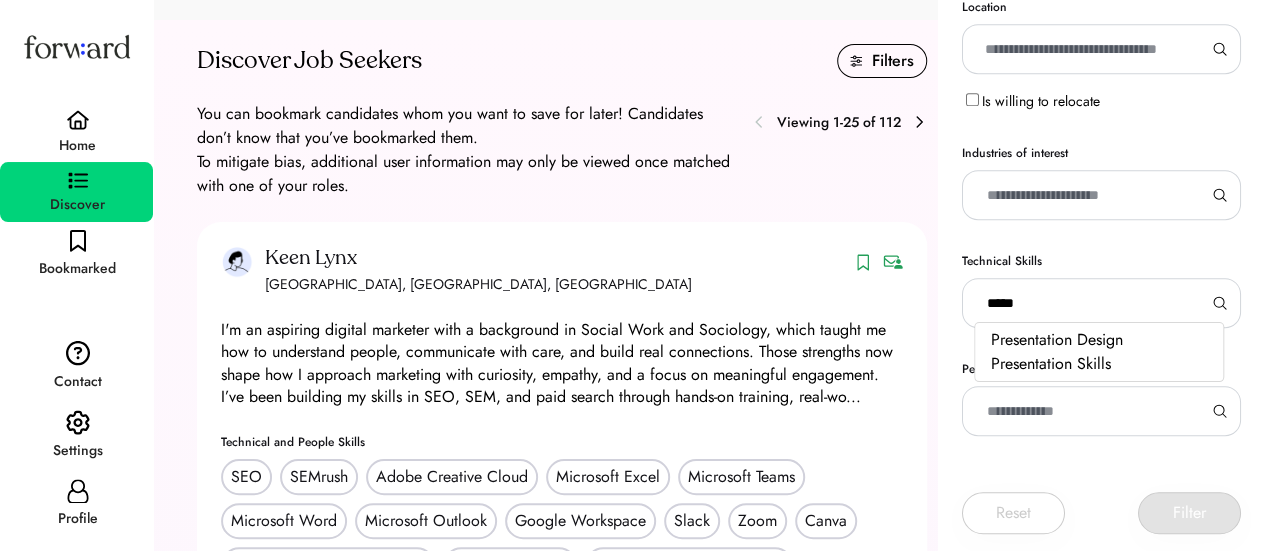 scroll, scrollTop: 20, scrollLeft: 0, axis: vertical 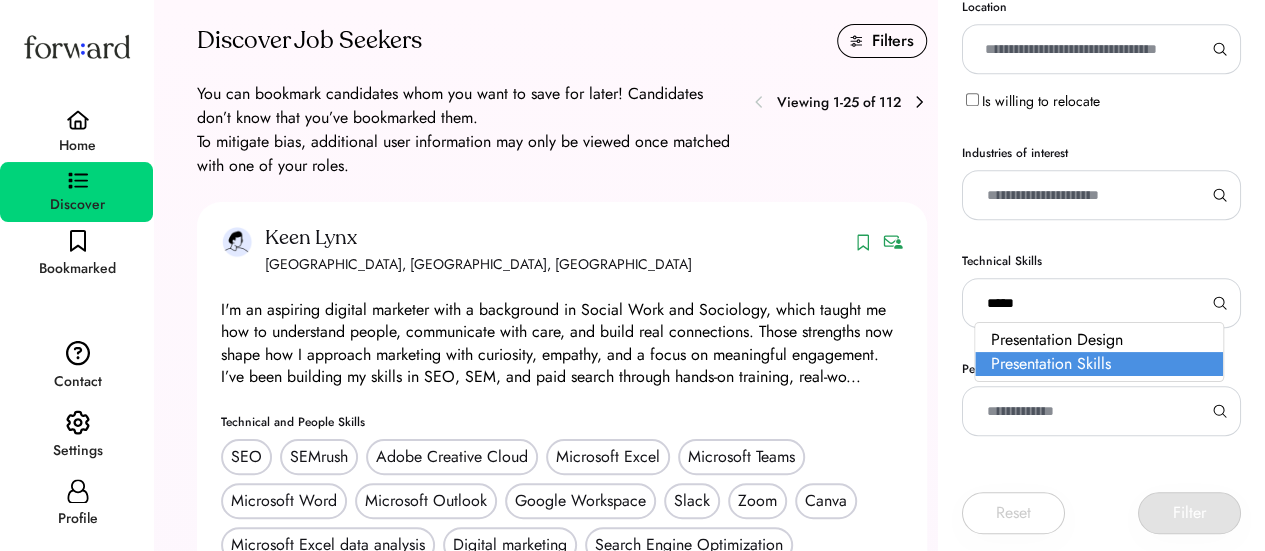type on "*****" 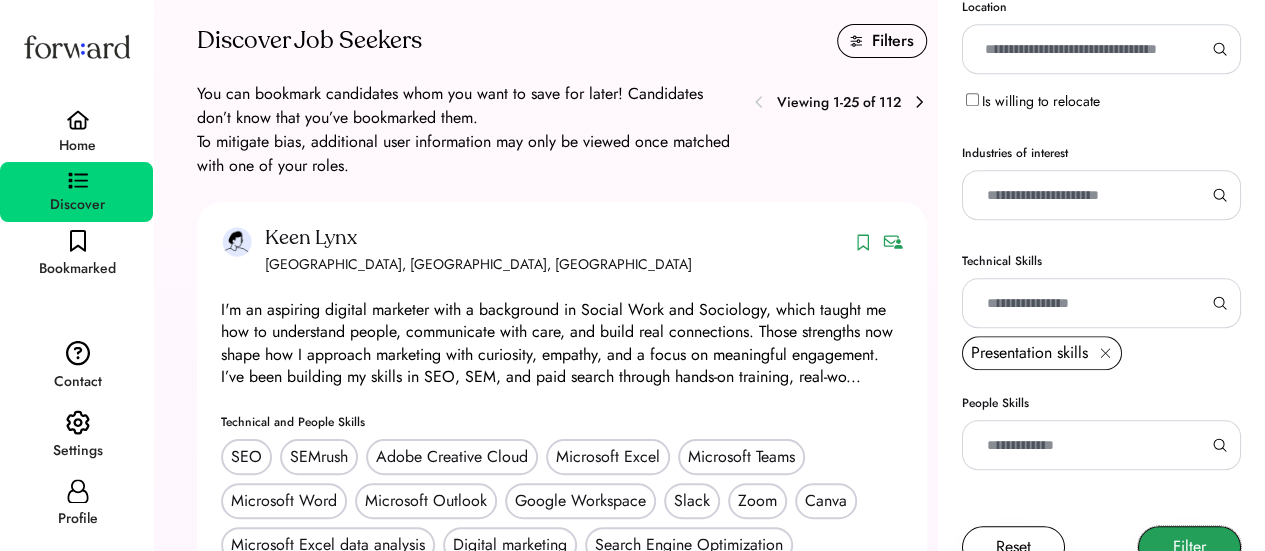 click on "Filter" at bounding box center [1189, 547] 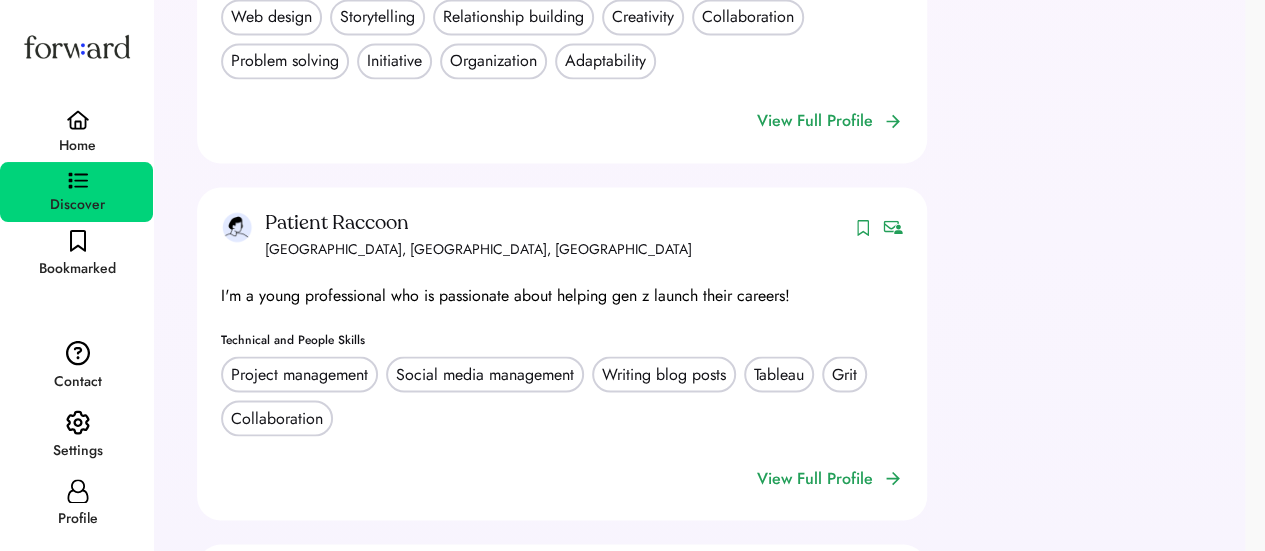 scroll, scrollTop: 1852, scrollLeft: 0, axis: vertical 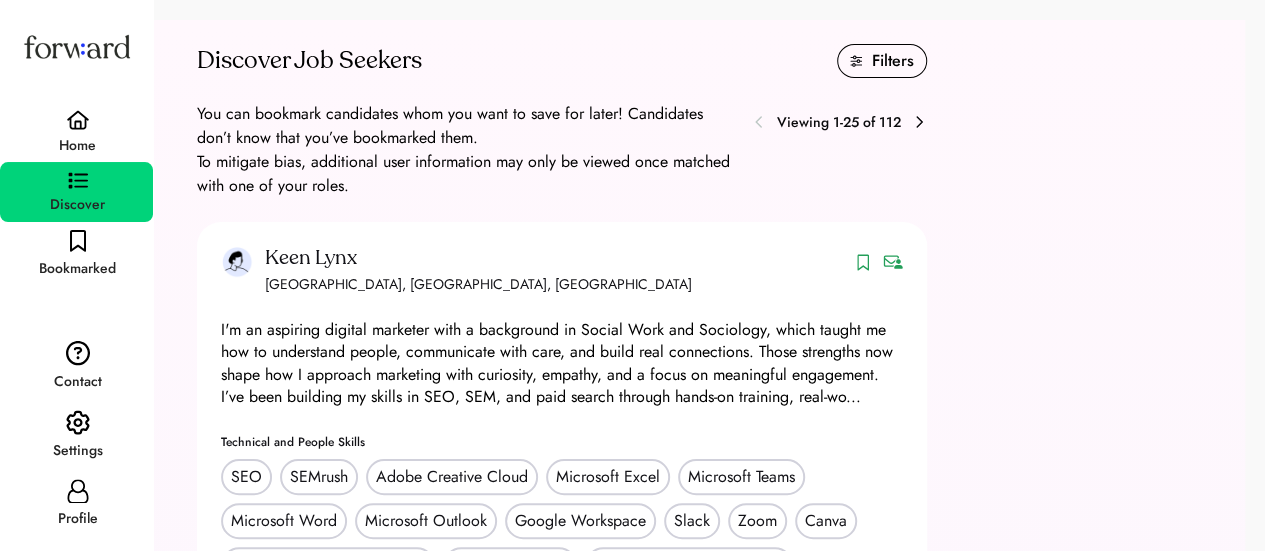 click on "Filters" at bounding box center (893, 61) 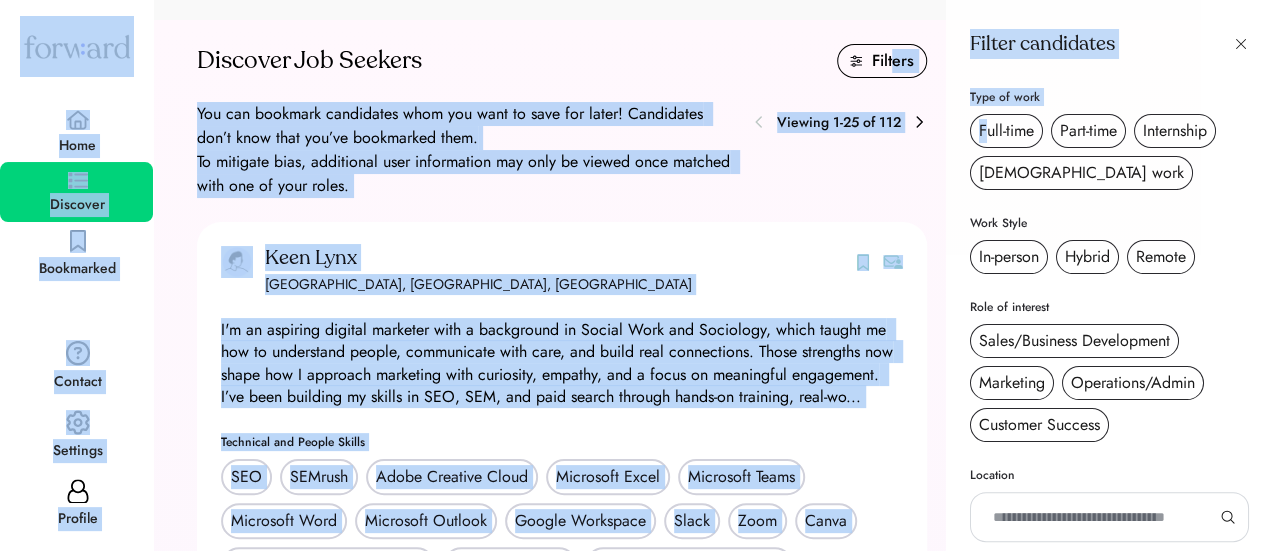 drag, startPoint x: 893, startPoint y: 64, endPoint x: 1011, endPoint y: 170, distance: 158.61903 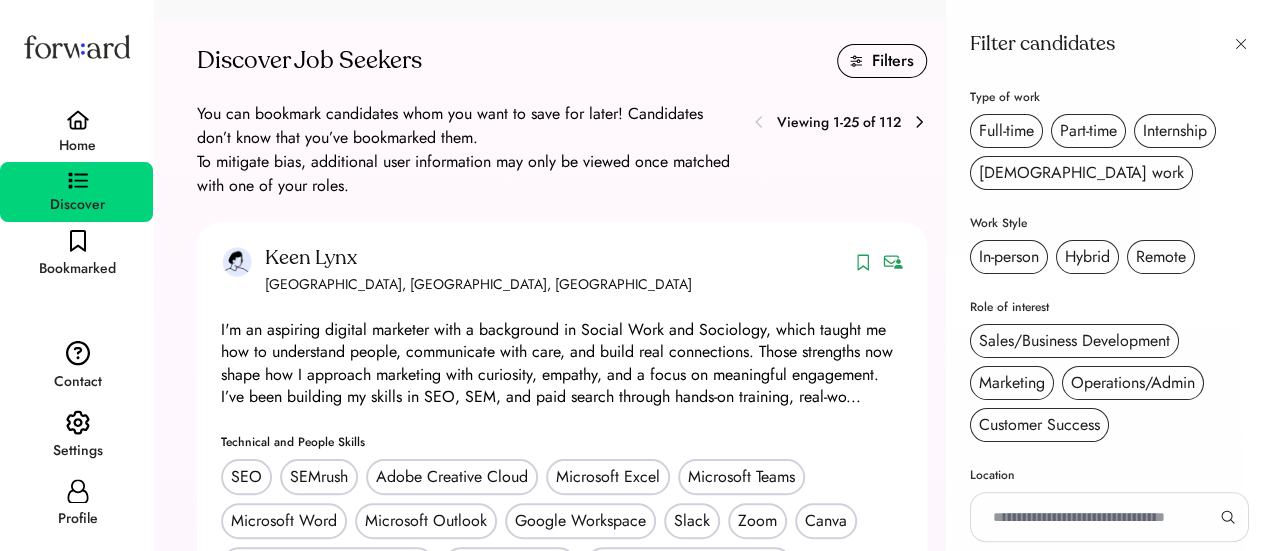 click on "Filter candidates Type of work Full-time Part-time Internship Contract work Work Style In-person Hybrid Remote Role of interest Sales/Business Development Marketing Operations/Admin Customer Success Location Is willing to relocate
Industries of interest Technical Skills People Skills Reset Filter" at bounding box center [1109, 275] 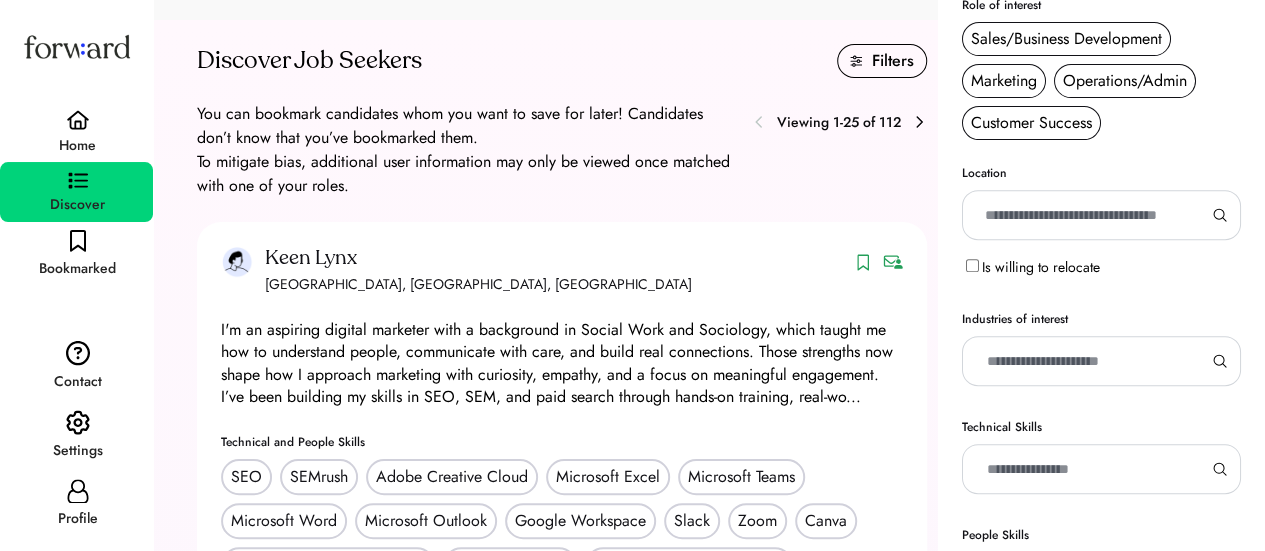 scroll, scrollTop: 299, scrollLeft: 0, axis: vertical 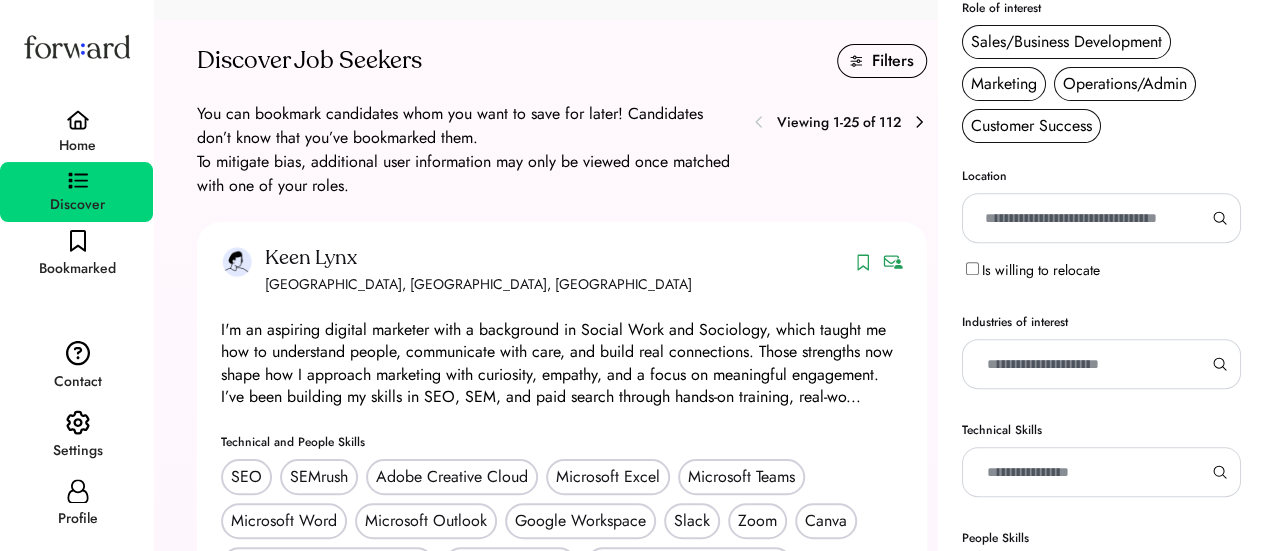 click on "You can bookmark candidates whom you want to save for later! Candidates don’t know that you’ve bookmarked them.
To mitigate bias, additional user information may only be viewed once matched with one of your roles. Viewing 1-25 of 112" at bounding box center (562, 150) 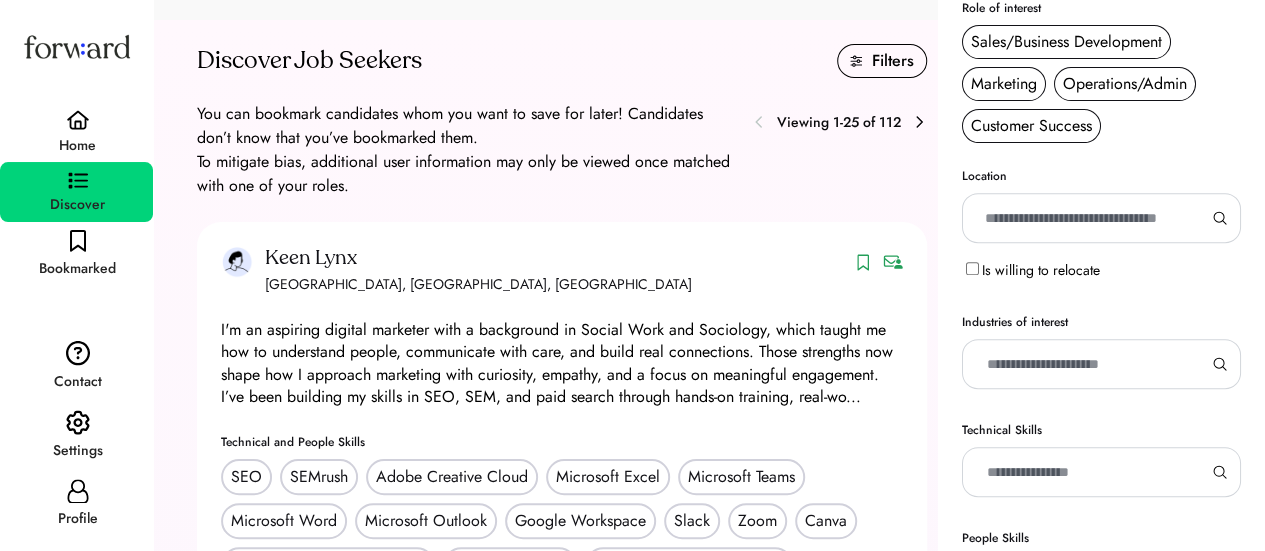scroll, scrollTop: 0, scrollLeft: 0, axis: both 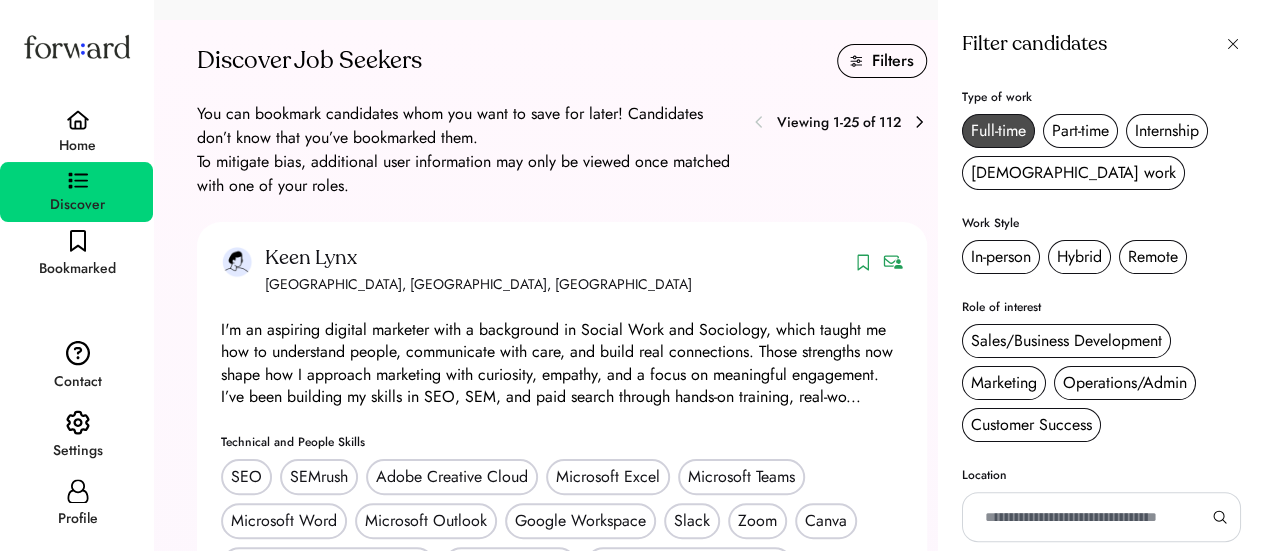 click on "Full-time" at bounding box center [998, 131] 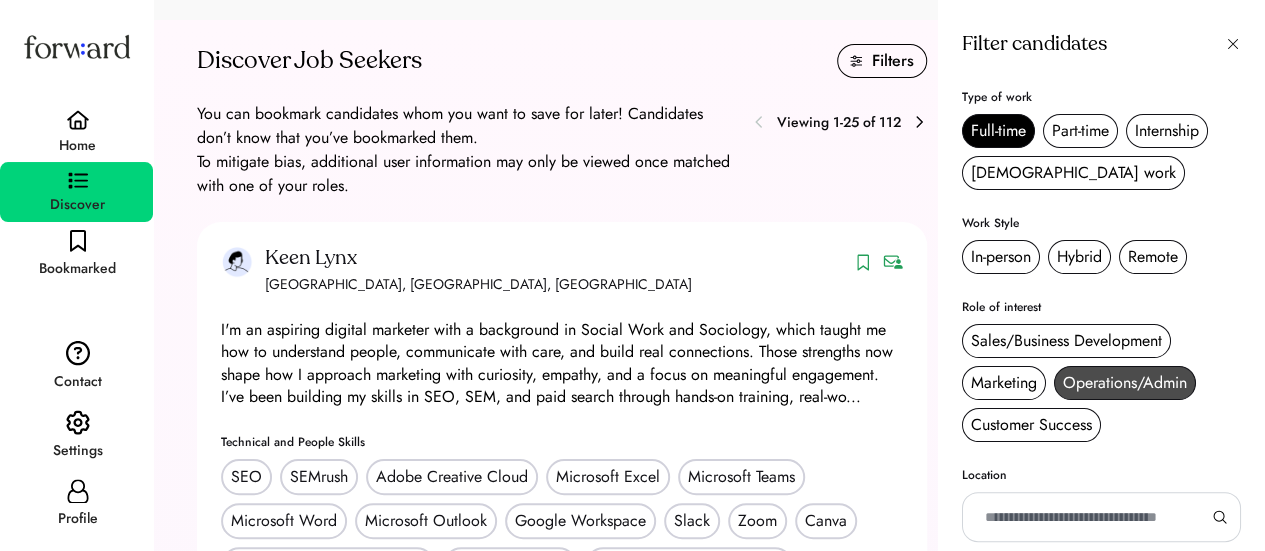 scroll, scrollTop: 468, scrollLeft: 0, axis: vertical 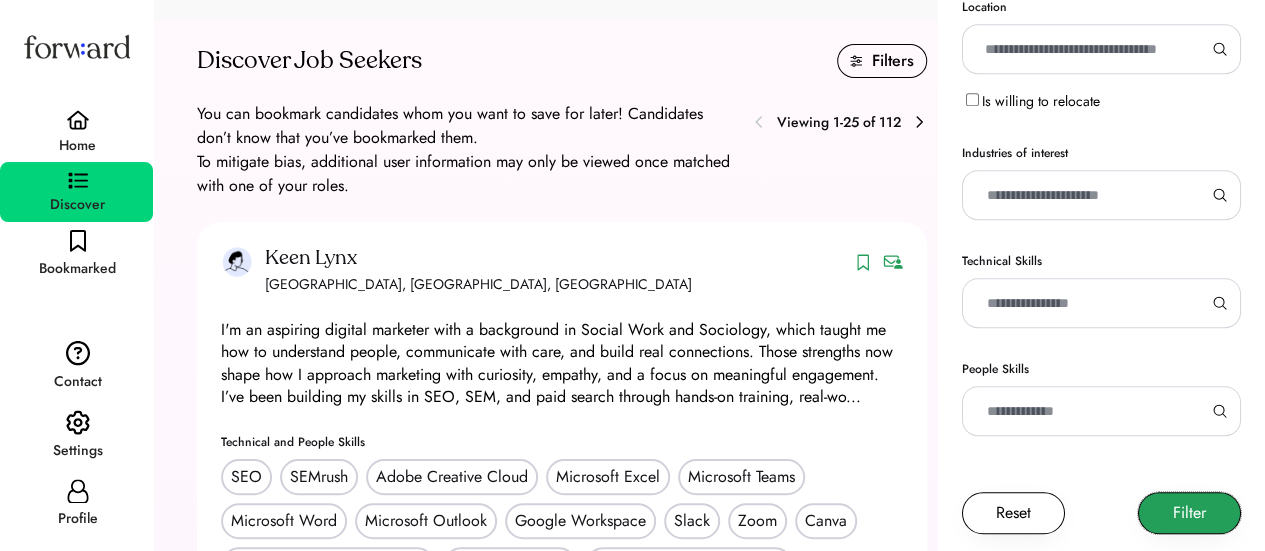 click on "Filter" at bounding box center (1189, 513) 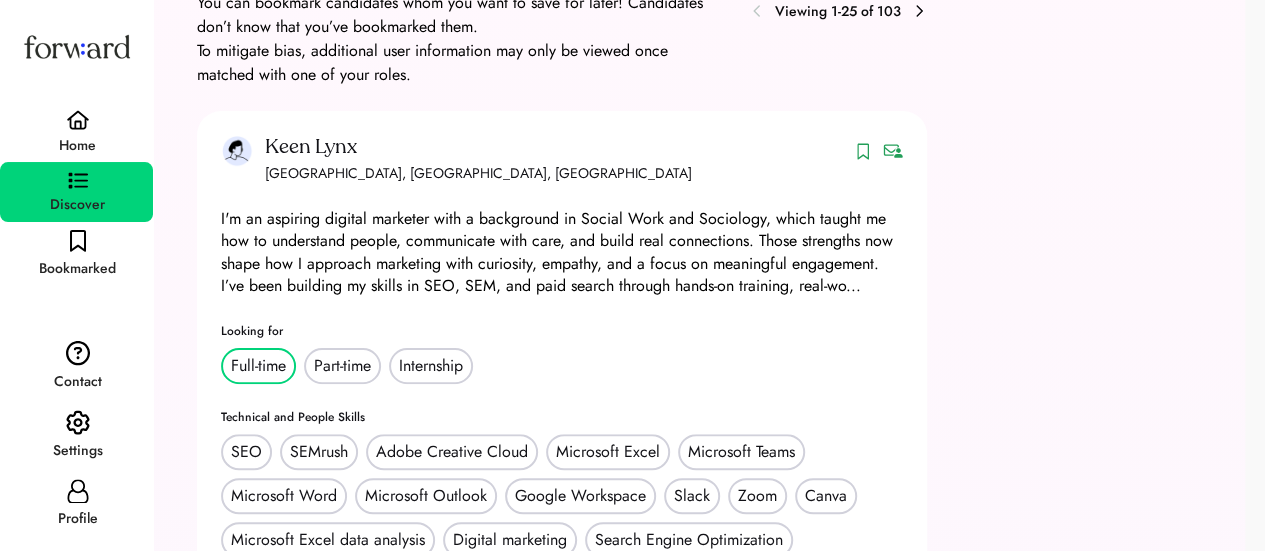 scroll, scrollTop: 109, scrollLeft: 0, axis: vertical 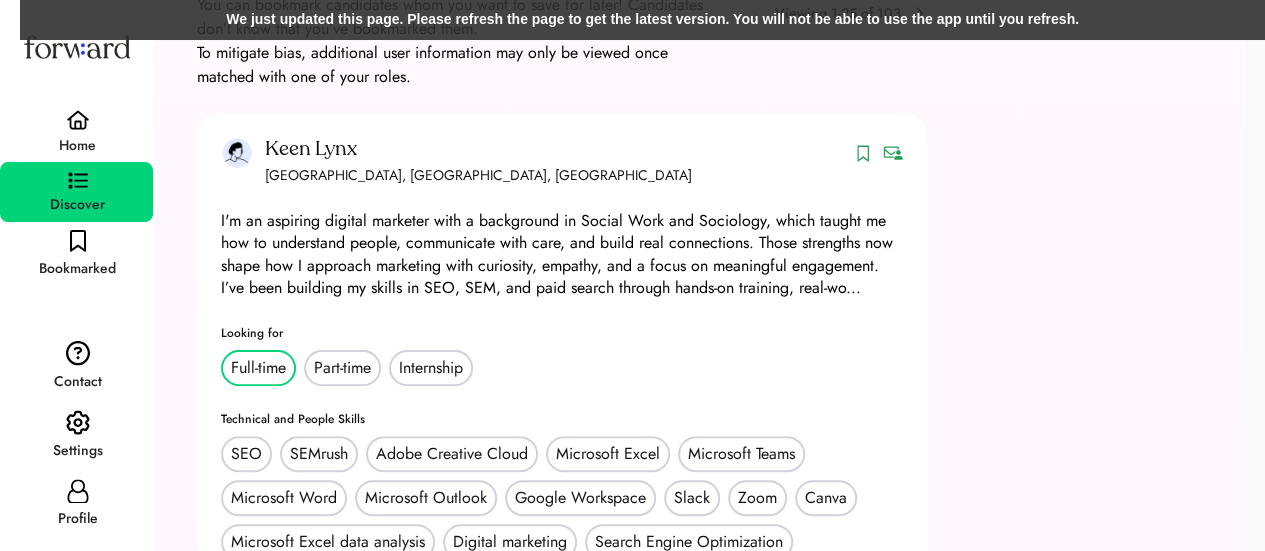 click on "We just updated this page.  Please refresh the page to get the latest version. You will not be able to use the app until you refresh." at bounding box center (652, 20) 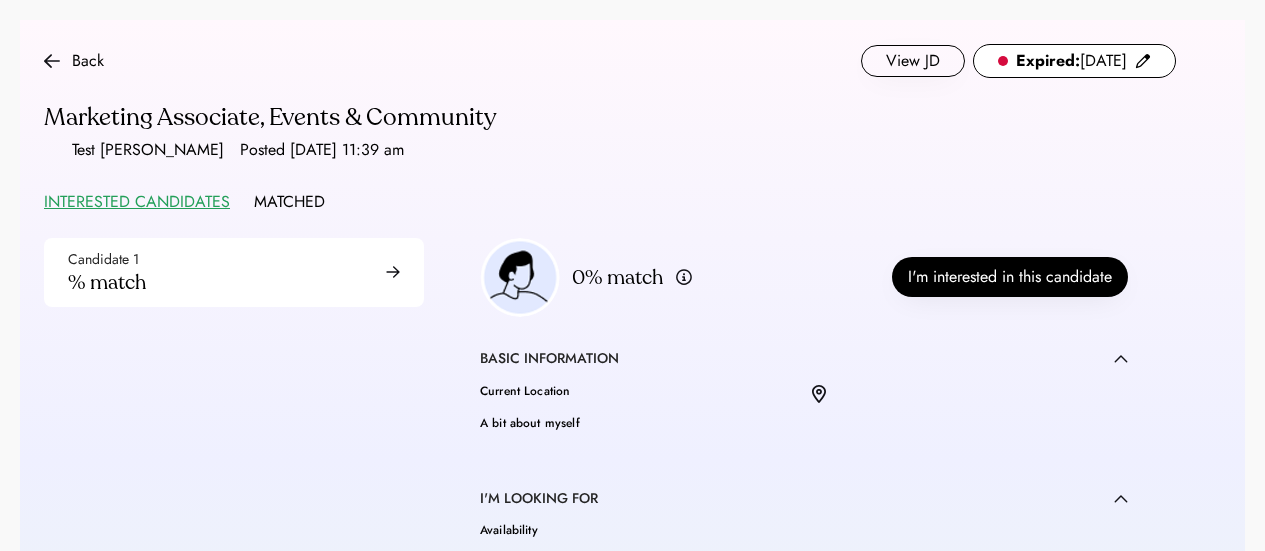 scroll, scrollTop: 0, scrollLeft: 0, axis: both 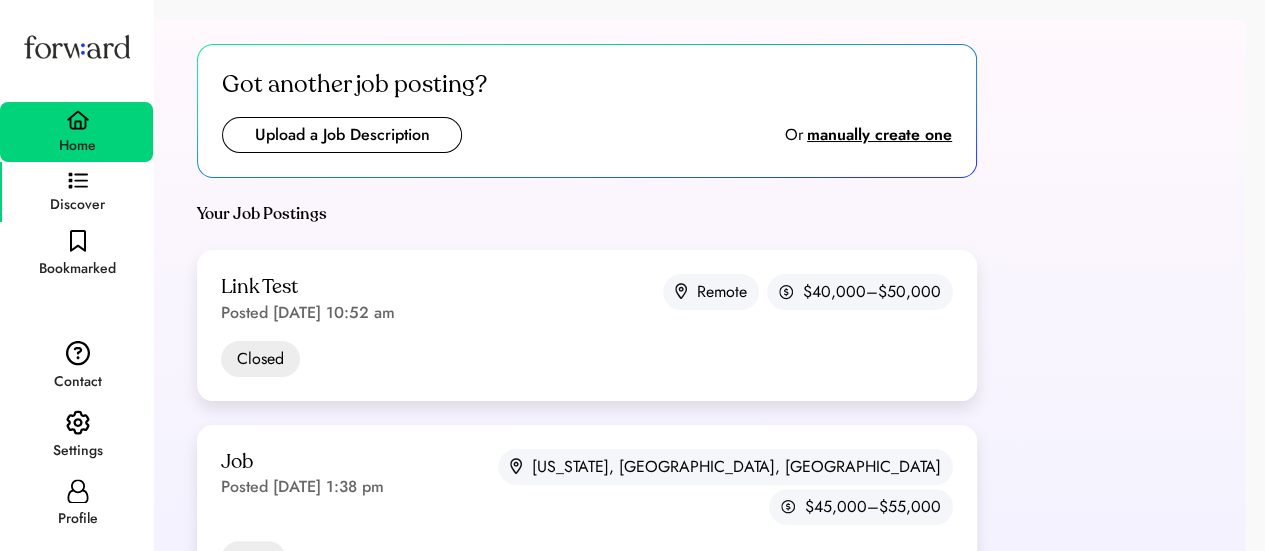 click on "Discover" at bounding box center [76, 192] 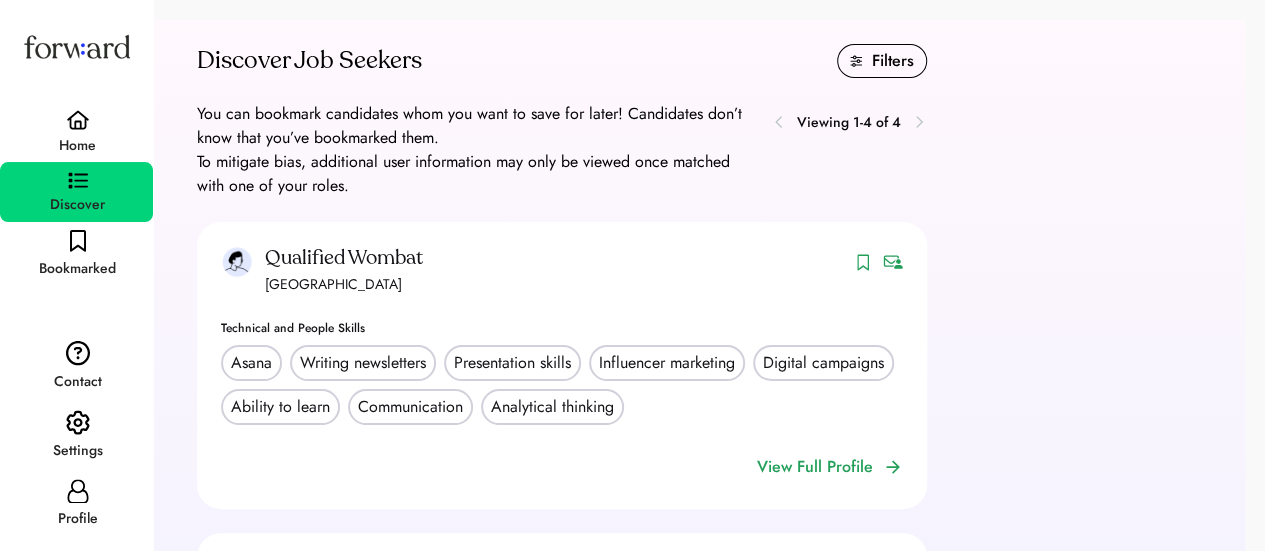 click on "Filters" at bounding box center (893, 61) 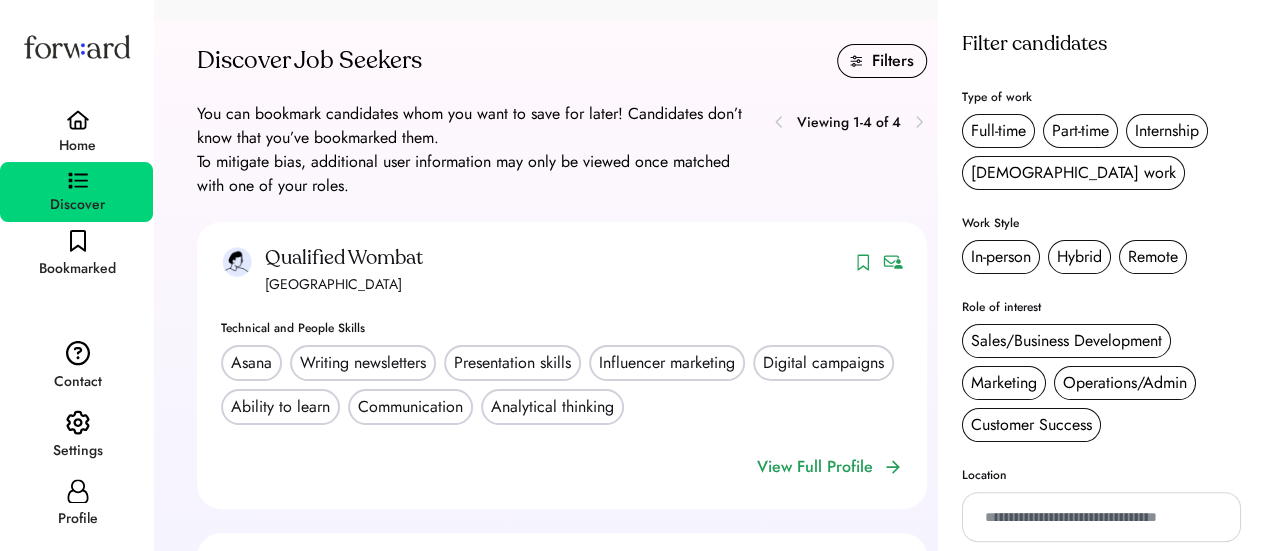 scroll, scrollTop: 34, scrollLeft: 0, axis: vertical 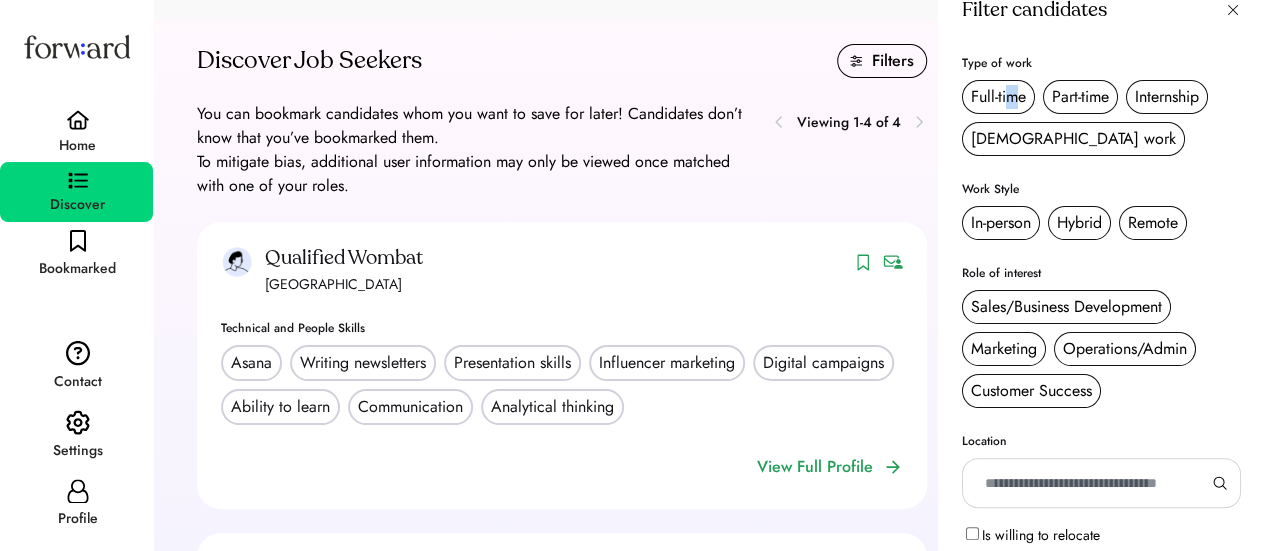 drag, startPoint x: 1020, startPoint y: 113, endPoint x: 1008, endPoint y: 97, distance: 20 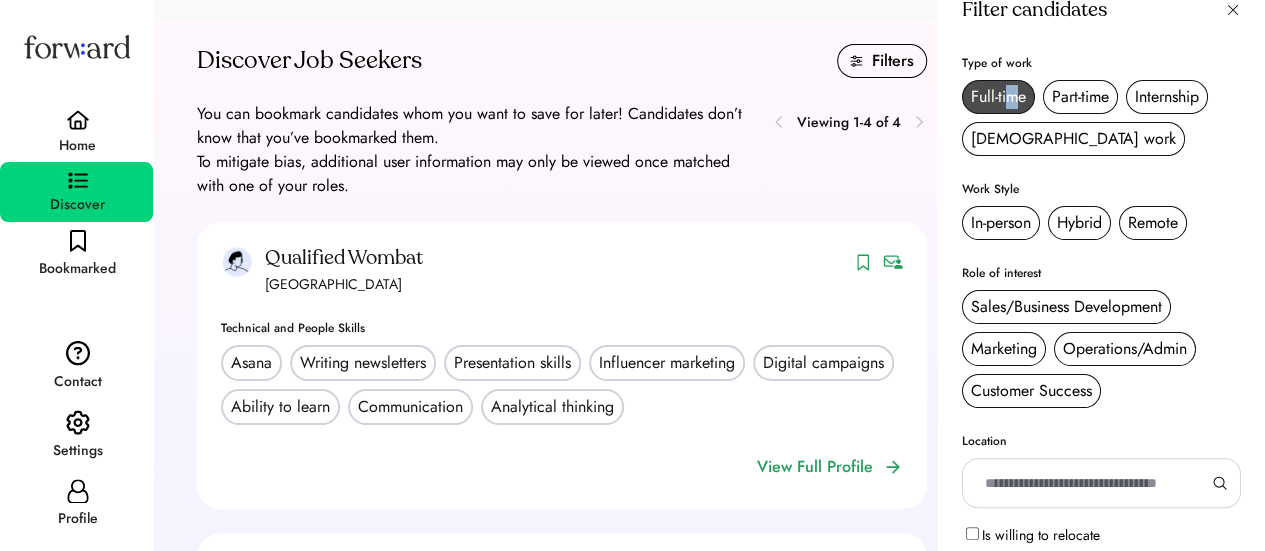 click on "Full-time" at bounding box center (998, 97) 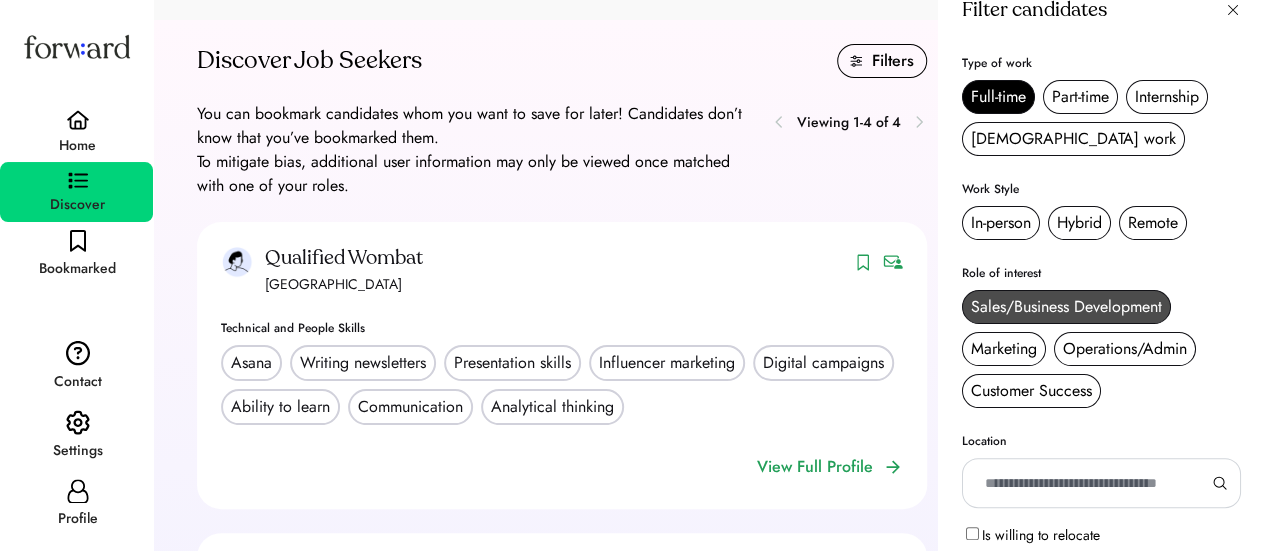 scroll, scrollTop: 468, scrollLeft: 0, axis: vertical 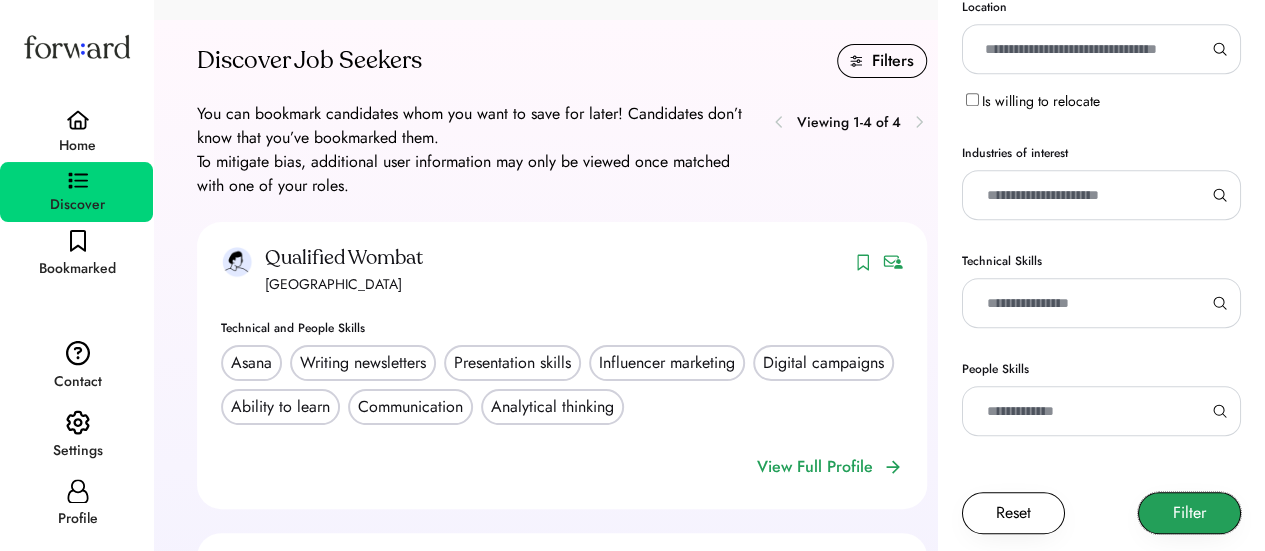 click on "Filter" at bounding box center [1189, 513] 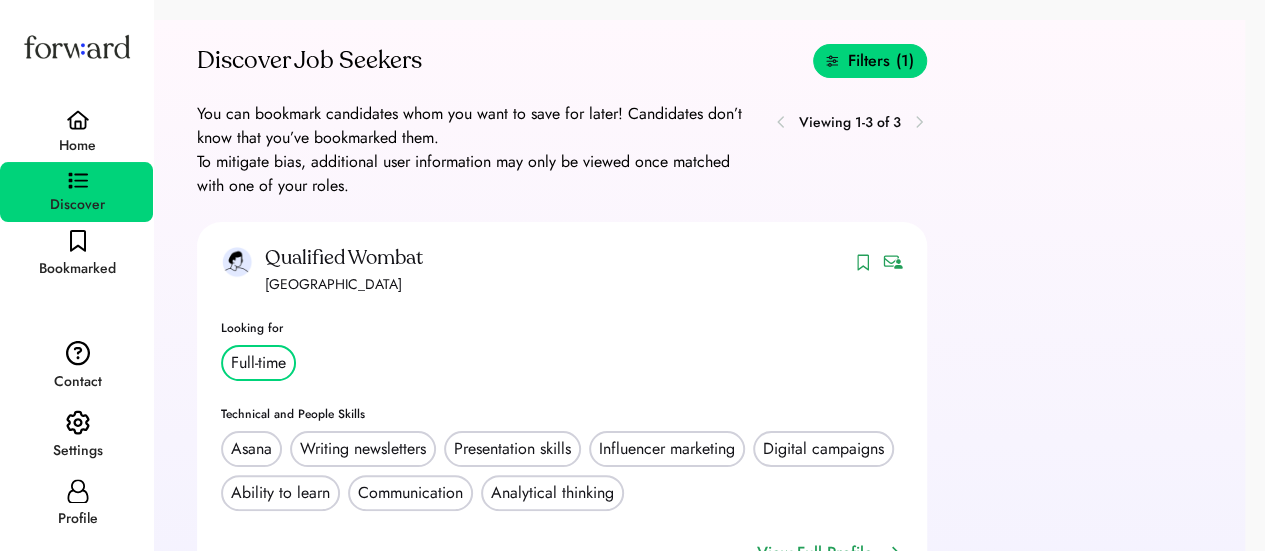 click on "Filters" at bounding box center [869, 61] 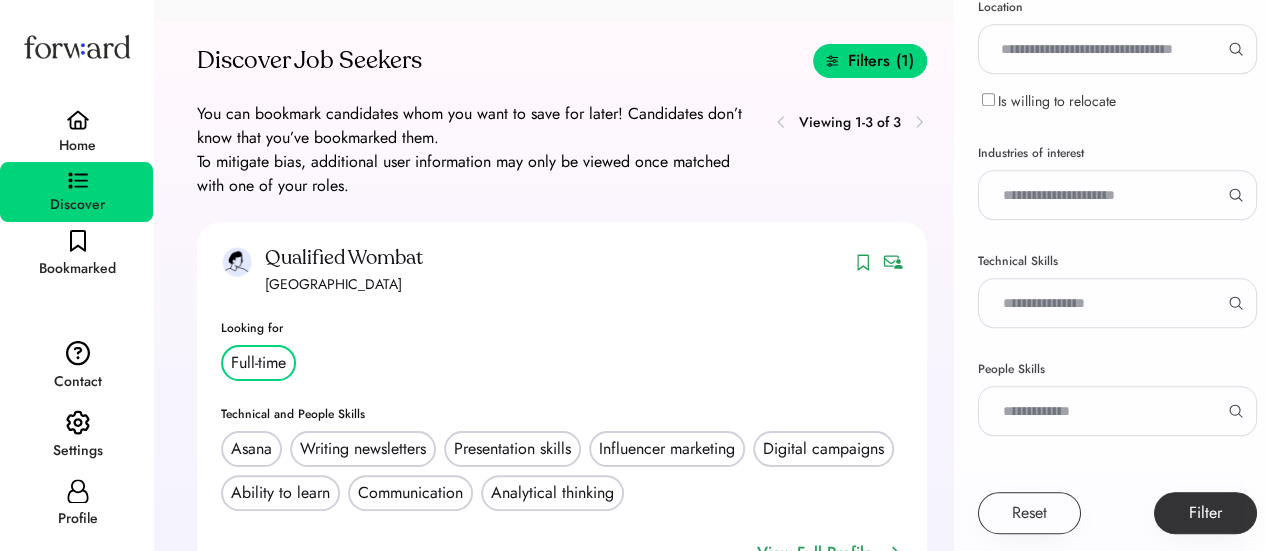 scroll, scrollTop: 0, scrollLeft: 0, axis: both 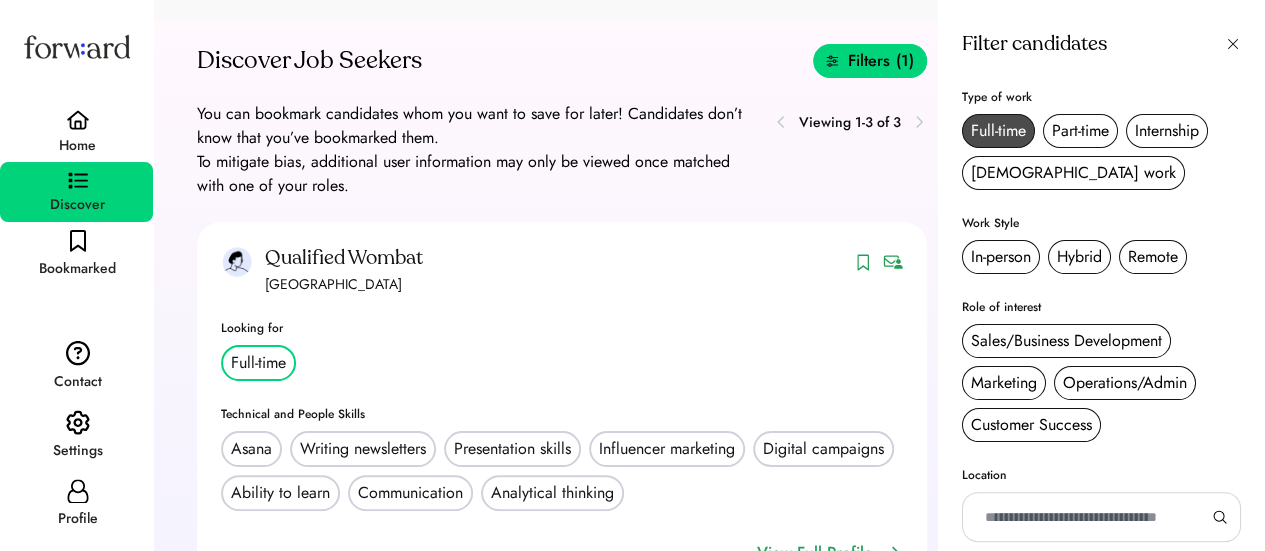 click on "Full-time" at bounding box center [998, 131] 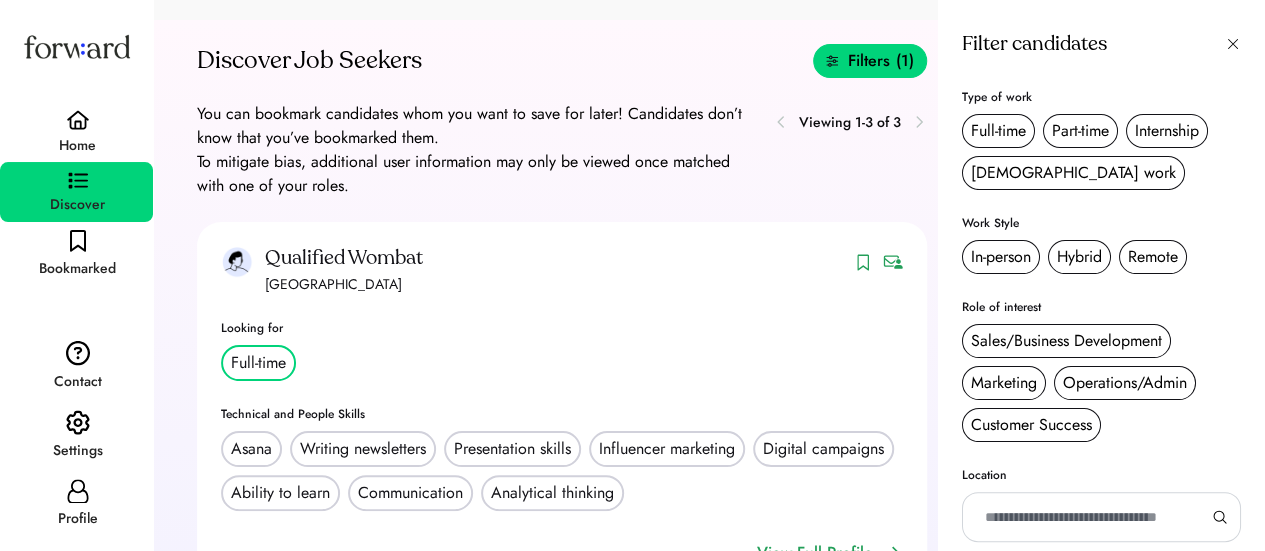 click on "Filter candidates" at bounding box center [1101, 44] 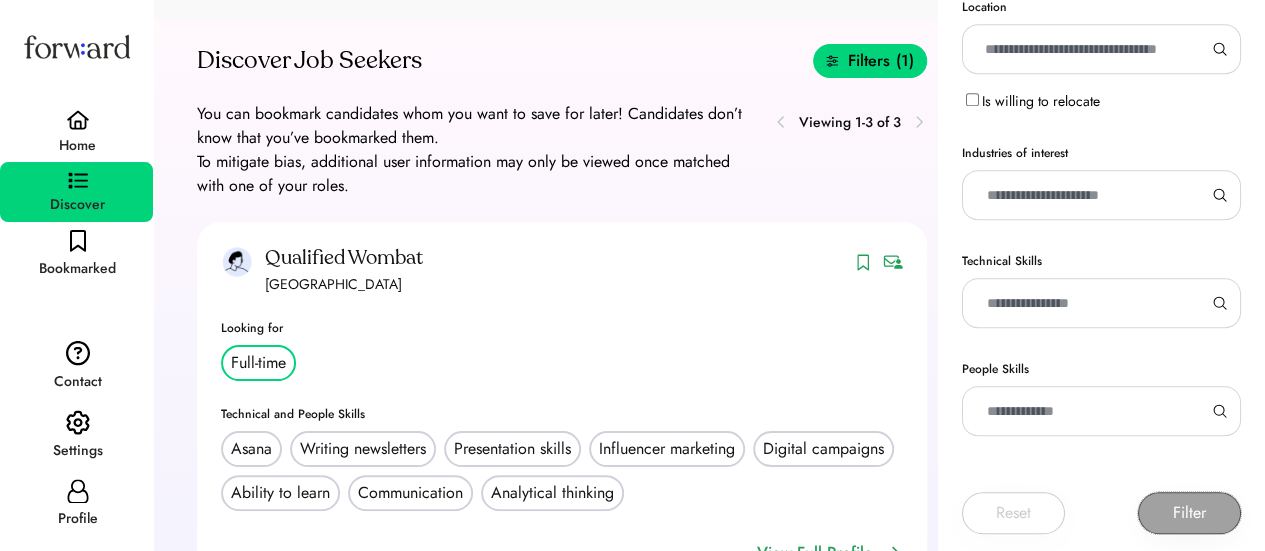 click on "Filter" at bounding box center [1189, 513] 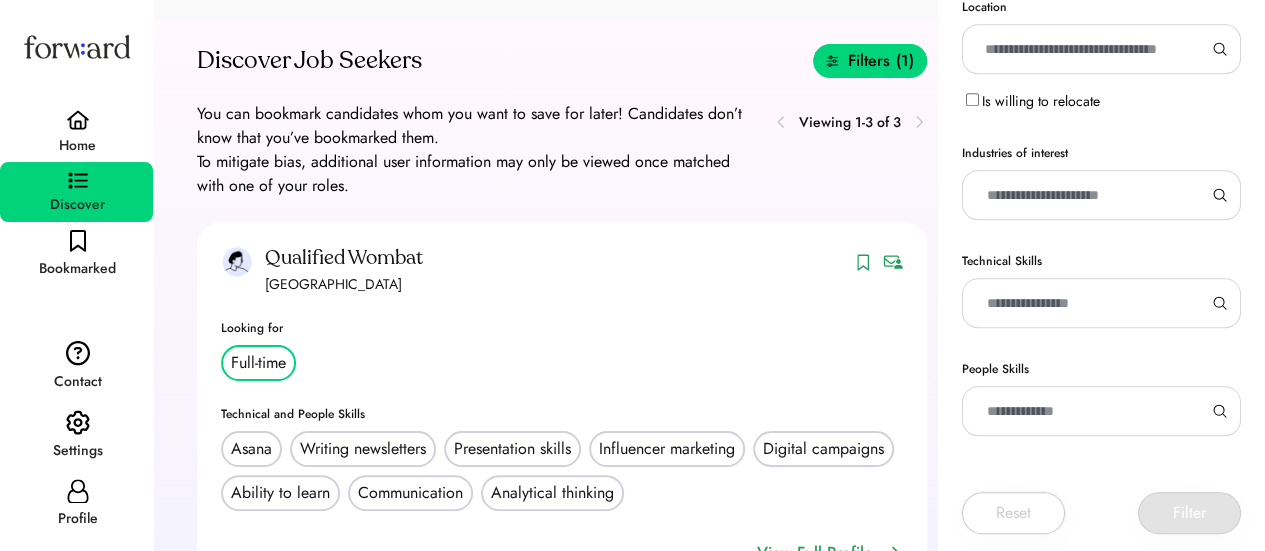 click on "Reset" at bounding box center [1013, 513] 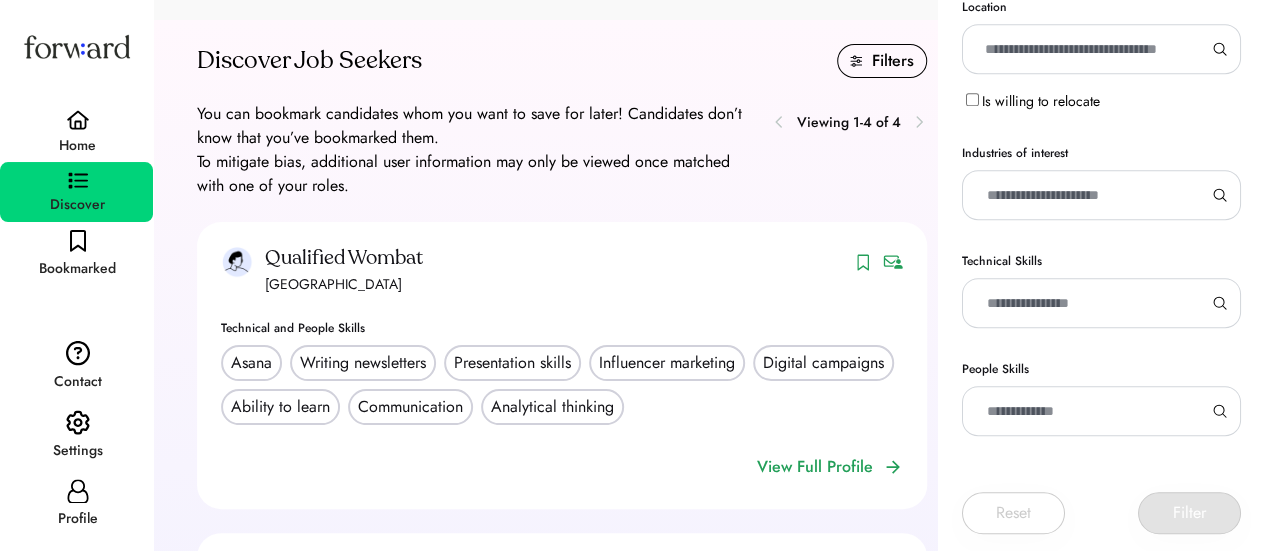 scroll, scrollTop: 0, scrollLeft: 0, axis: both 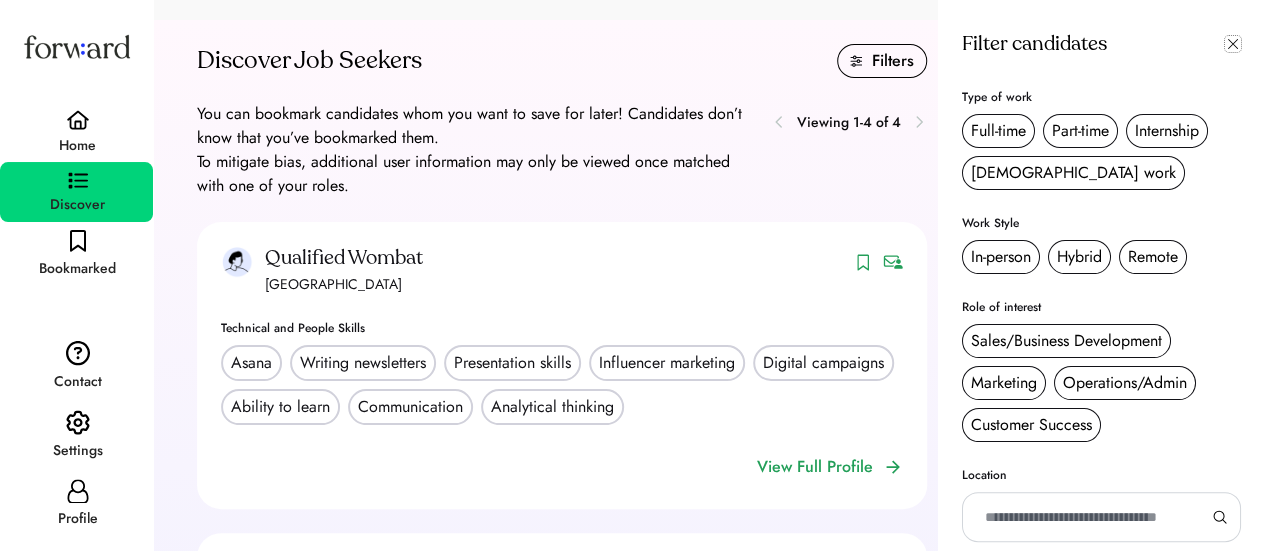 click 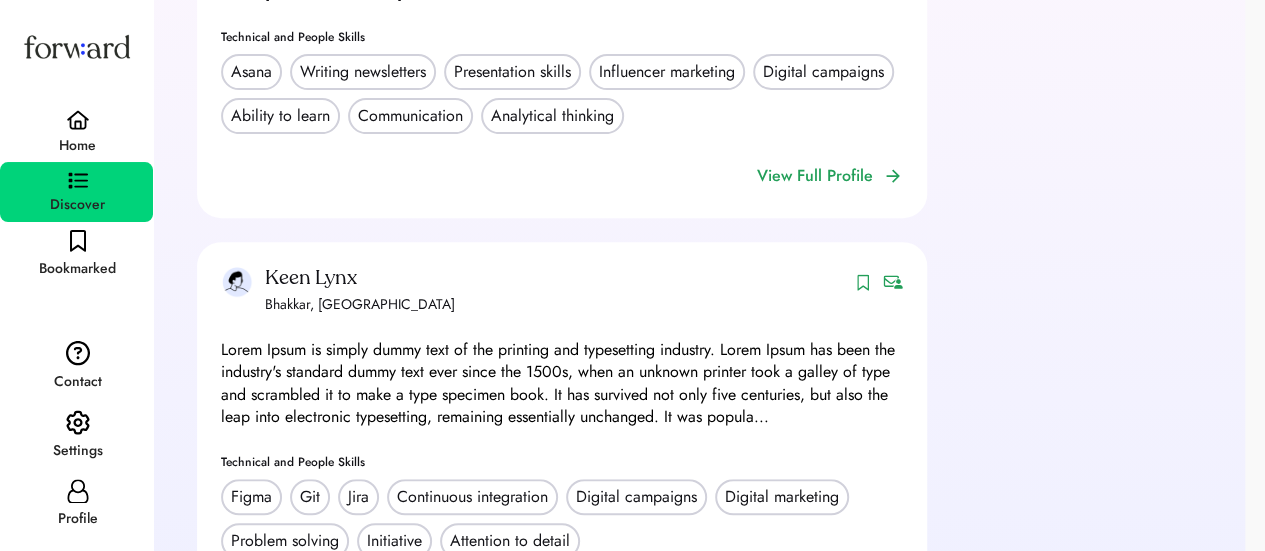 scroll, scrollTop: 300, scrollLeft: 0, axis: vertical 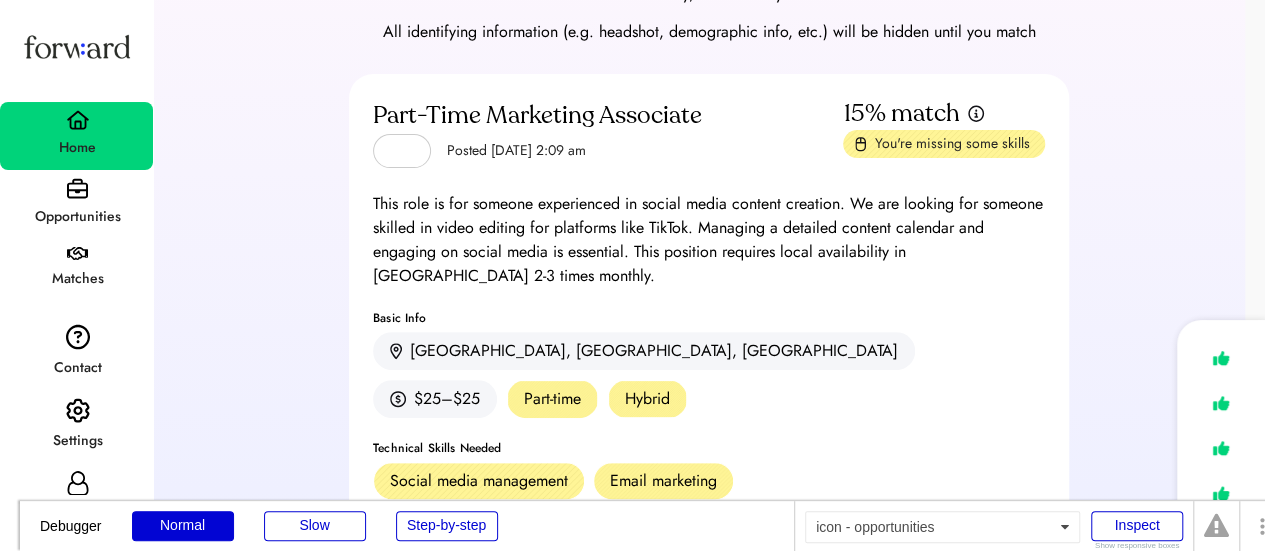 click at bounding box center [77, 188] 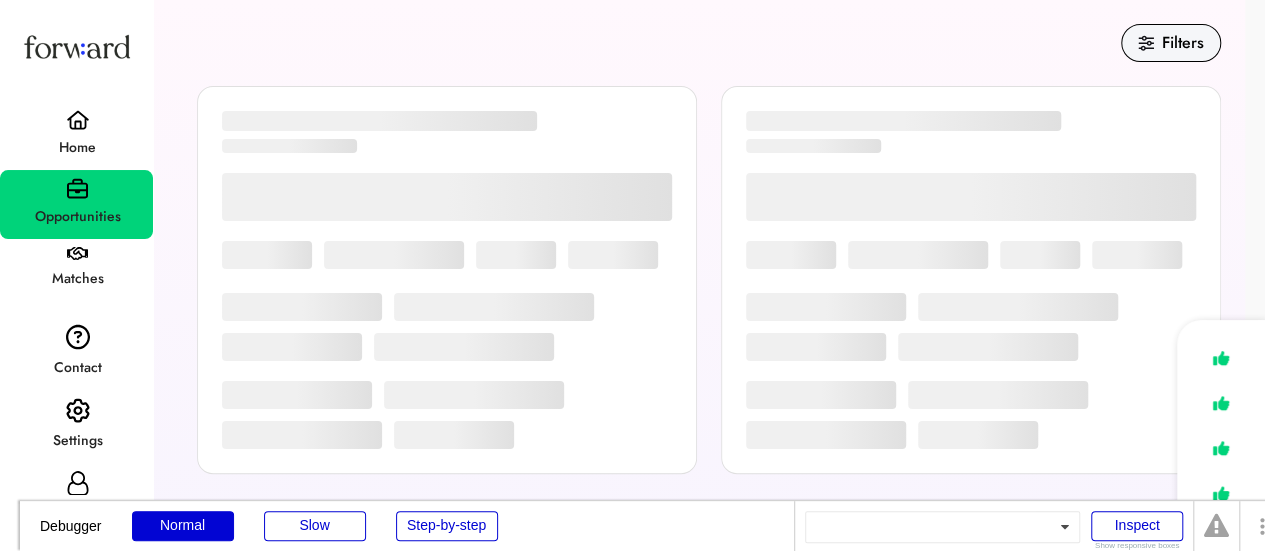 scroll, scrollTop: 0, scrollLeft: 0, axis: both 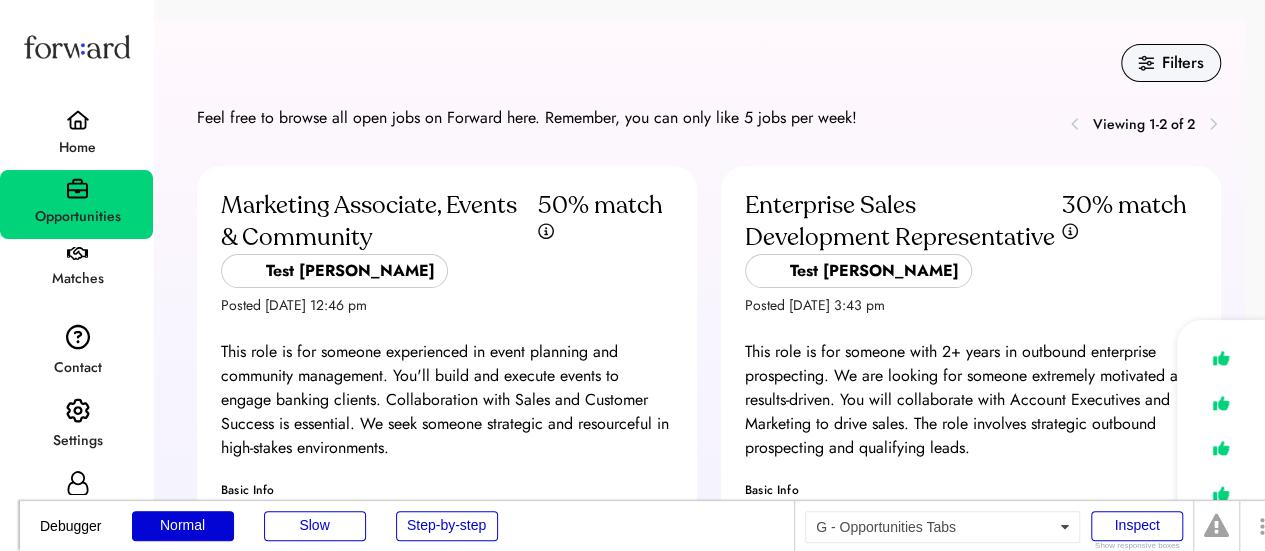 click on "Filters" at bounding box center [1171, 63] 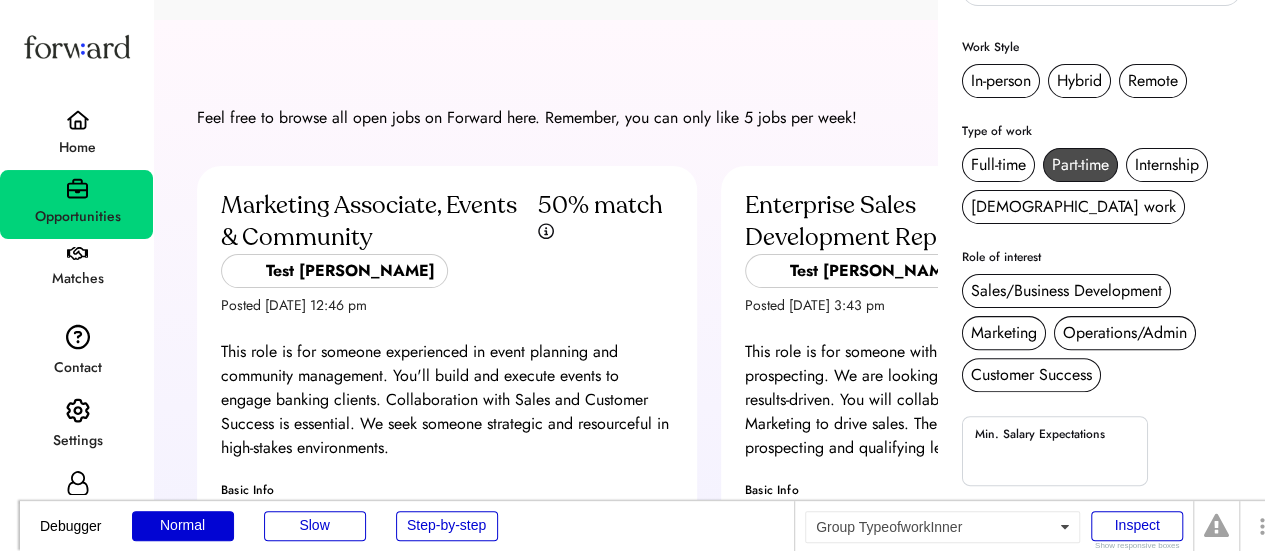 scroll, scrollTop: 162, scrollLeft: 0, axis: vertical 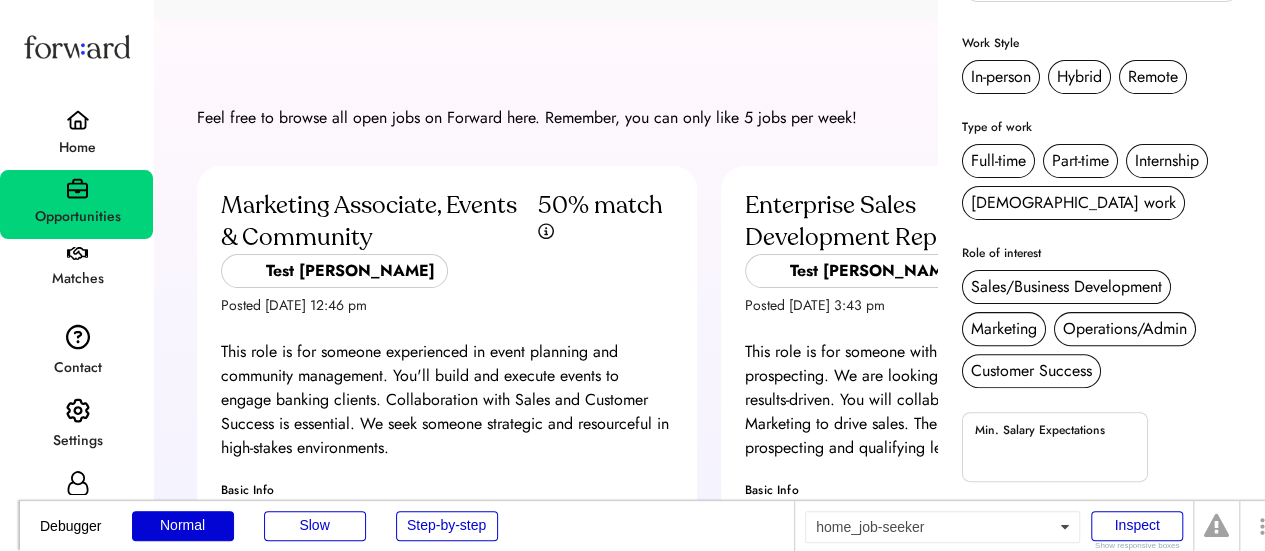 click on "Feel free to browse all open jobs on Forward here. Remember, you can only like 5 jobs per week!  Viewing 1-2 of 2 Marketing Associate, Events & Community Test Irfan Posted Mar 28, 2025 12:46 pm 50% match This role is for someone experienced in event planning and community management. You'll build and execute events to engage banking clients. Collaboration with Sales and Customer Success is essential. We seek someone strategic and resourceful in high-stakes environments. Basic Info Remote $90,000– Full-time Remote Technical Skills Needed Event planning Project management Content creation Presentation skills Customer relationship management People Skills Needed Collaboration See full job posting Enterprise Sales Development Representative Test Irfan Posted Dec 13, 2024 3:43 pm 30% match Basic Info Remote $60,000–$70,000 Full-time Remote Technical Skills Needed Sales pipeline management Customer relationship management Google Analytics Written communication People Skills Needed Communication Ability to learn" at bounding box center [709, 675] 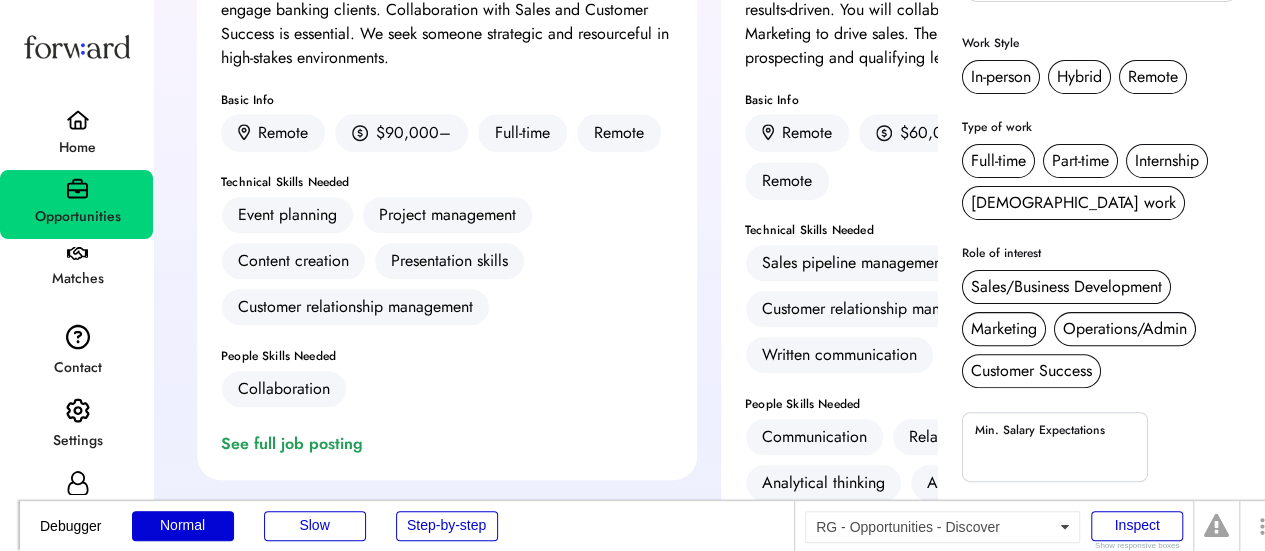 scroll, scrollTop: 363, scrollLeft: 0, axis: vertical 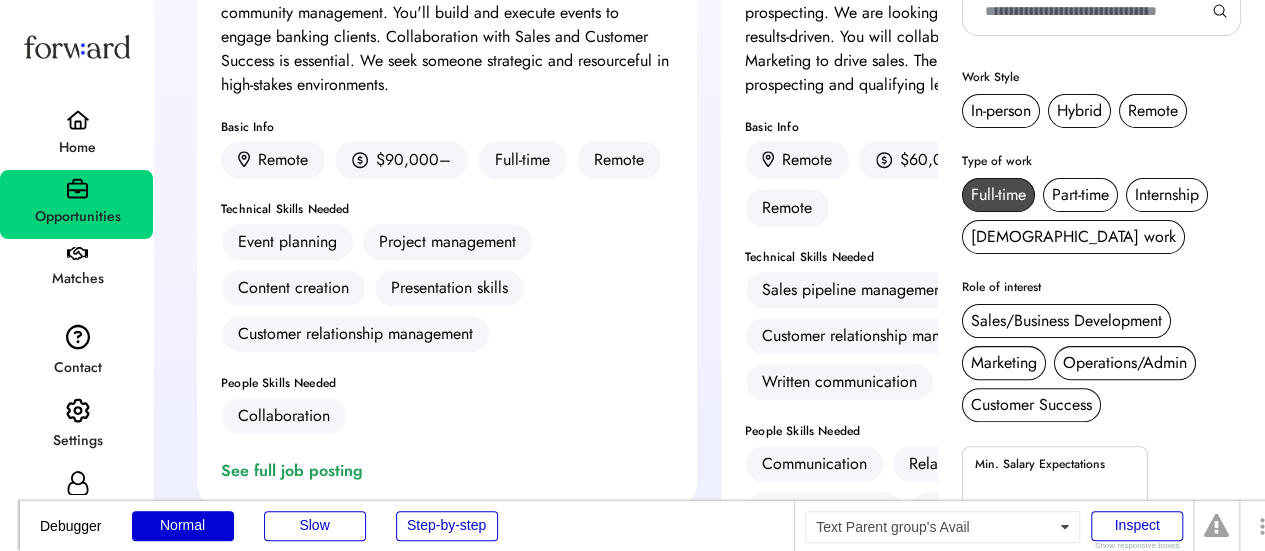 click on "Full-time" at bounding box center [998, 195] 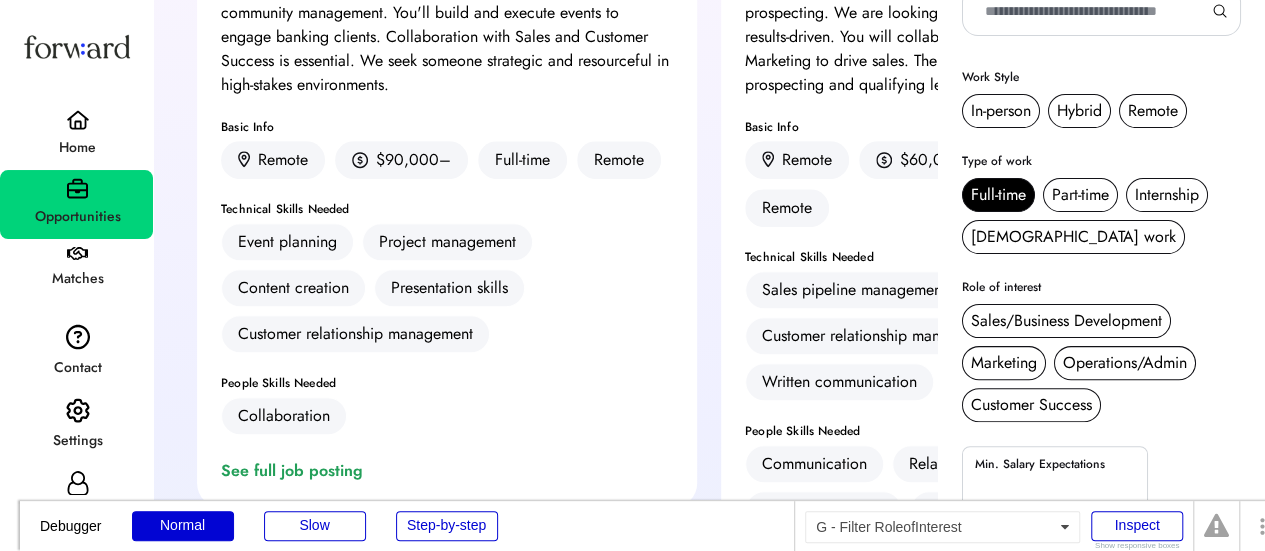 scroll, scrollTop: 420, scrollLeft: 0, axis: vertical 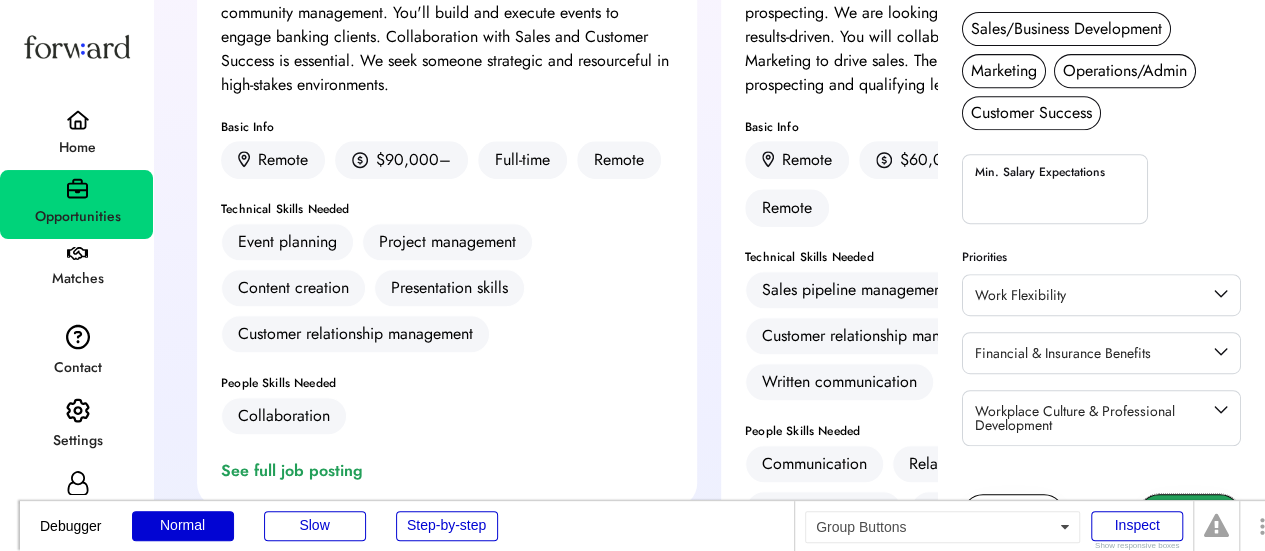 click on "Filter" at bounding box center [1189, 515] 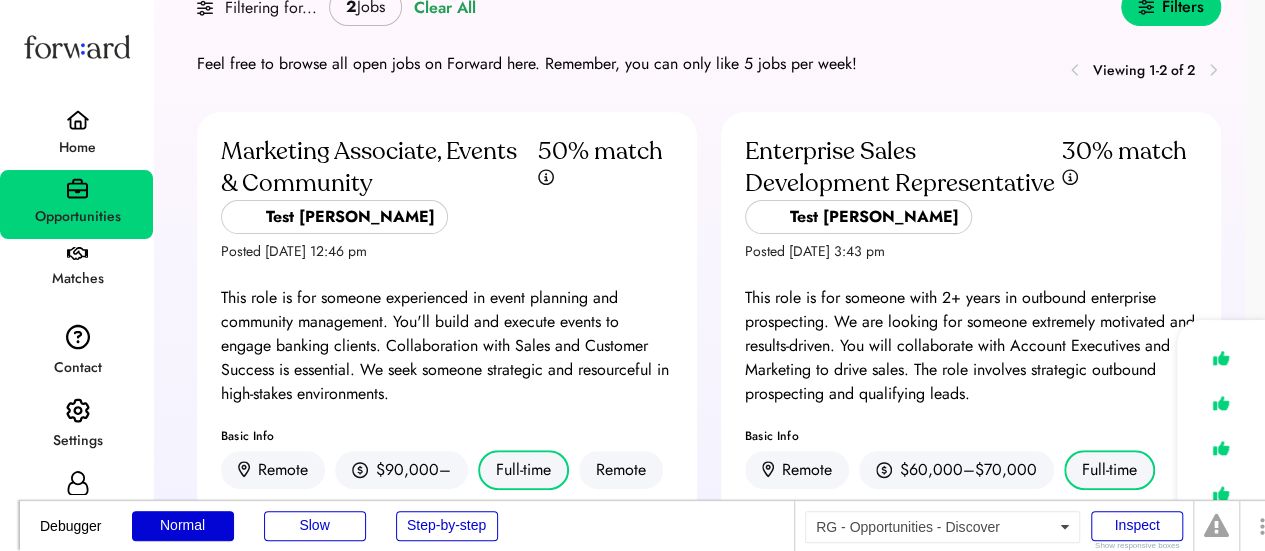scroll, scrollTop: 20, scrollLeft: 0, axis: vertical 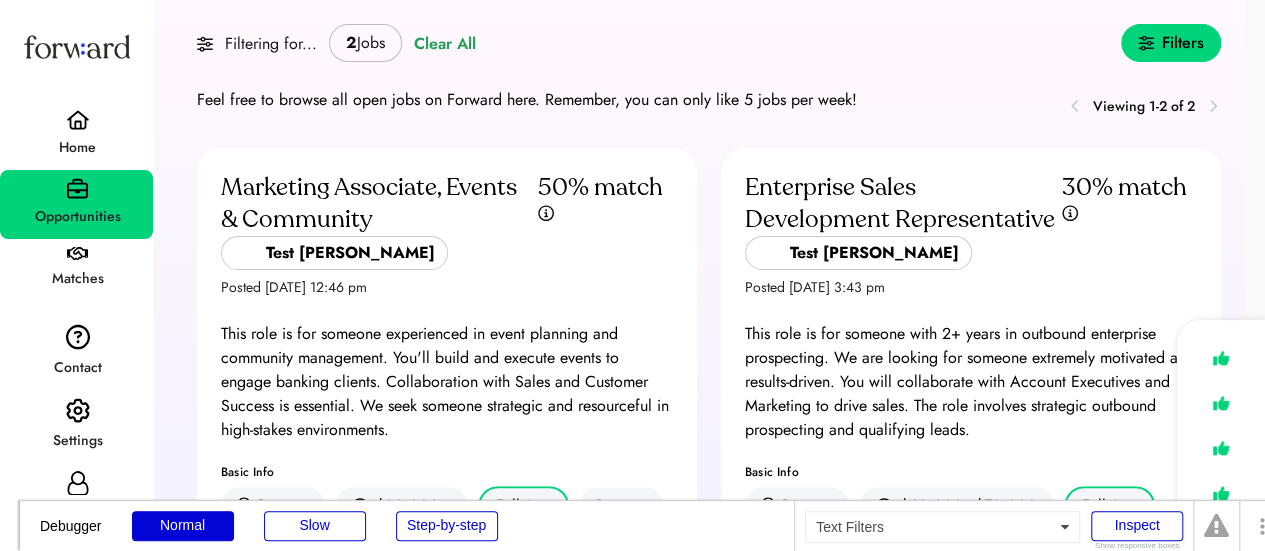 click on "Filters" at bounding box center [1183, 43] 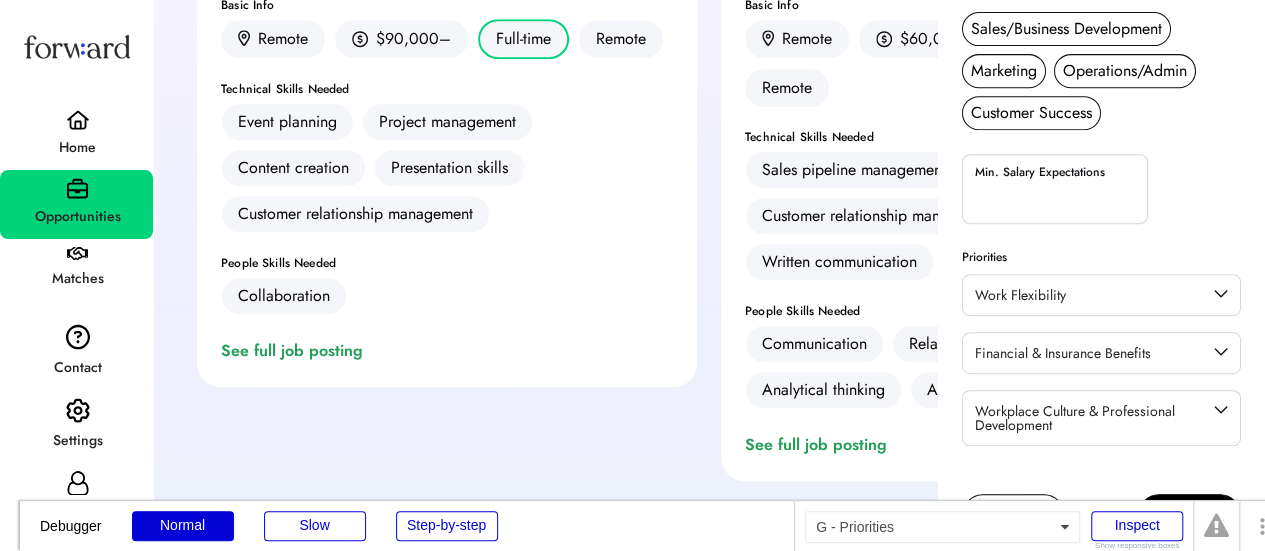 scroll, scrollTop: 468, scrollLeft: 0, axis: vertical 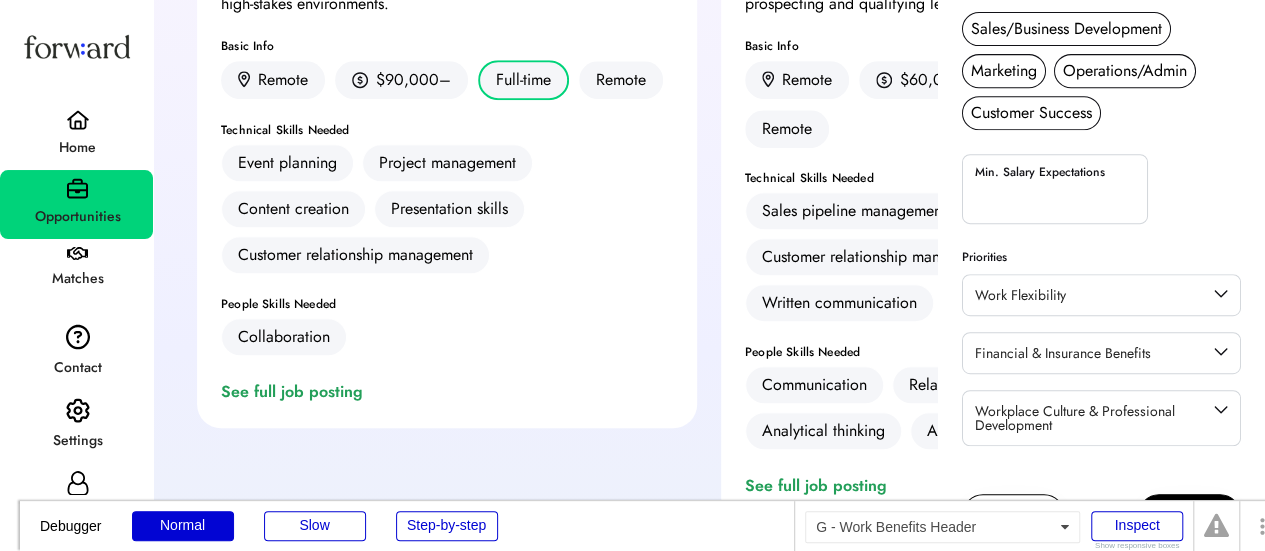 click on "Work Flexibility" at bounding box center [1101, 295] 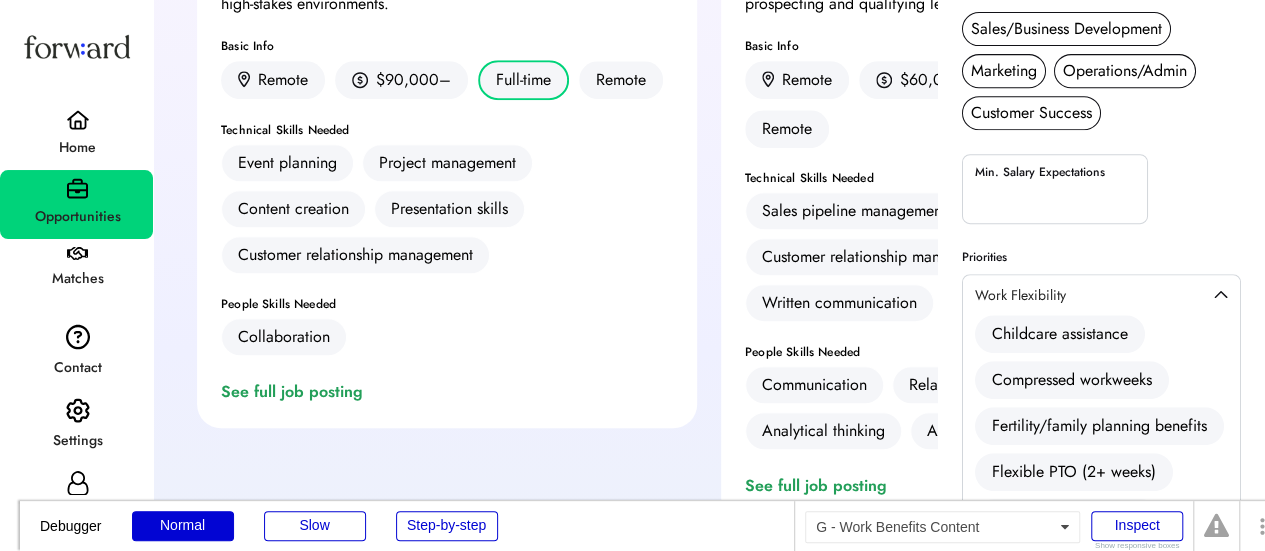 click on "Childcare assistance" at bounding box center (1060, 334) 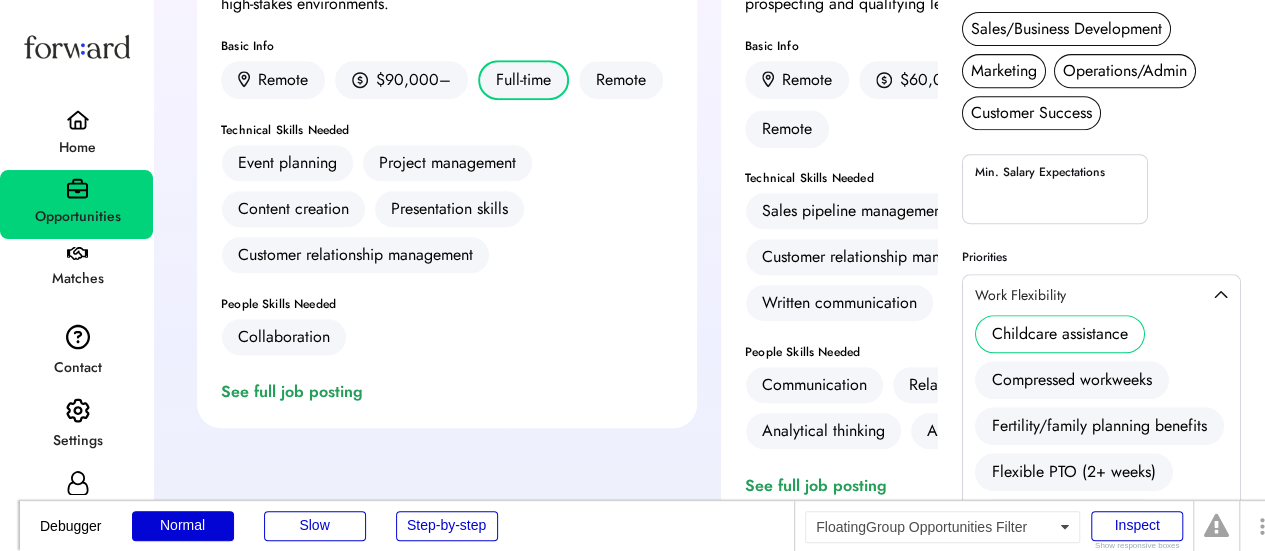 scroll, scrollTop: 874, scrollLeft: 0, axis: vertical 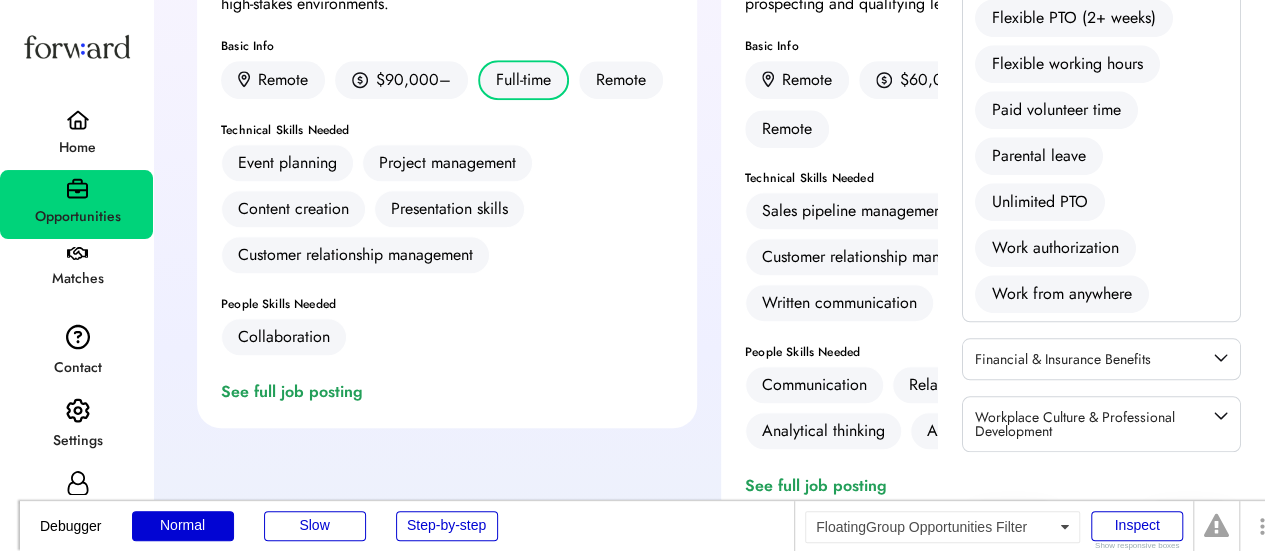 click on "Filter opportunities Location
Work Style In-person Hybrid Remote Type of work Full-time Part-time Internship Contract work Role of interest Sales/Business Development Marketing Operations/Admin Customer Success Min. Salary Expectations Priorities Work Flexibility Childcare assistance Compressed workweeks Fertility/family planning benefits Flexible PTO (2+ weeks) Flexible working hours Paid volunteer time Parental leave Unlimited PTO Work authorization Work from anywhere Financial & Insurance Benefits Workplace Culture & Professional Development Reset Filter" at bounding box center [1101, 275] 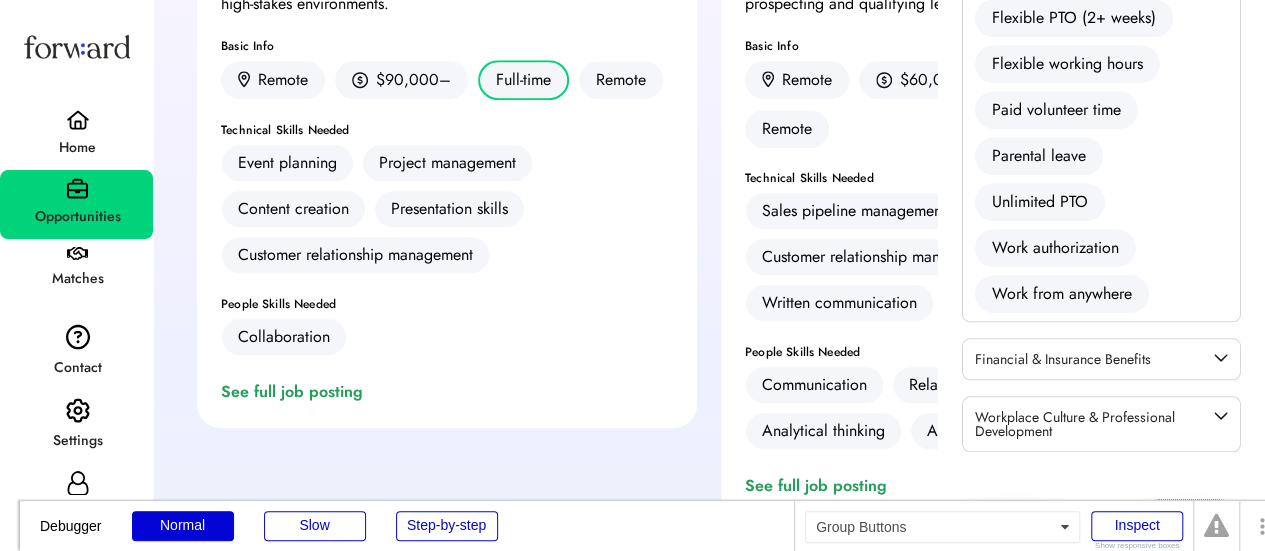 click on "Filter" at bounding box center [1189, 521] 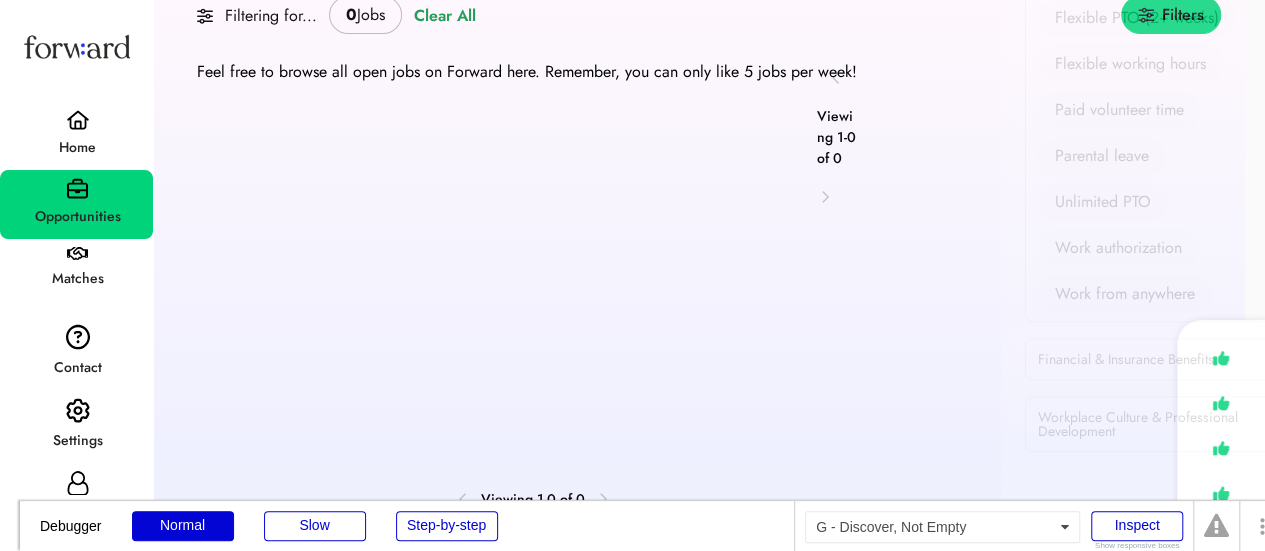 scroll, scrollTop: 0, scrollLeft: 0, axis: both 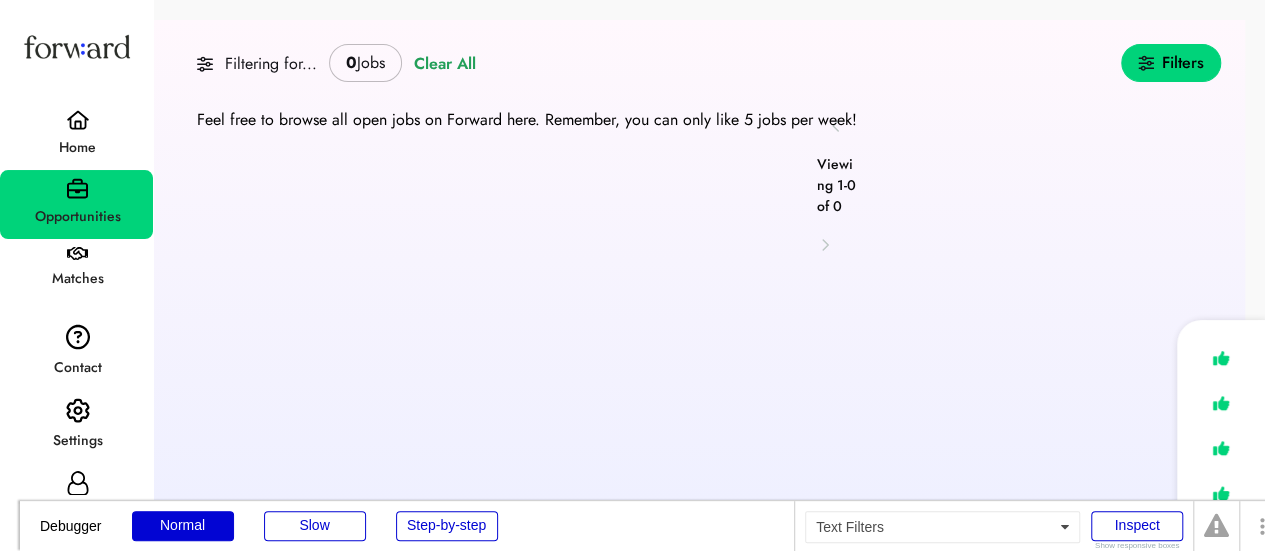 click on "Filters" at bounding box center (1183, 63) 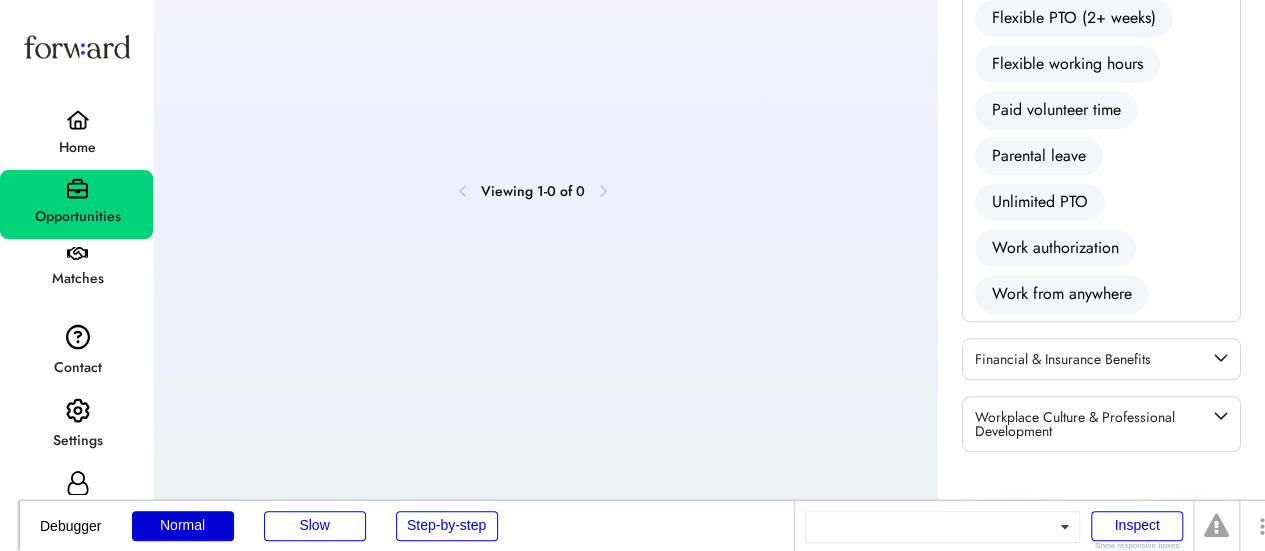 scroll, scrollTop: 379, scrollLeft: 0, axis: vertical 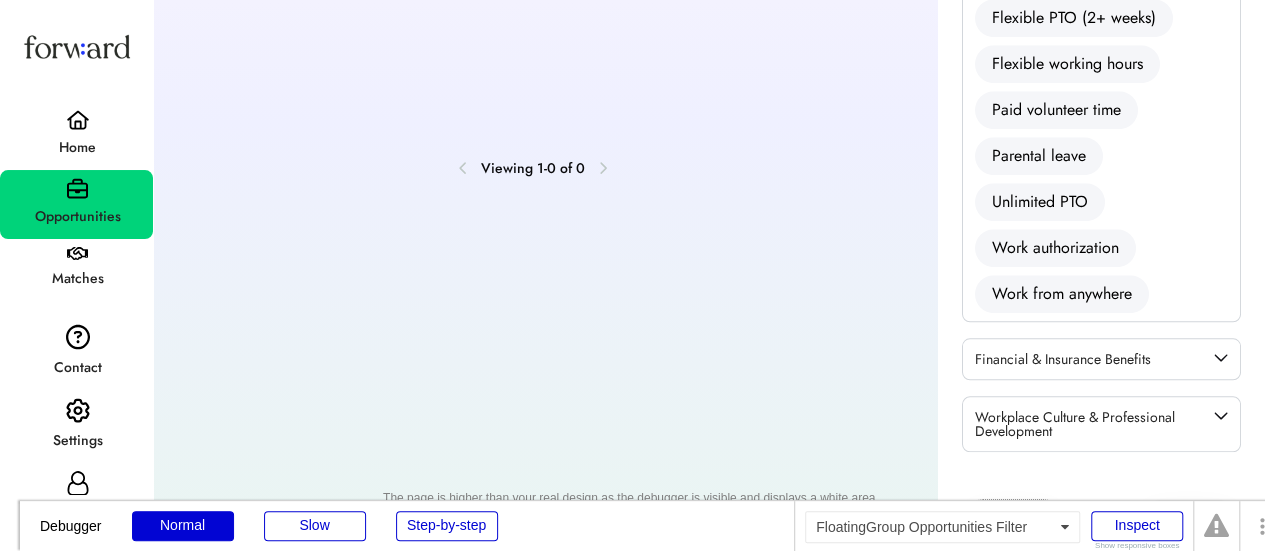 click on "Reset" at bounding box center [1013, 521] 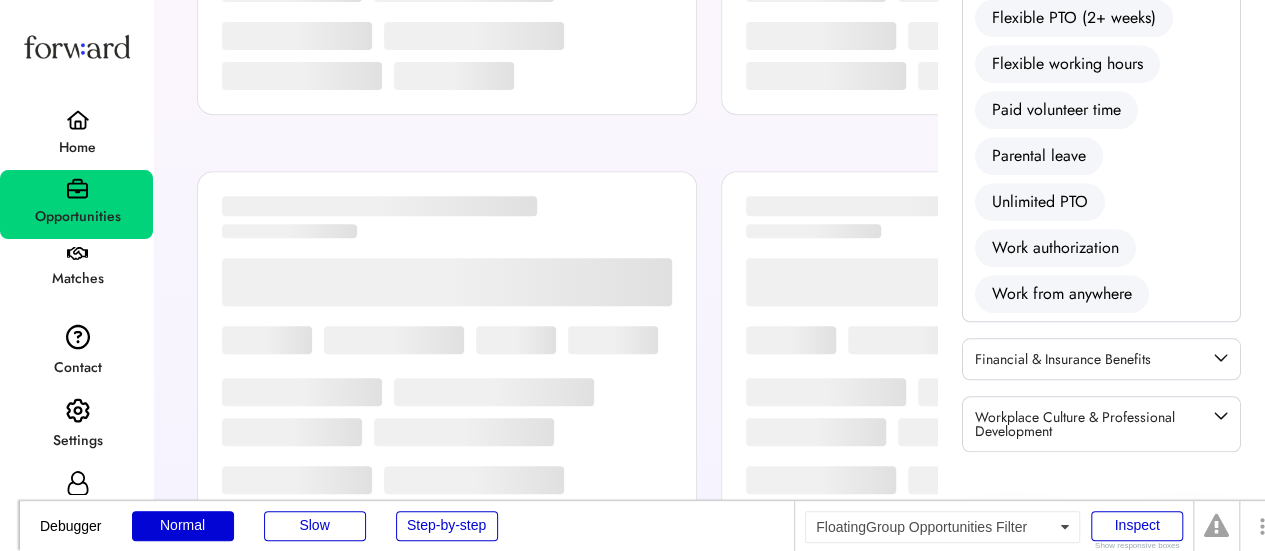 scroll, scrollTop: 257, scrollLeft: 0, axis: vertical 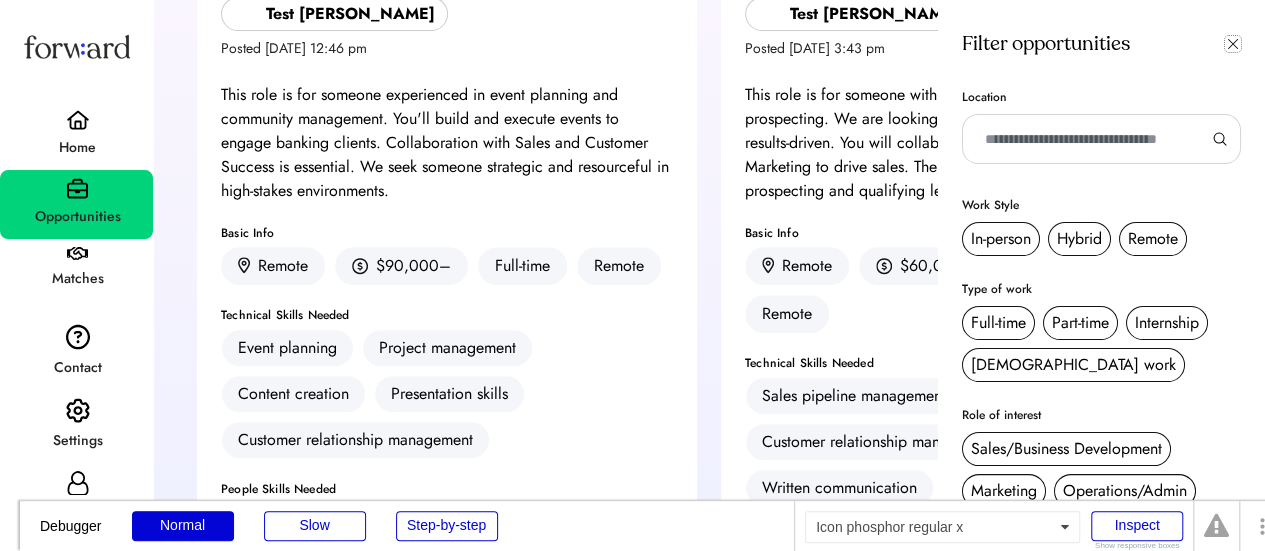 click 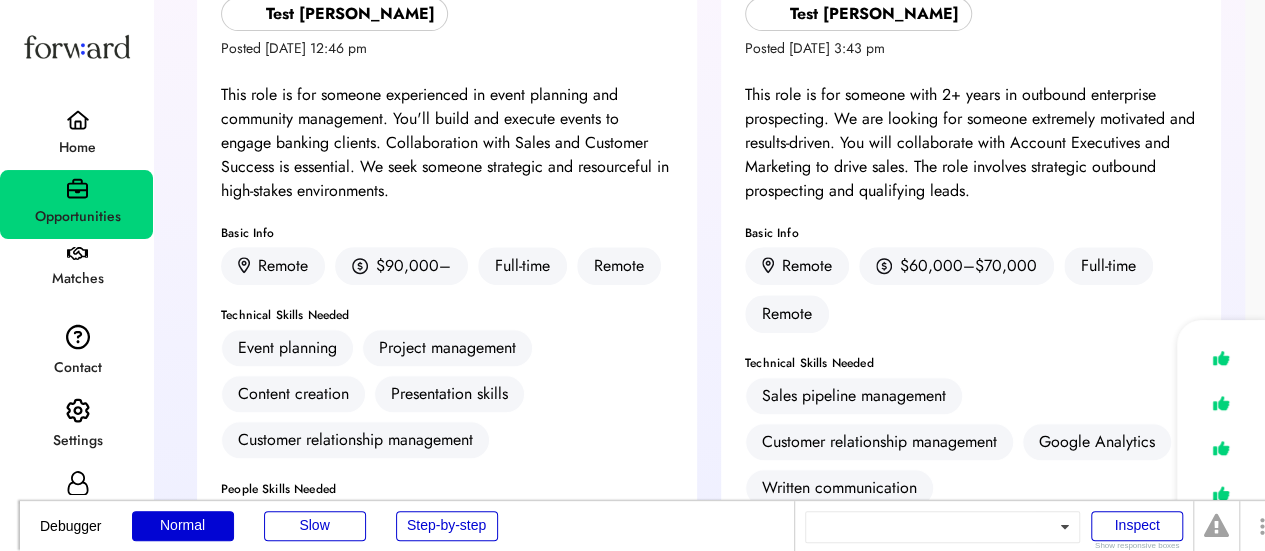 click on "Enterprise Sales Development Representative Test Irfan Posted Dec 13, 2024 3:43 pm 30% match This role is for someone with 2+ years in outbound enterprise prospecting. We are looking for someone extremely motivated and results-driven. You will collaborate with Account Executives and Marketing to drive sales. The role involves strategic outbound prospecting and qualifying leads. Basic Info Remote $60,000–$70,000 Full-time Remote Technical Skills Needed Sales pipeline management Customer relationship management Google Analytics Written communication People Skills Needed Communication Relationship building Analytical thinking Ability to learn See full job posting" at bounding box center [959, 308] 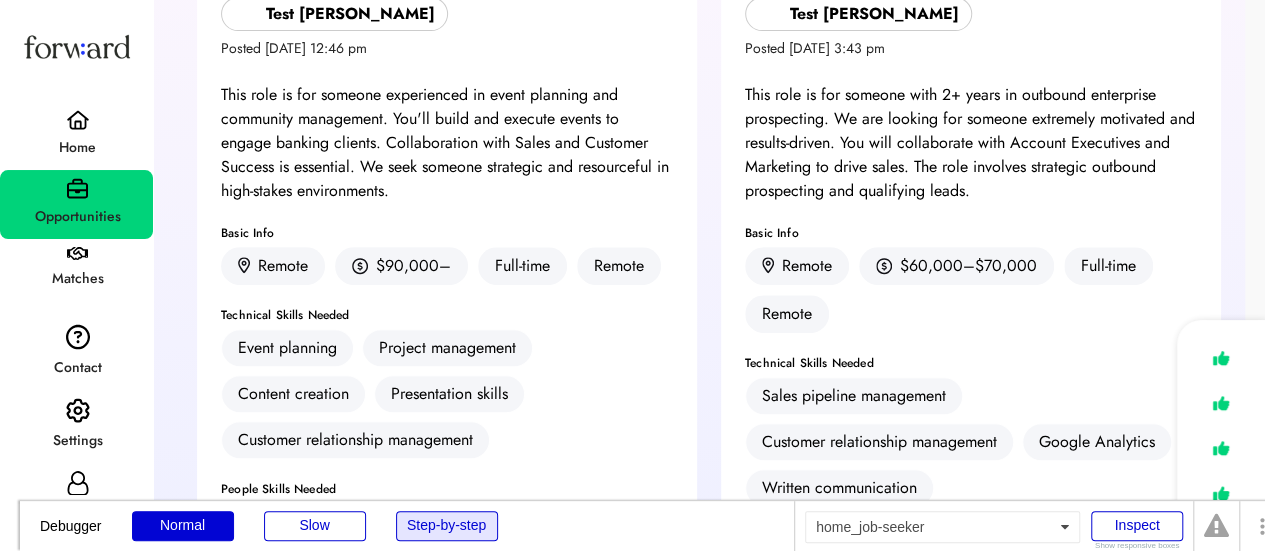 click on "Step-by-step" at bounding box center [447, 526] 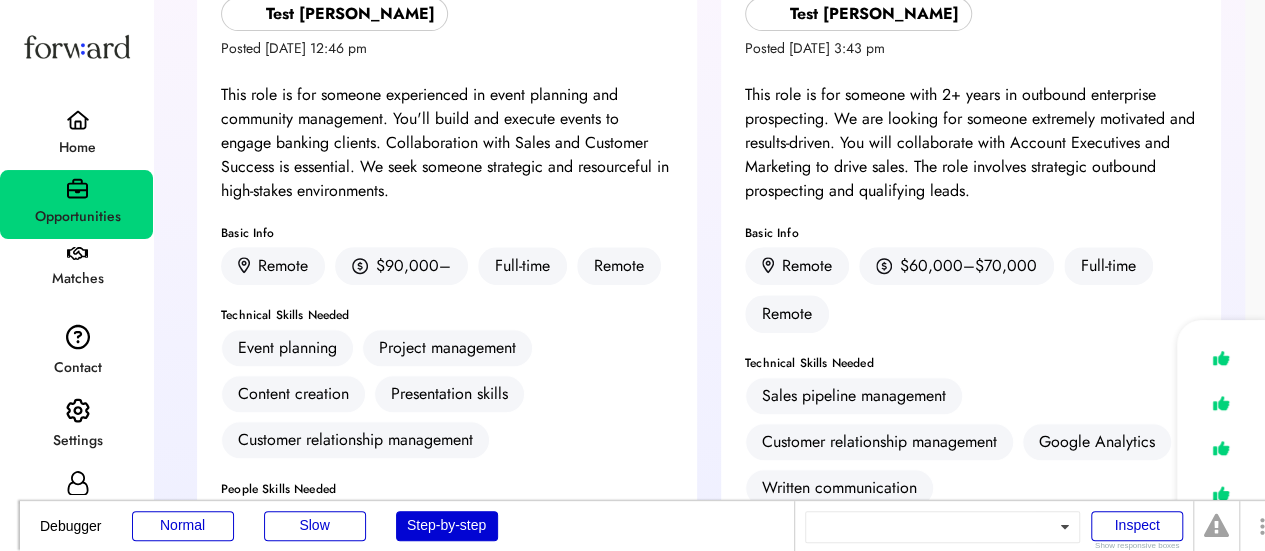 scroll, scrollTop: 0, scrollLeft: 0, axis: both 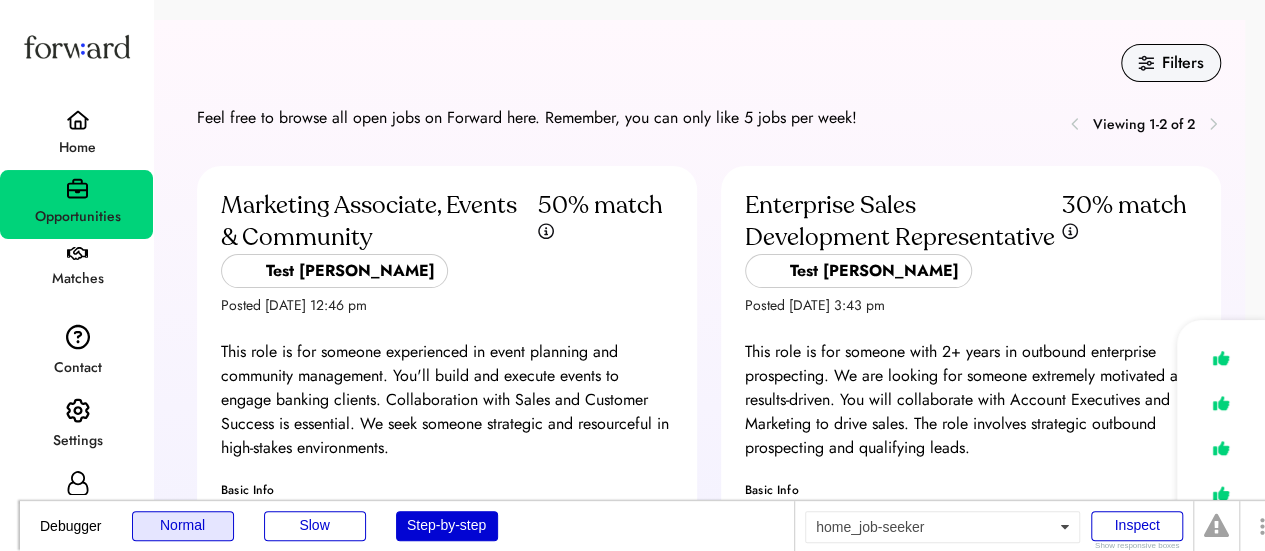 click on "Normal" at bounding box center (183, 526) 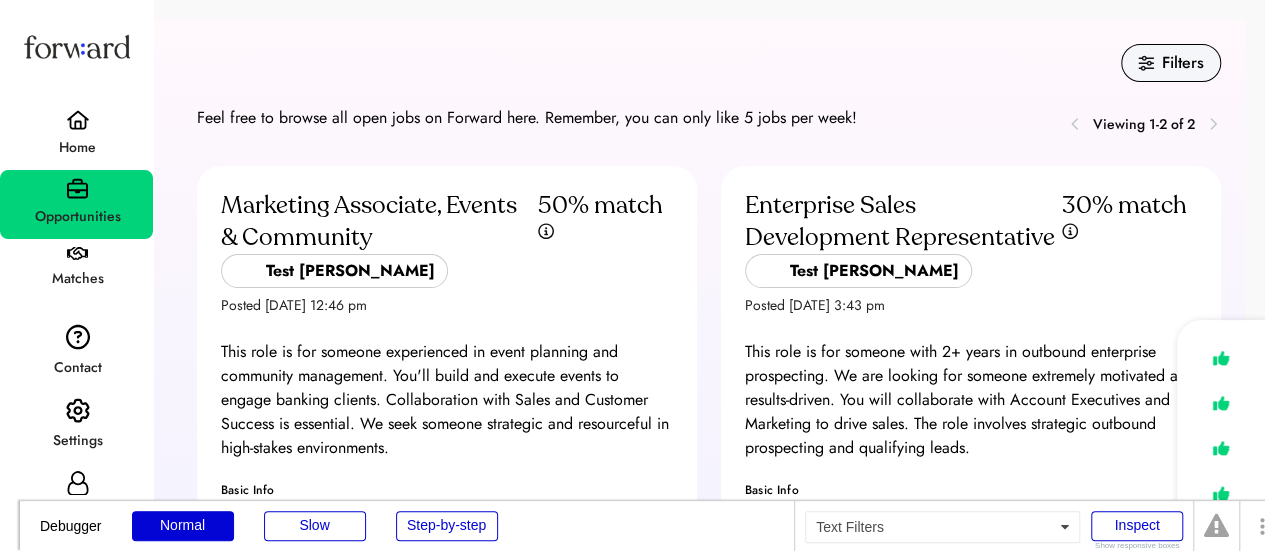 click on "Filters" at bounding box center [1183, 63] 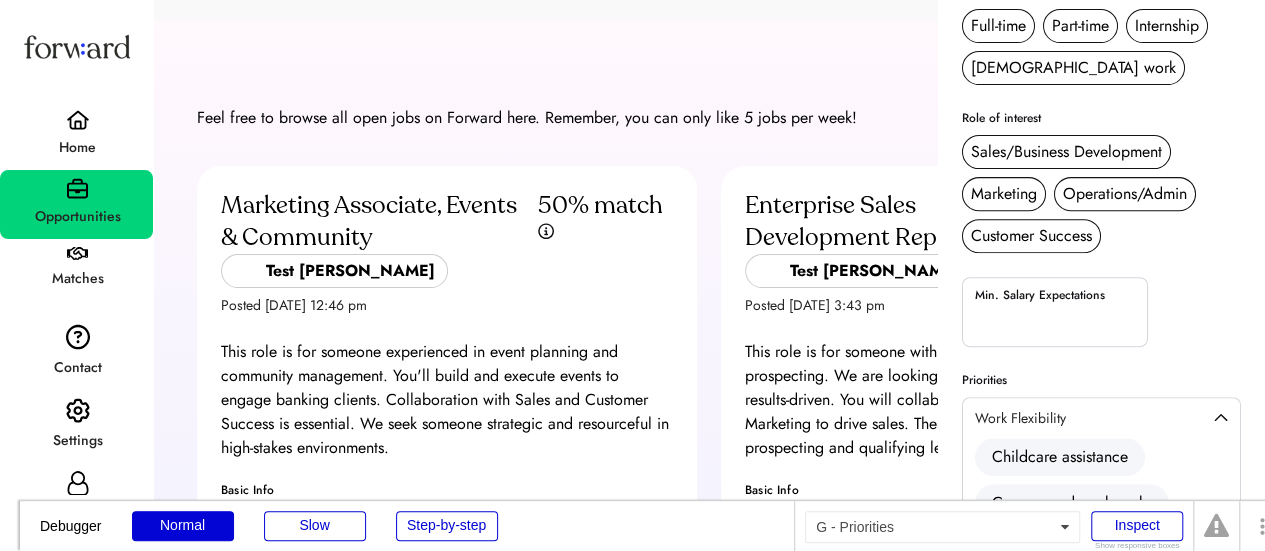 scroll, scrollTop: 296, scrollLeft: 0, axis: vertical 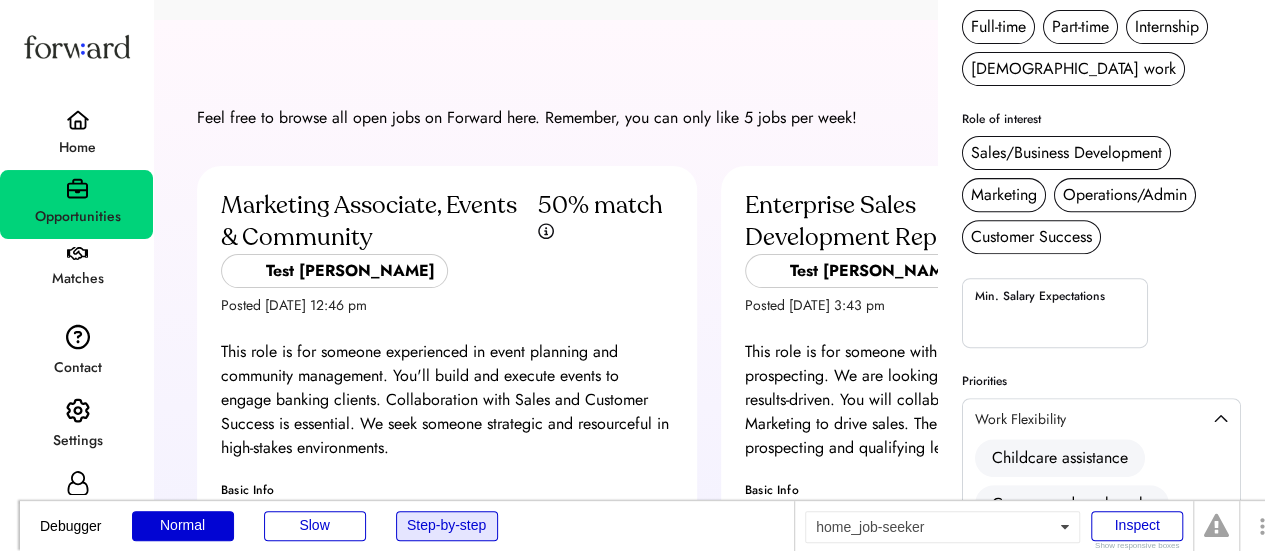 click on "Step-by-step" at bounding box center (447, 526) 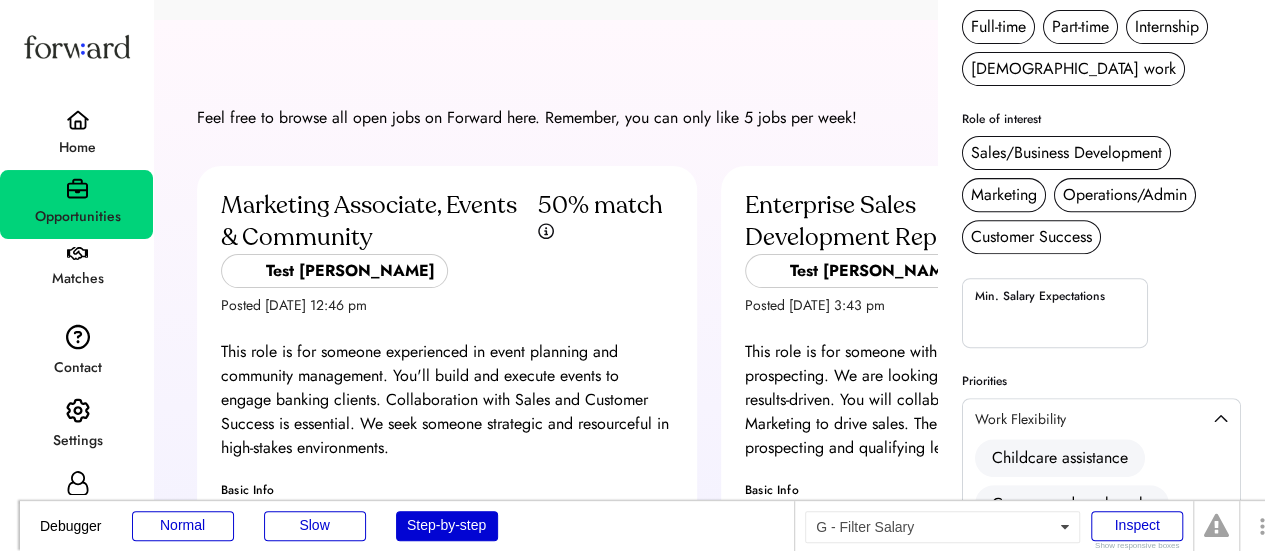 scroll, scrollTop: 0, scrollLeft: 0, axis: both 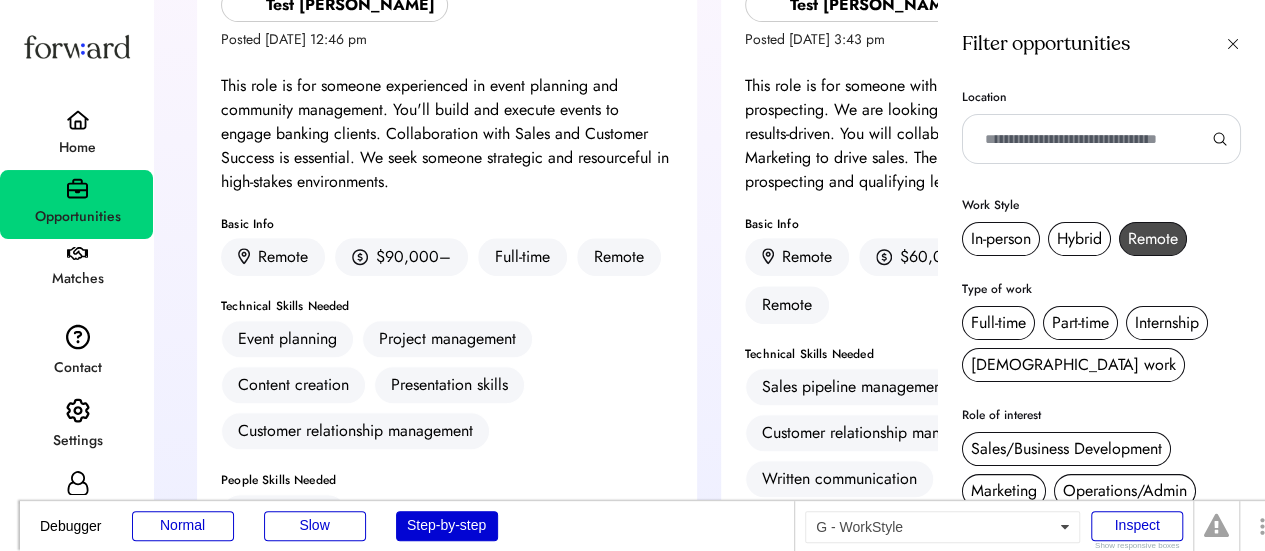 click on "Remote" at bounding box center [1153, 239] 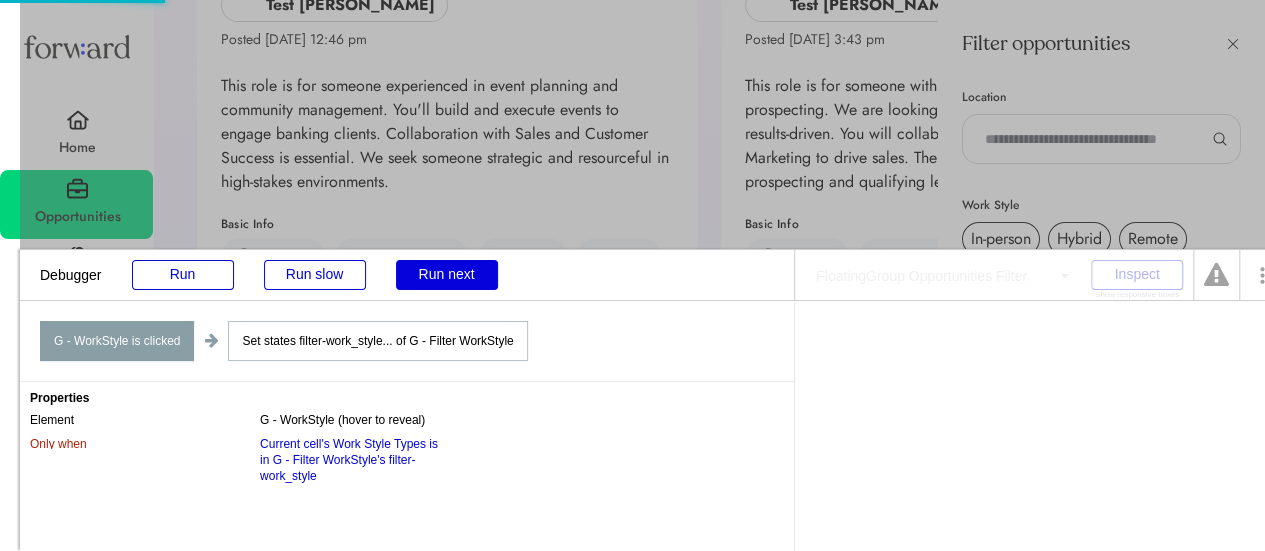 click on "Run next" at bounding box center [447, 275] 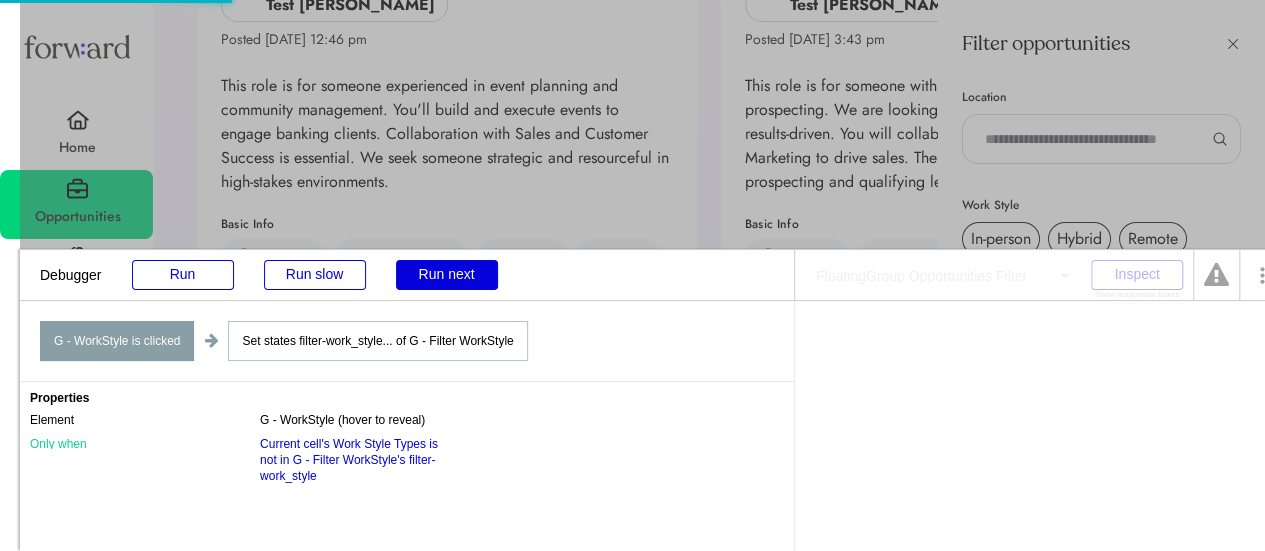 click on "Run next" at bounding box center [447, 275] 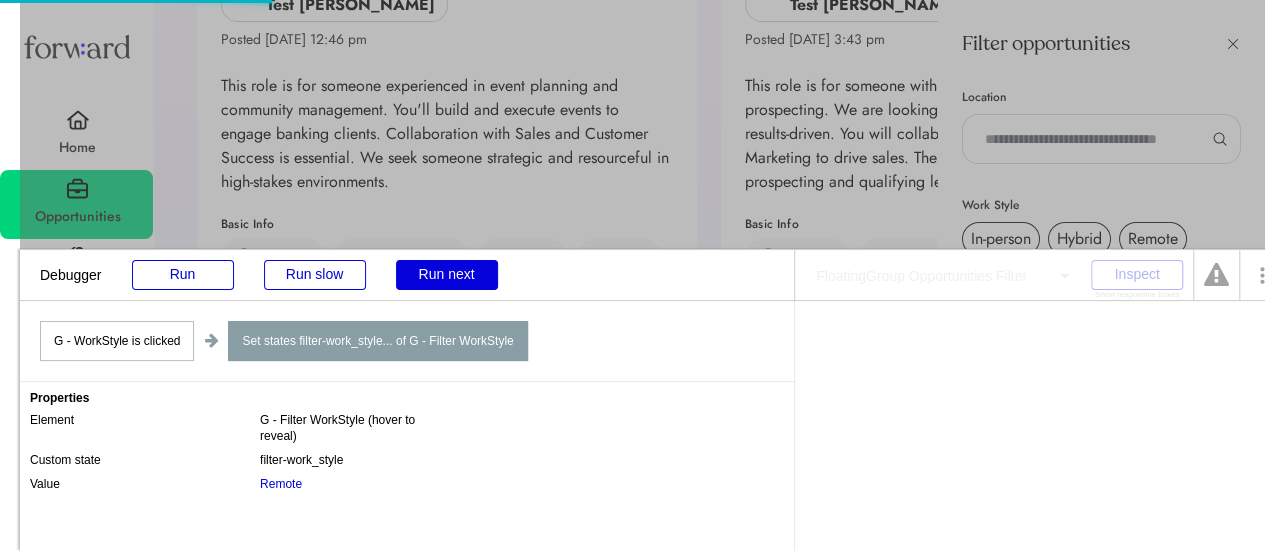 click on "Run next" at bounding box center (447, 275) 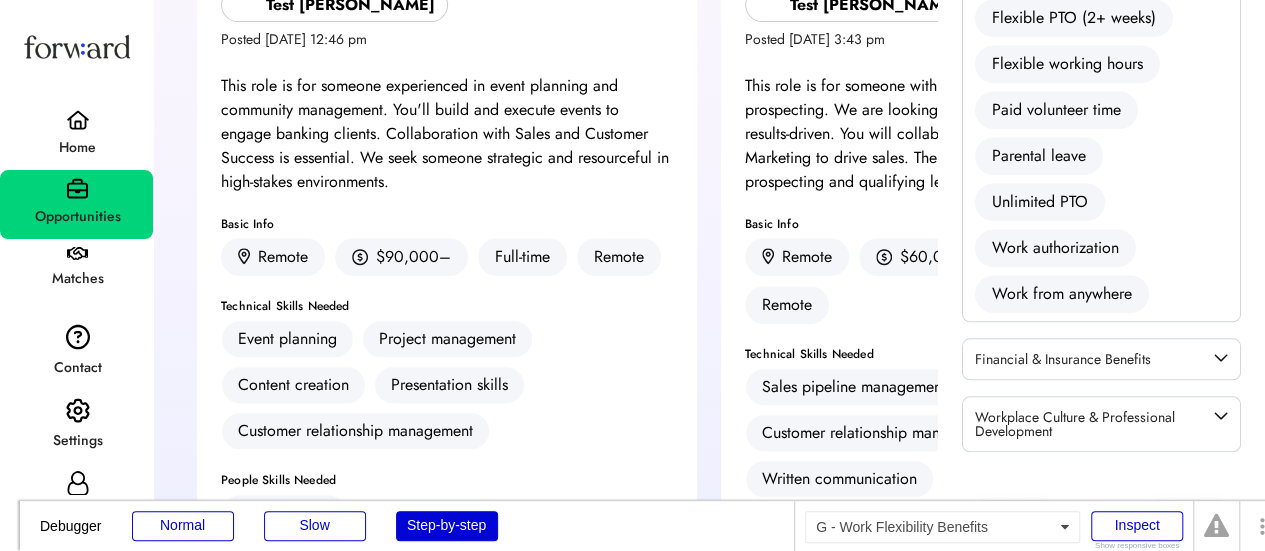 scroll, scrollTop: 679, scrollLeft: 0, axis: vertical 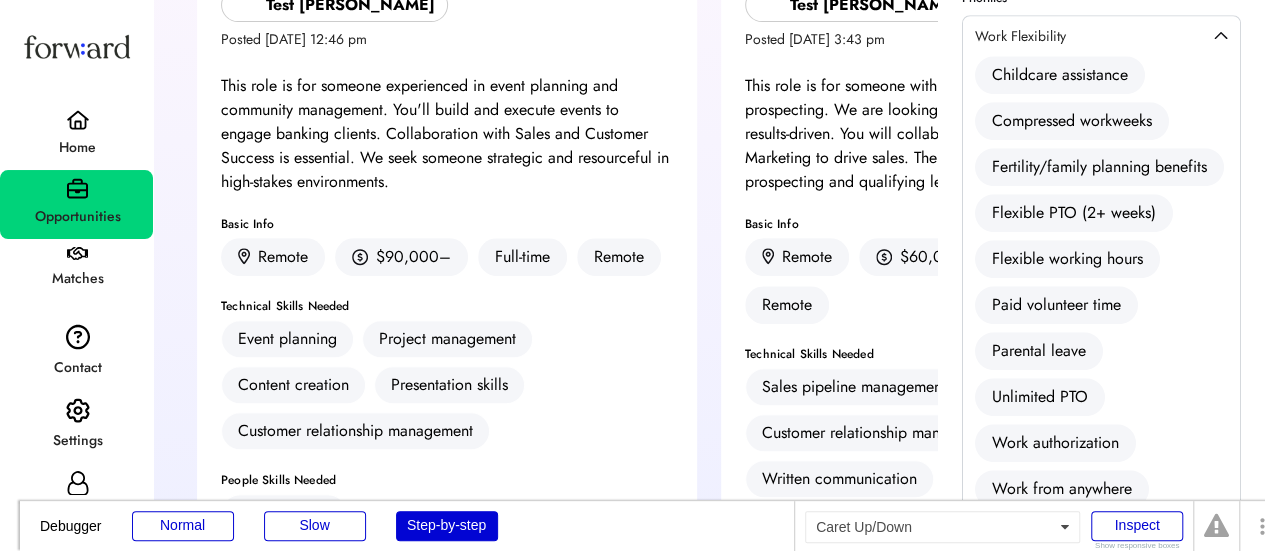 click 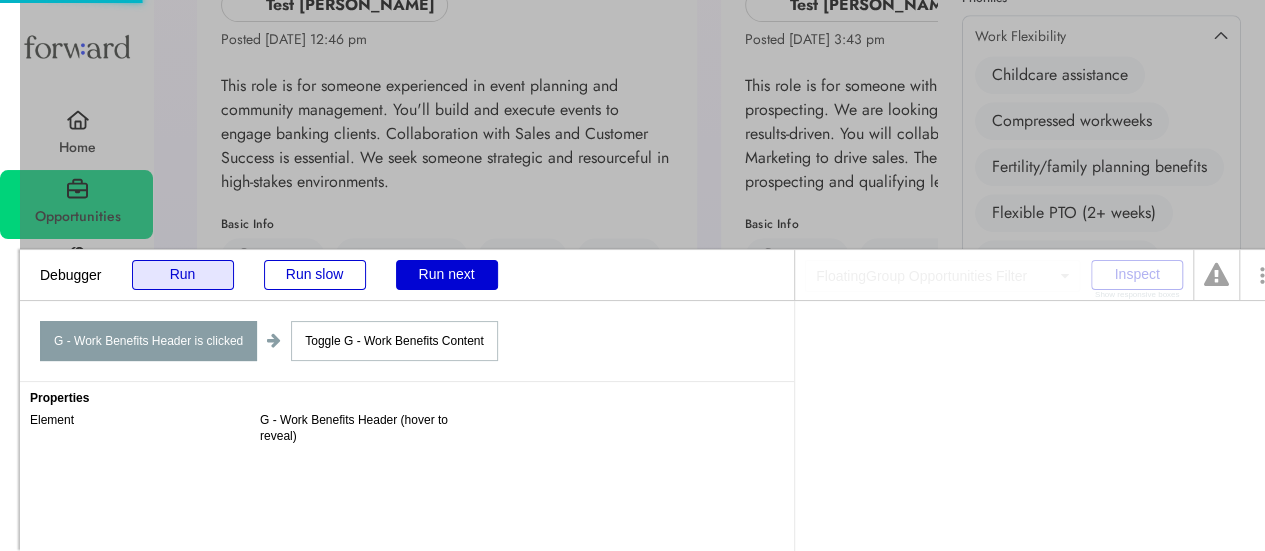 click on "Run" at bounding box center [183, 275] 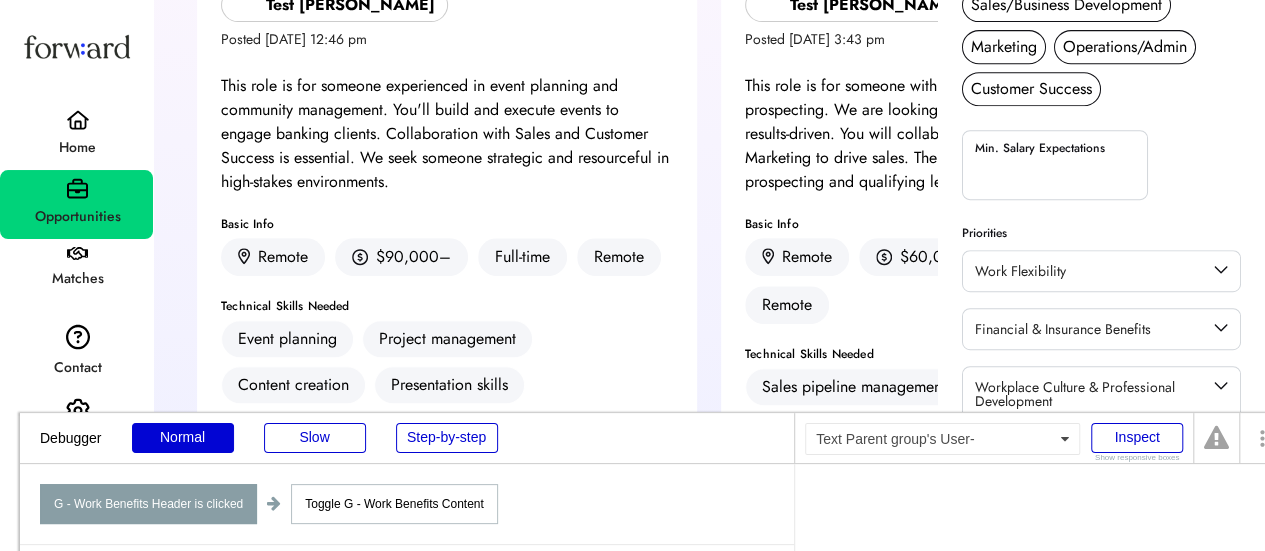 scroll, scrollTop: 420, scrollLeft: 0, axis: vertical 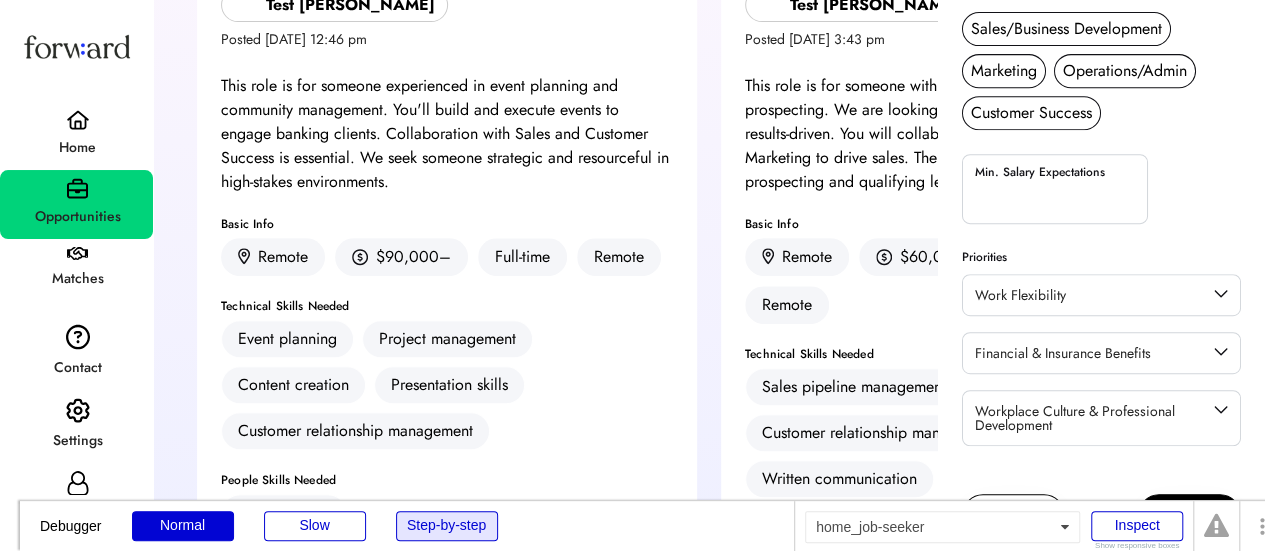 click on "Step-by-step" at bounding box center [447, 526] 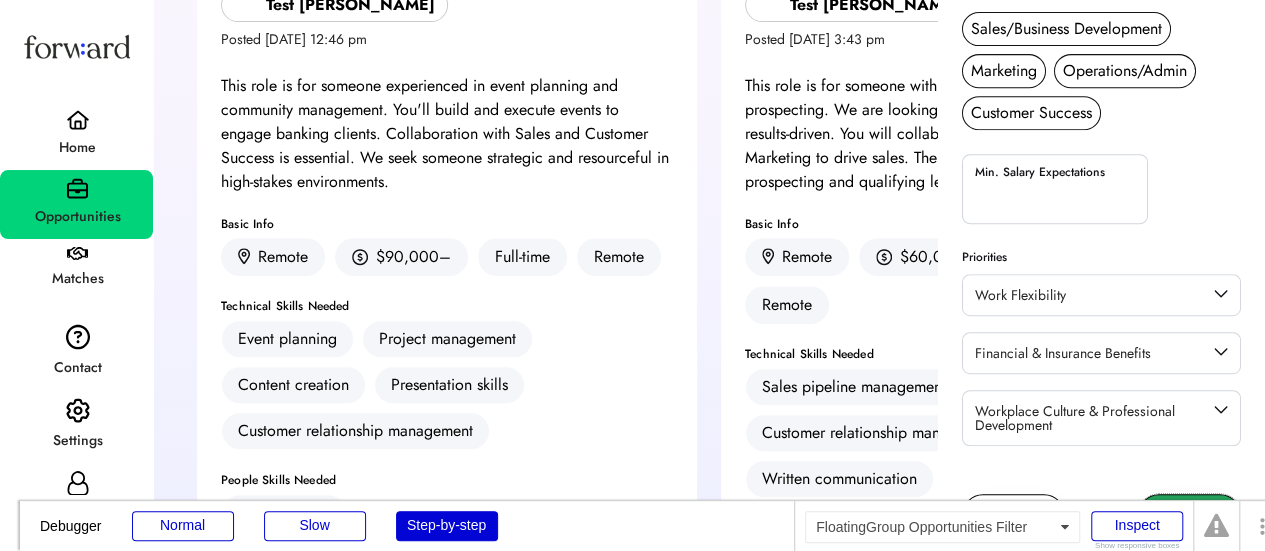 click on "Filter" at bounding box center (1189, 515) 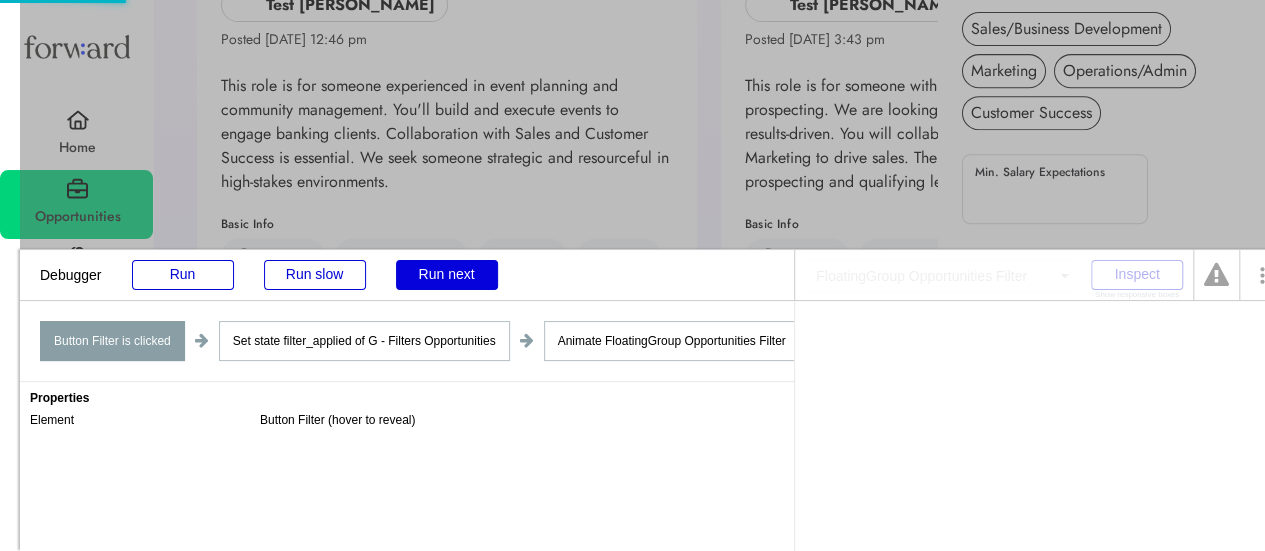 click on "Run next" at bounding box center (447, 275) 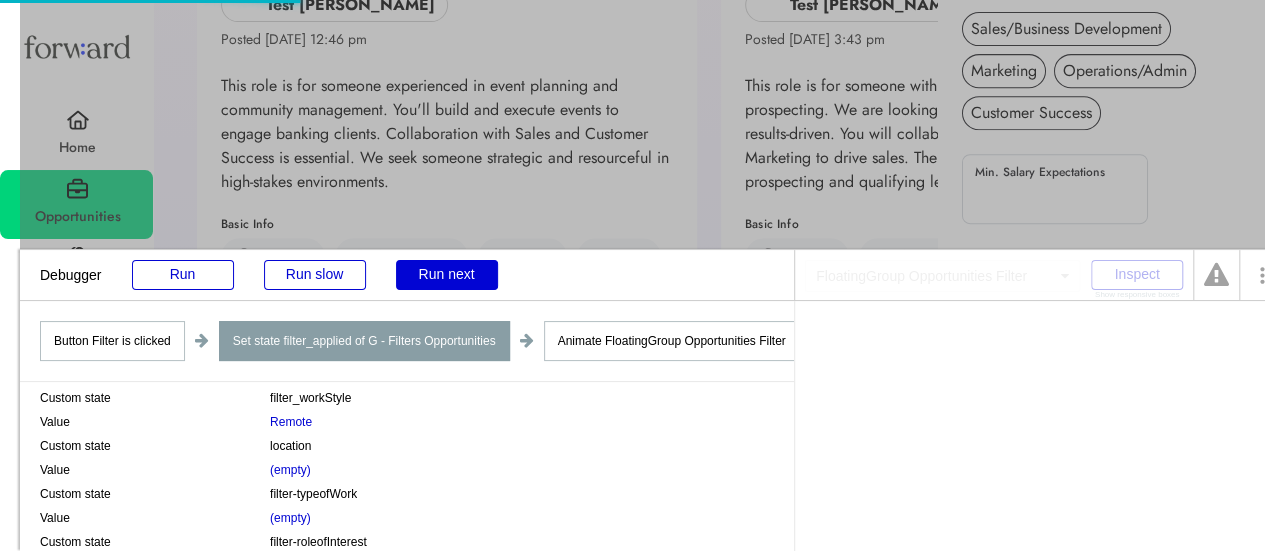 scroll, scrollTop: 228, scrollLeft: 0, axis: vertical 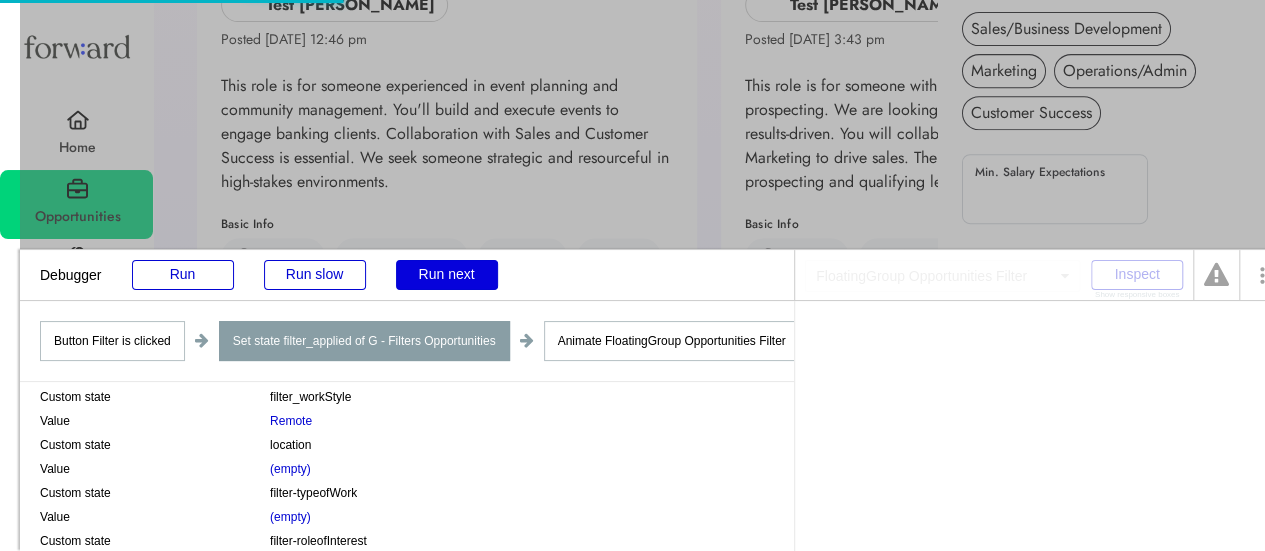click on "Run next" at bounding box center [447, 275] 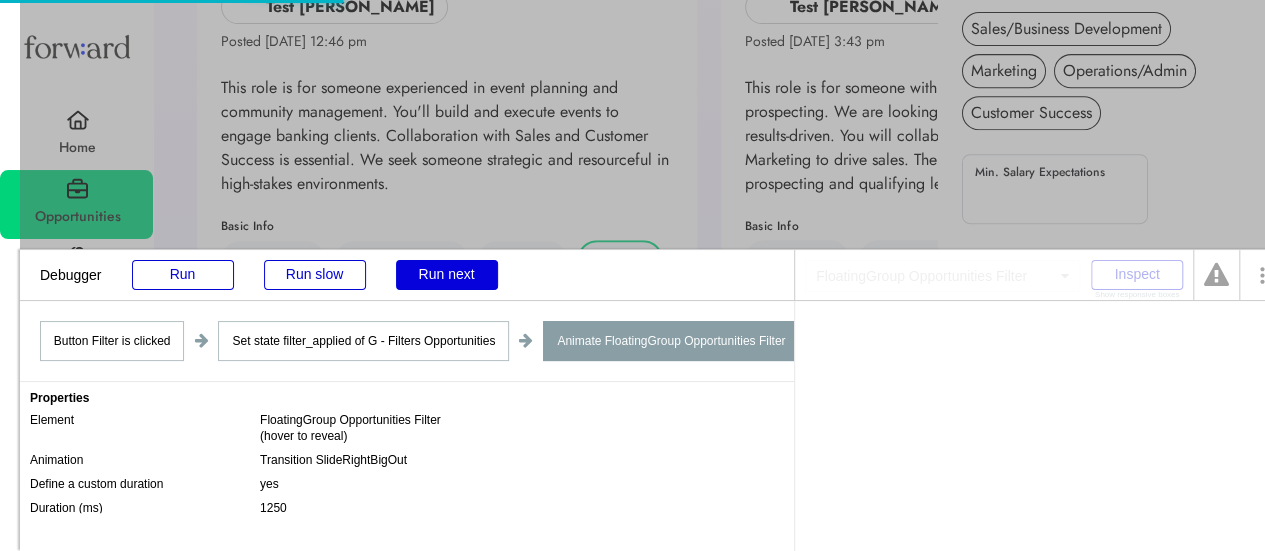 scroll, scrollTop: 268, scrollLeft: 0, axis: vertical 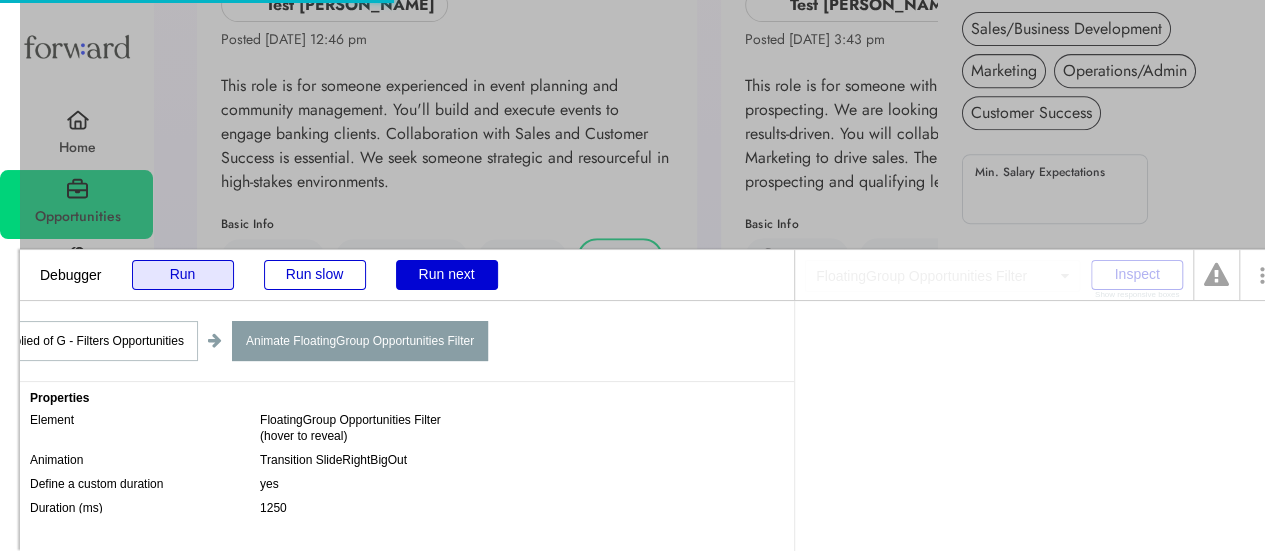 click on "Run" at bounding box center (183, 275) 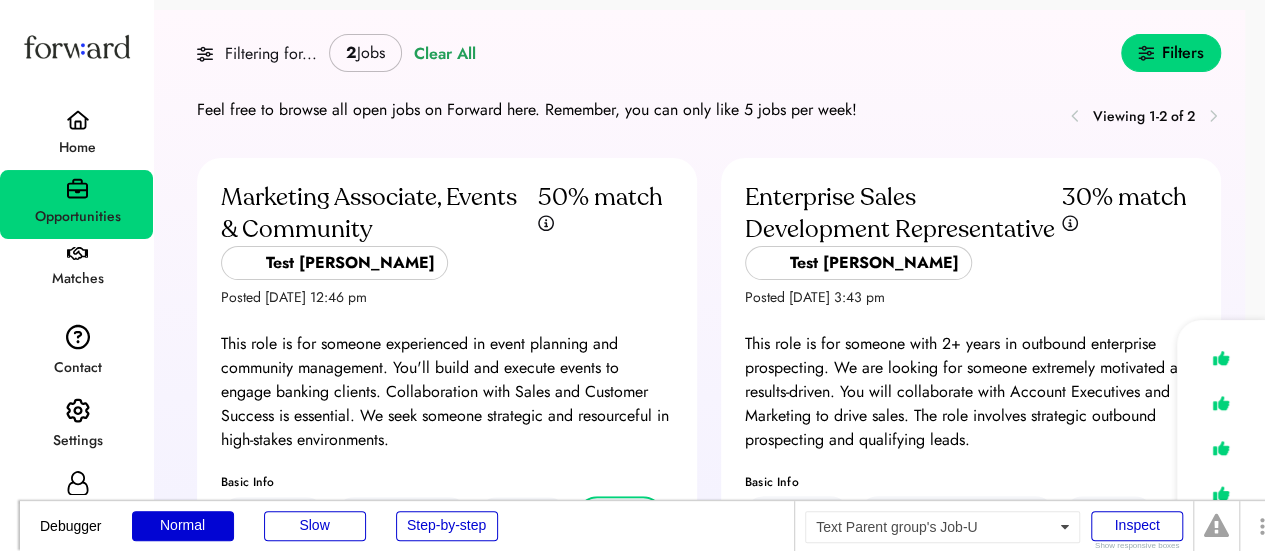 scroll, scrollTop: 7, scrollLeft: 0, axis: vertical 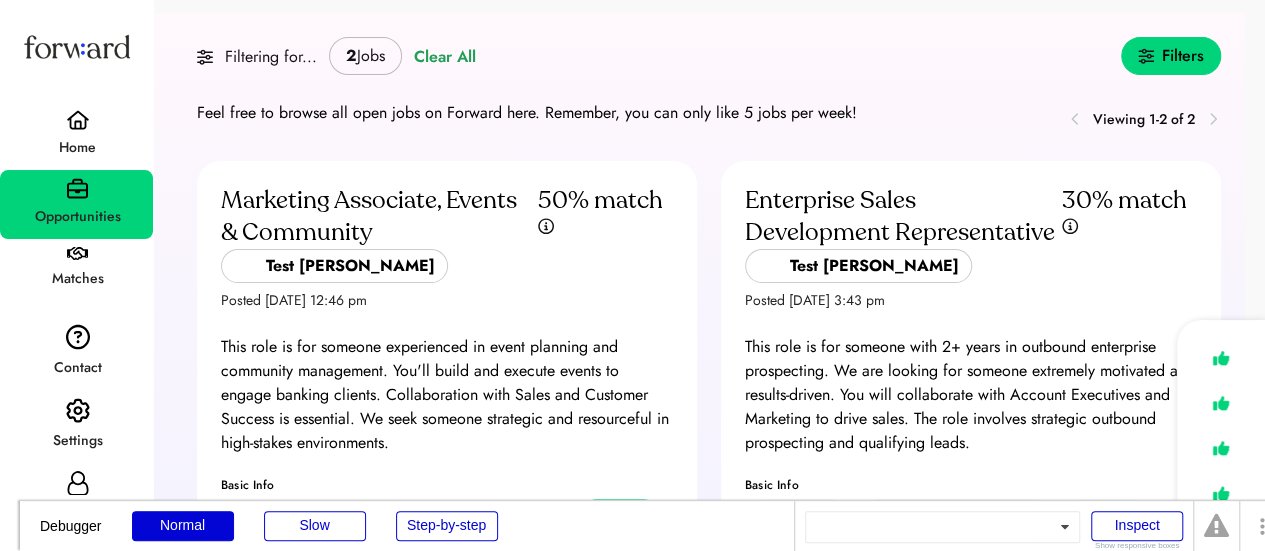 click on "Enterprise Sales Development Representative Test Irfan Posted Dec 13, 2024 3:43 pm 30% match This role is for someone with 2+ years in outbound enterprise prospecting. We are looking for someone extremely motivated and results-driven. You will collaborate with Account Executives and Marketing to drive sales. The role involves strategic outbound prospecting and qualifying leads. Basic Info Remote $60,000–$70,000 Full-time Remote Technical Skills Needed Sales pipeline management Customer relationship management Google Analytics Written communication People Skills Needed Communication Relationship building Analytical thinking Ability to learn See full job posting" at bounding box center [971, 561] 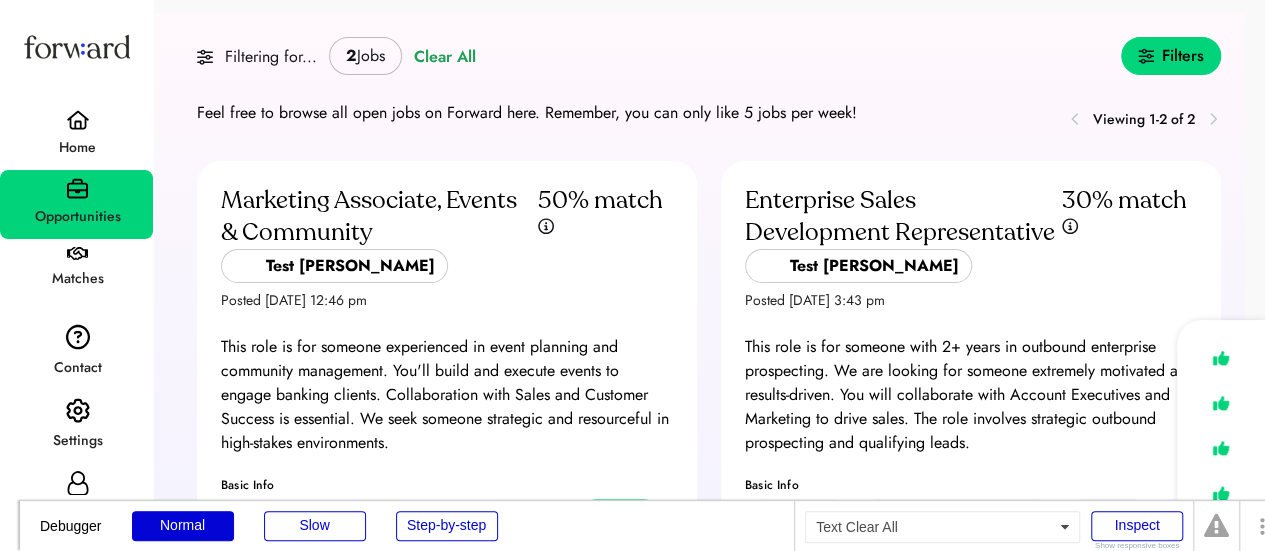 click on "Clear All" at bounding box center (445, 57) 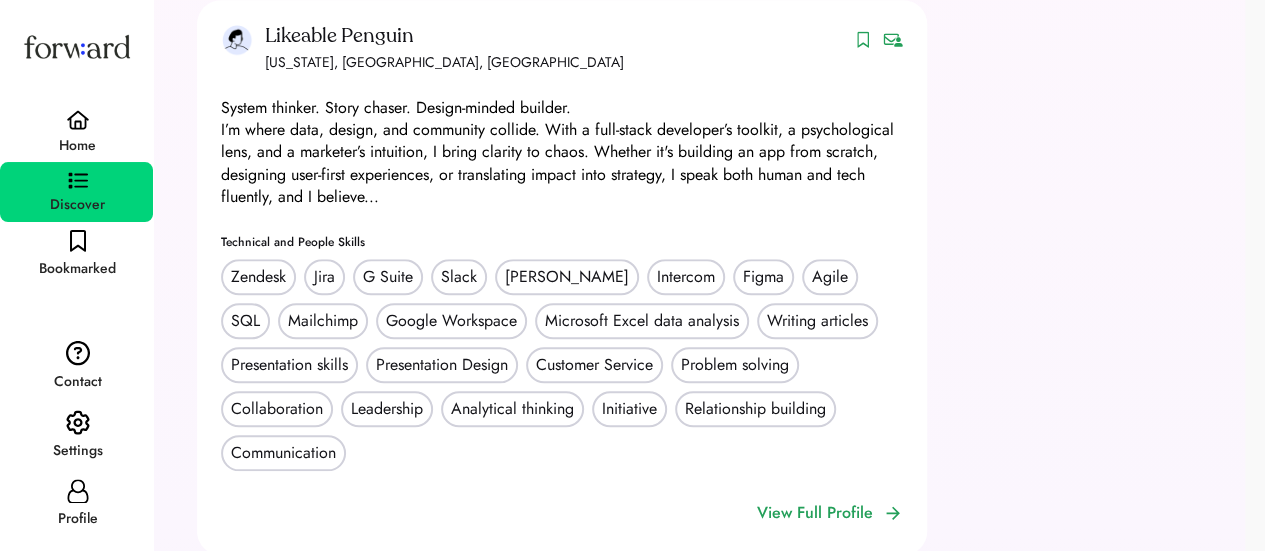 scroll, scrollTop: 0, scrollLeft: 0, axis: both 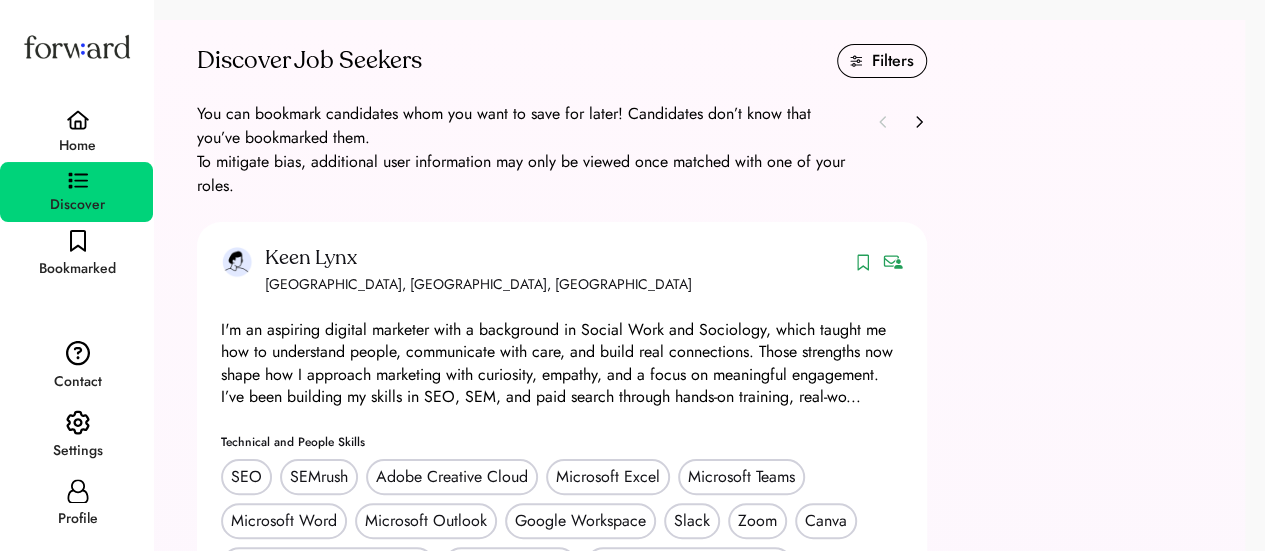 click 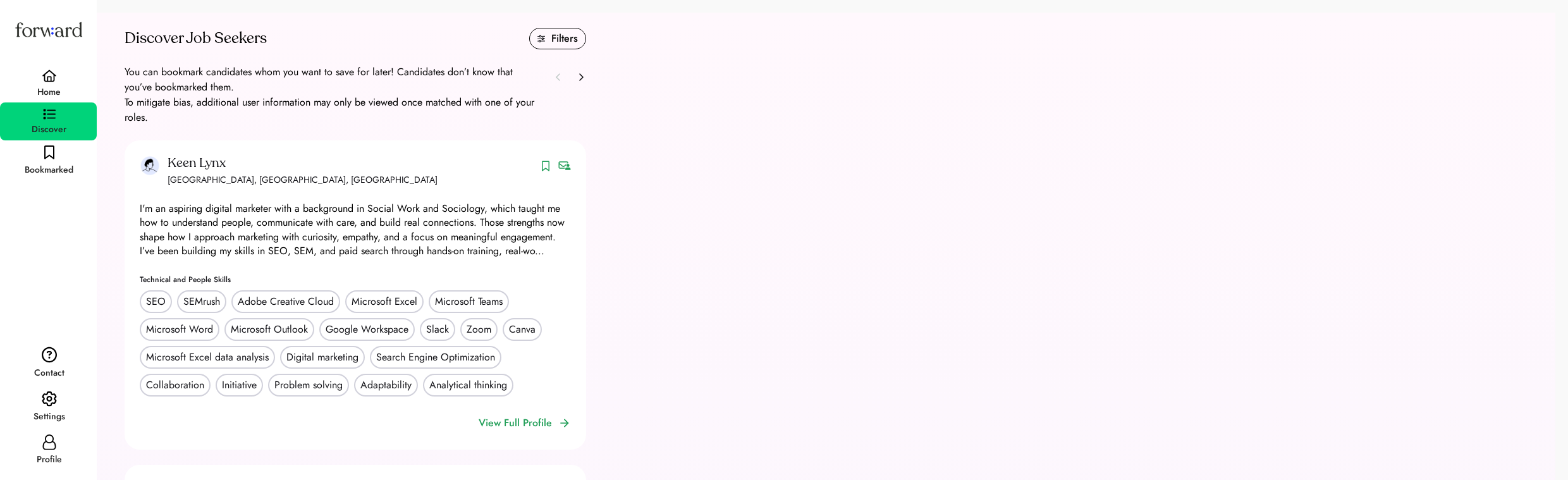 click on "Keen Lynx
[GEOGRAPHIC_DATA], [GEOGRAPHIC_DATA], [GEOGRAPHIC_DATA] [GEOGRAPHIC_DATA], [GEOGRAPHIC_DATA], [GEOGRAPHIC_DATA] I'm an aspiring digital marketer with a background in Social Work and Sociology, which taught me how to understand people, communicate with care, and build real connections. Those strengths now shape how I approach marketing with curiosity, empathy, and a focus on meaningful engagement. I’ve been building my skills in SEO, SEM, and paid search through hands-on training, real-wo... Technical and People Skills SEO SEMrush Adobe Creative Cloud Microsoft Excel Microsoft Teams Microsoft Word Microsoft Outlook Google Workspace Slack Zoom Canva Microsoft Excel data analysis Digital marketing Search Engine Optimization Collaboration Initiative Problem solving Adaptability Analytical thinking View Full Profile" at bounding box center [832, 302] 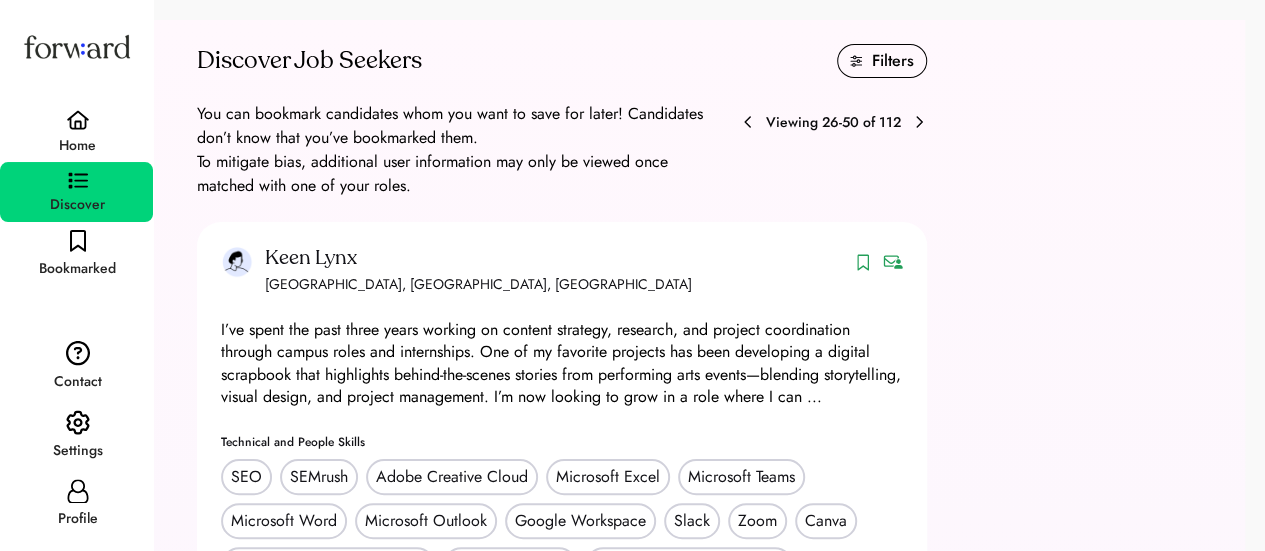 click at bounding box center (748, 122) 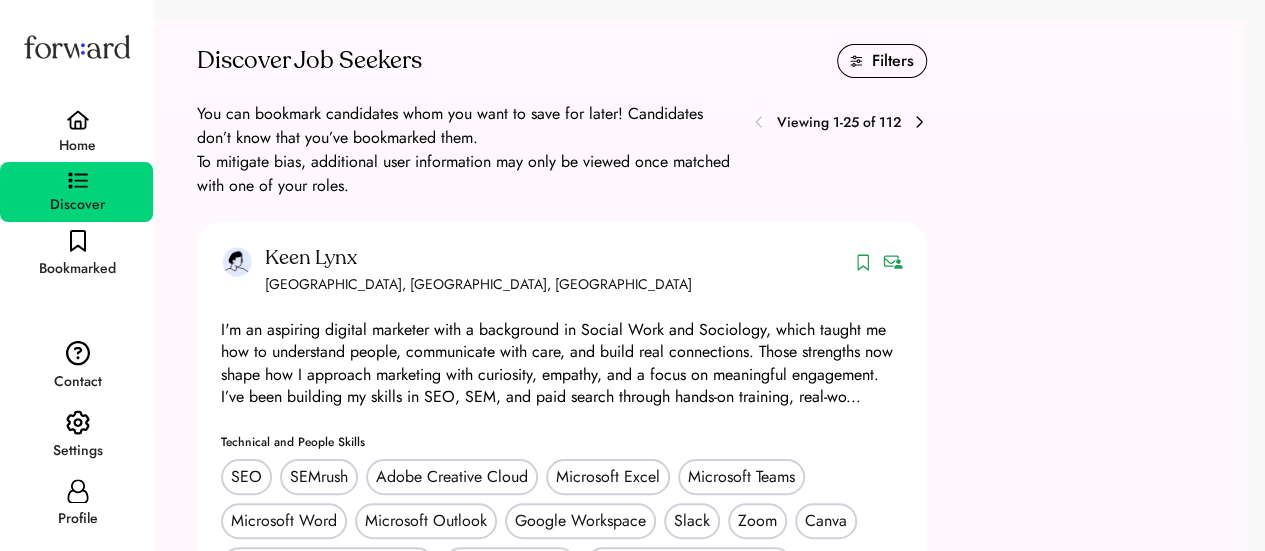 click on "Filters" at bounding box center (893, 61) 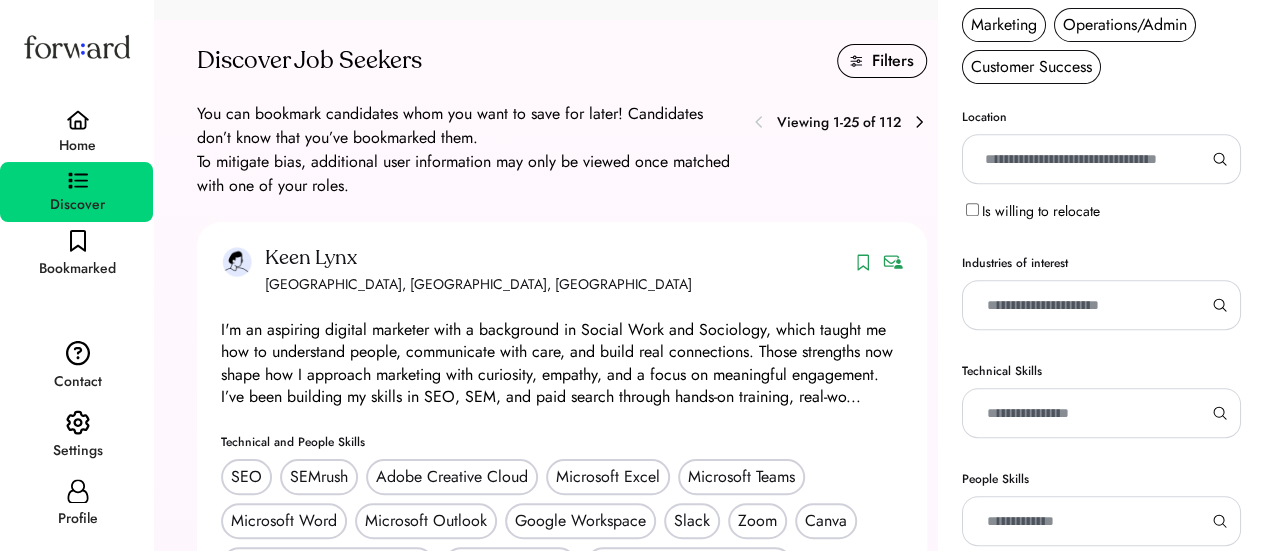 scroll, scrollTop: 468, scrollLeft: 0, axis: vertical 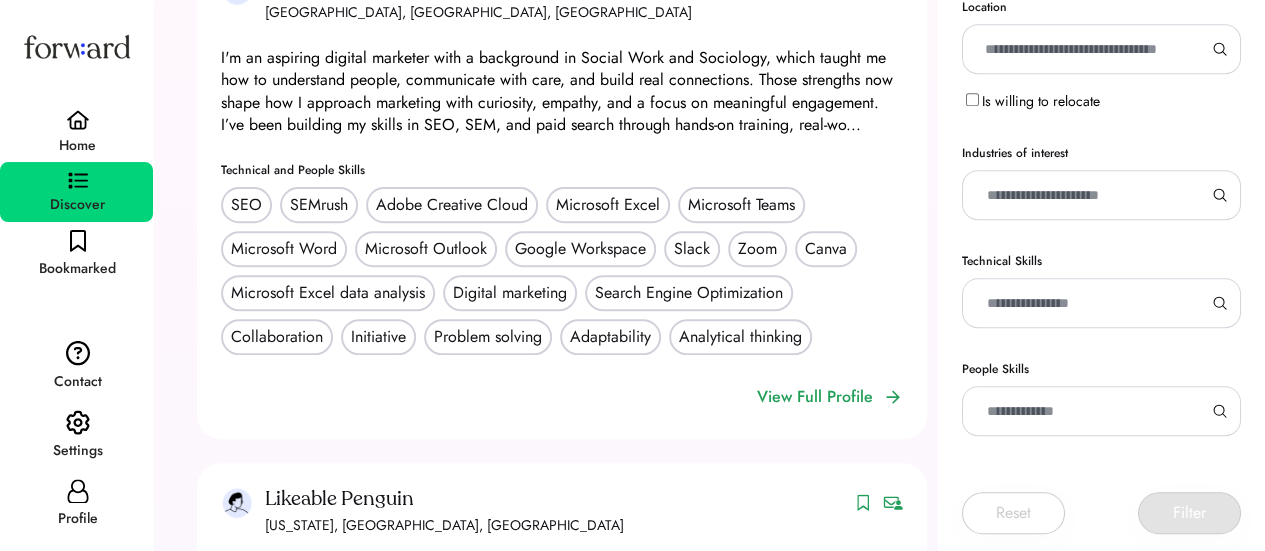 click at bounding box center (1093, 303) 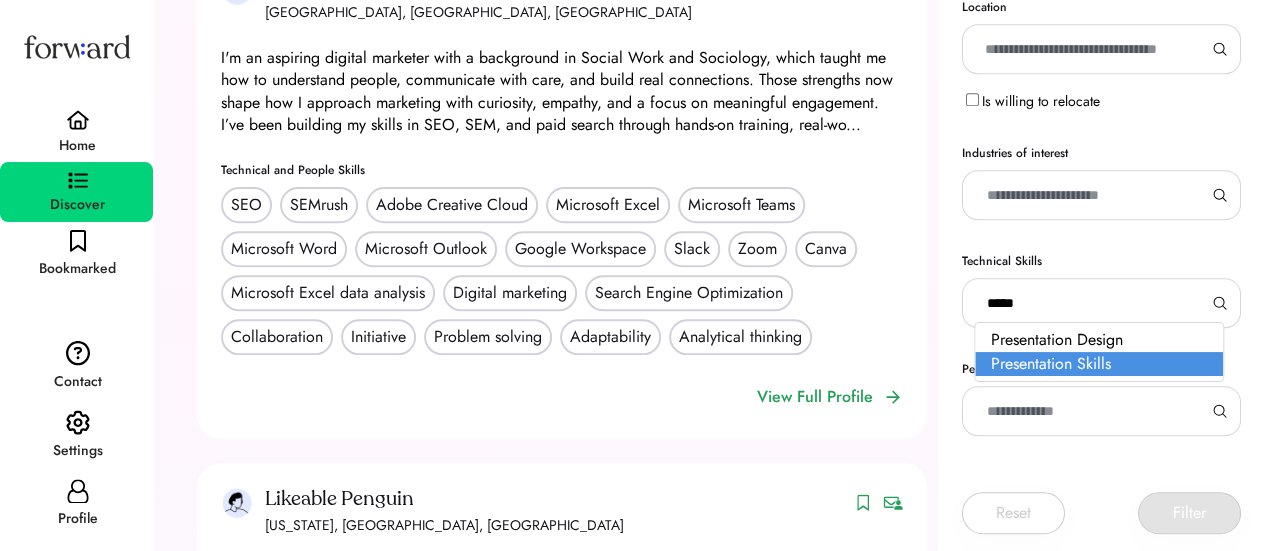 type on "*****" 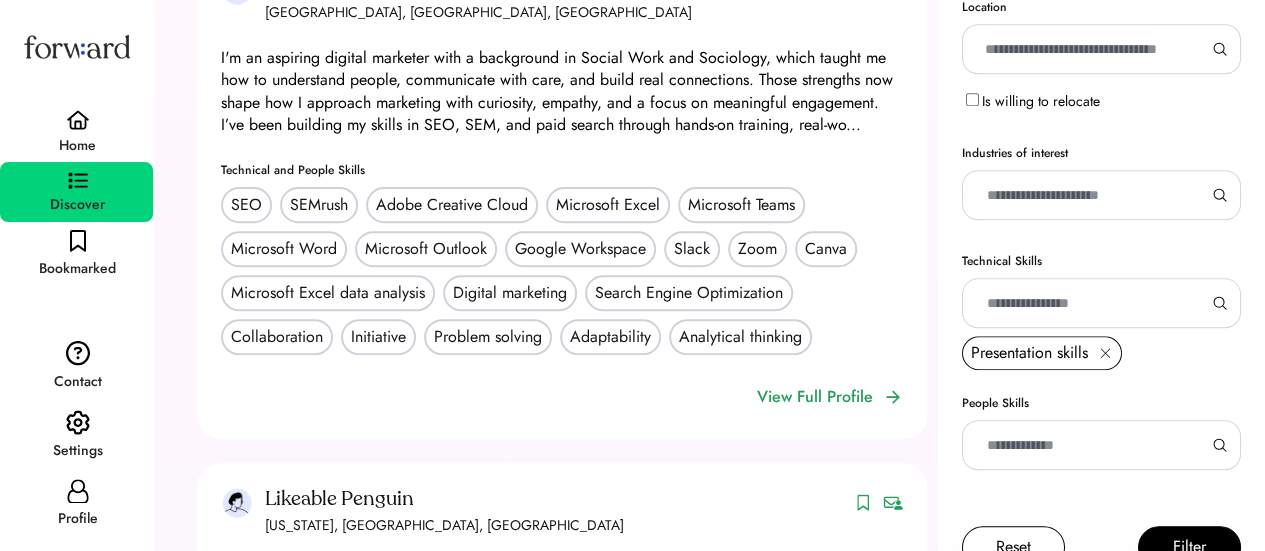 scroll, scrollTop: 501, scrollLeft: 0, axis: vertical 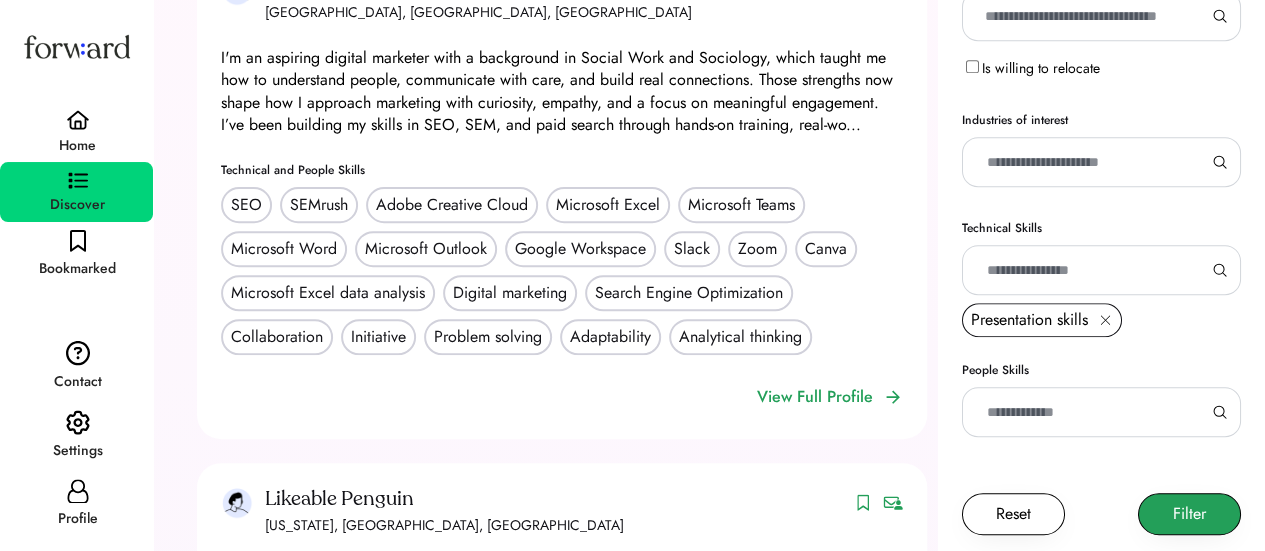 click on "Filter" at bounding box center (1189, 514) 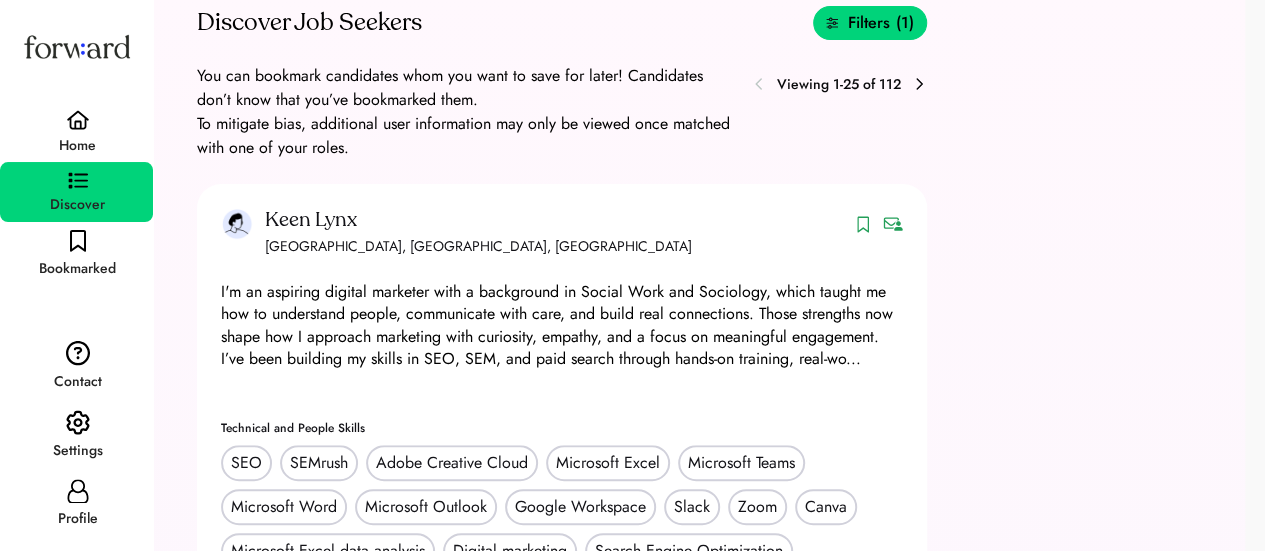 scroll, scrollTop: 0, scrollLeft: 0, axis: both 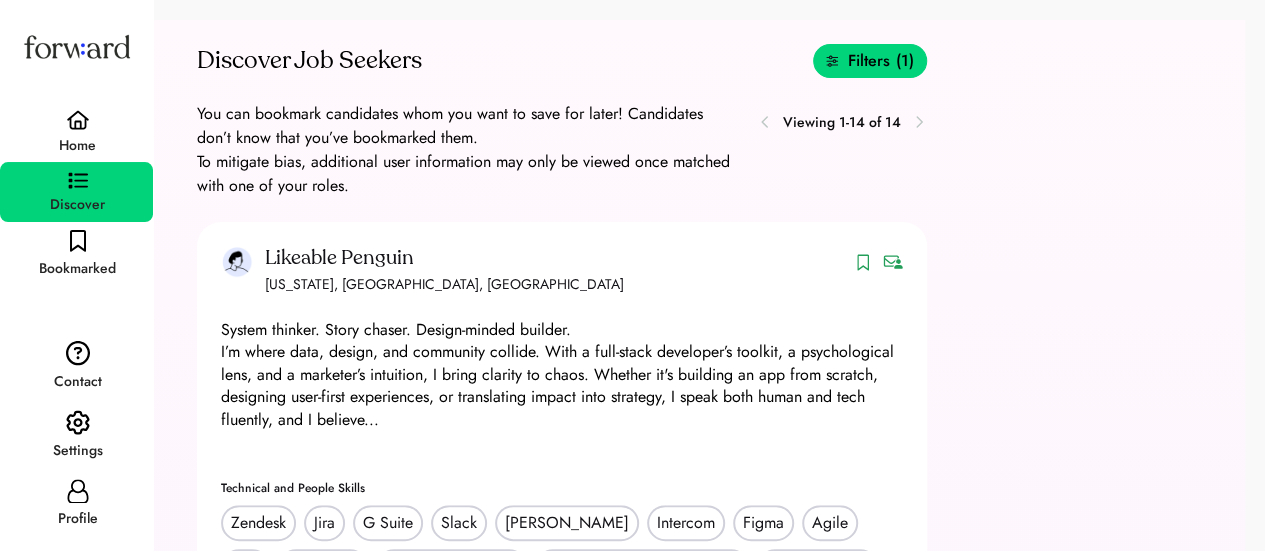 click on "Filters" at bounding box center (869, 61) 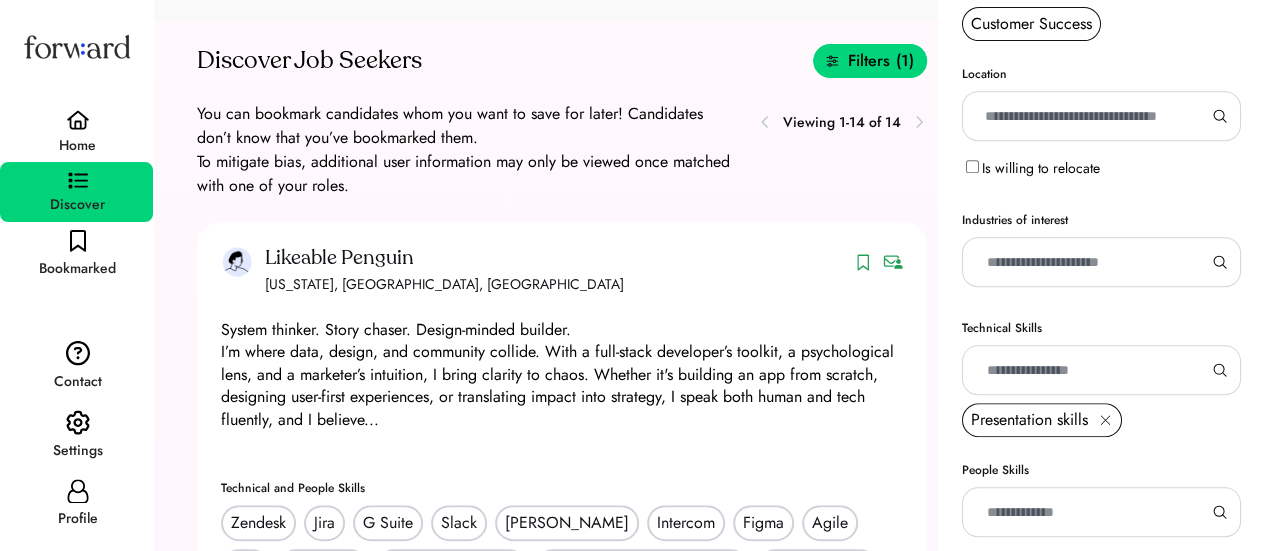 scroll, scrollTop: 501, scrollLeft: 0, axis: vertical 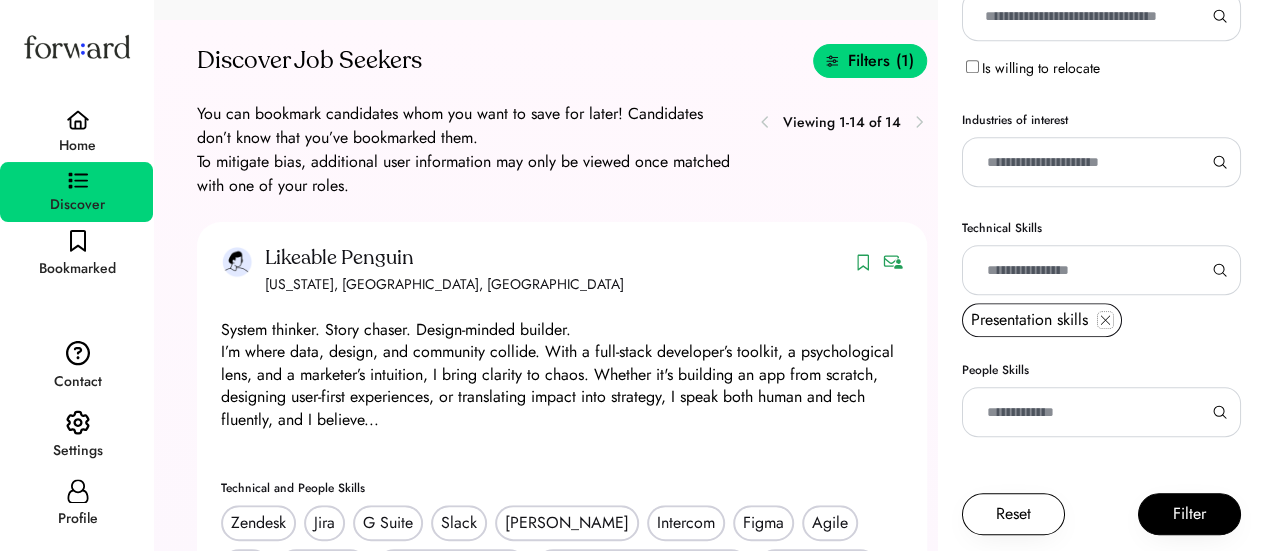 click 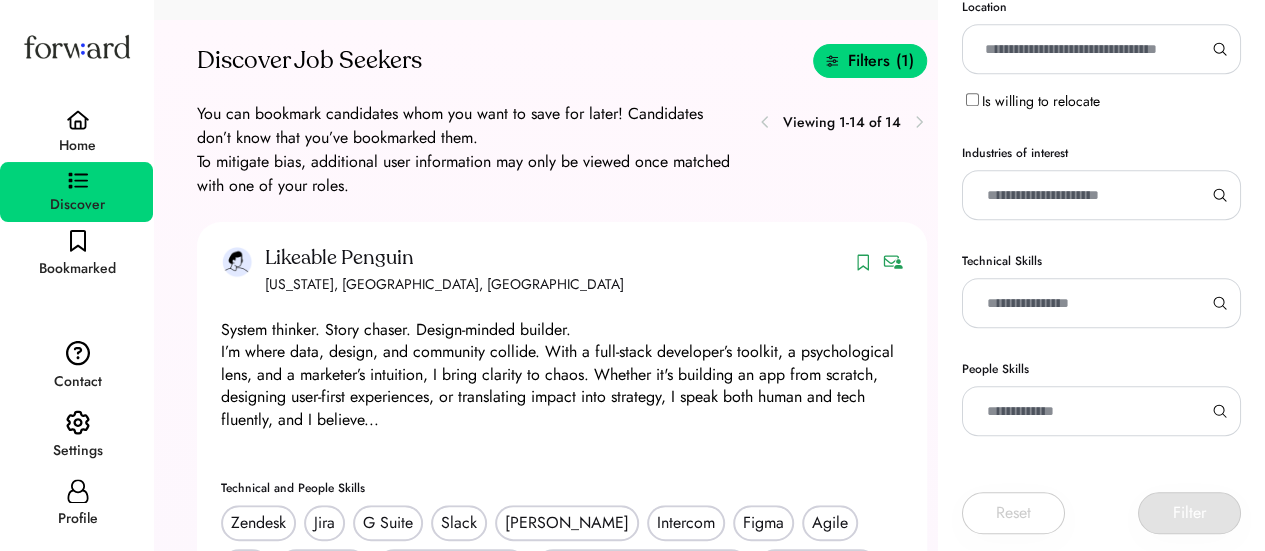 scroll, scrollTop: 0, scrollLeft: 0, axis: both 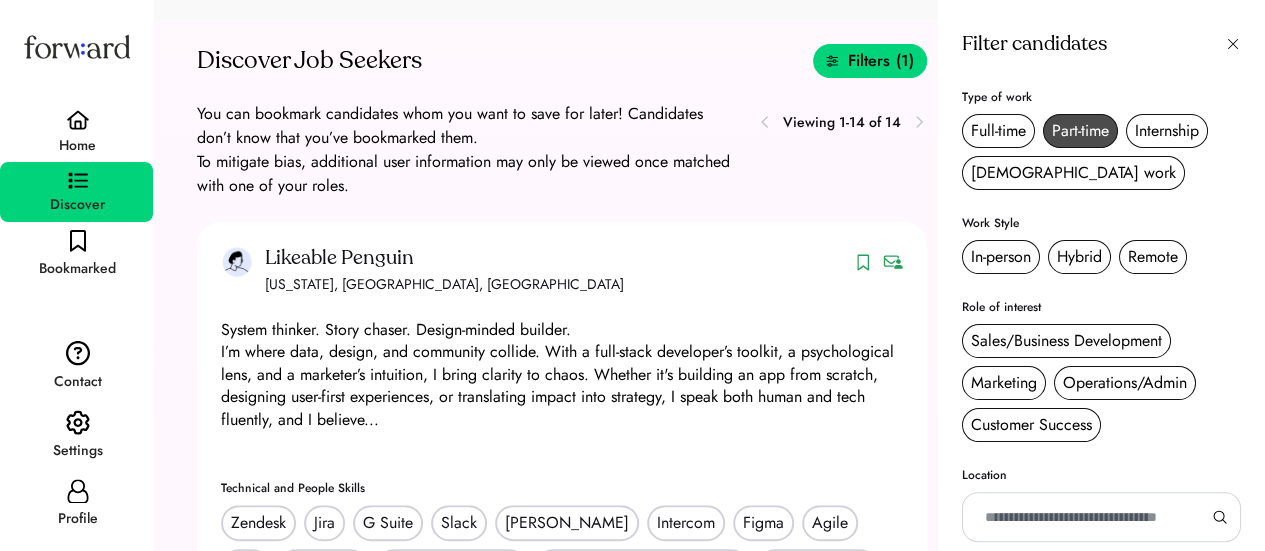 click on "Part-time" at bounding box center (1080, 131) 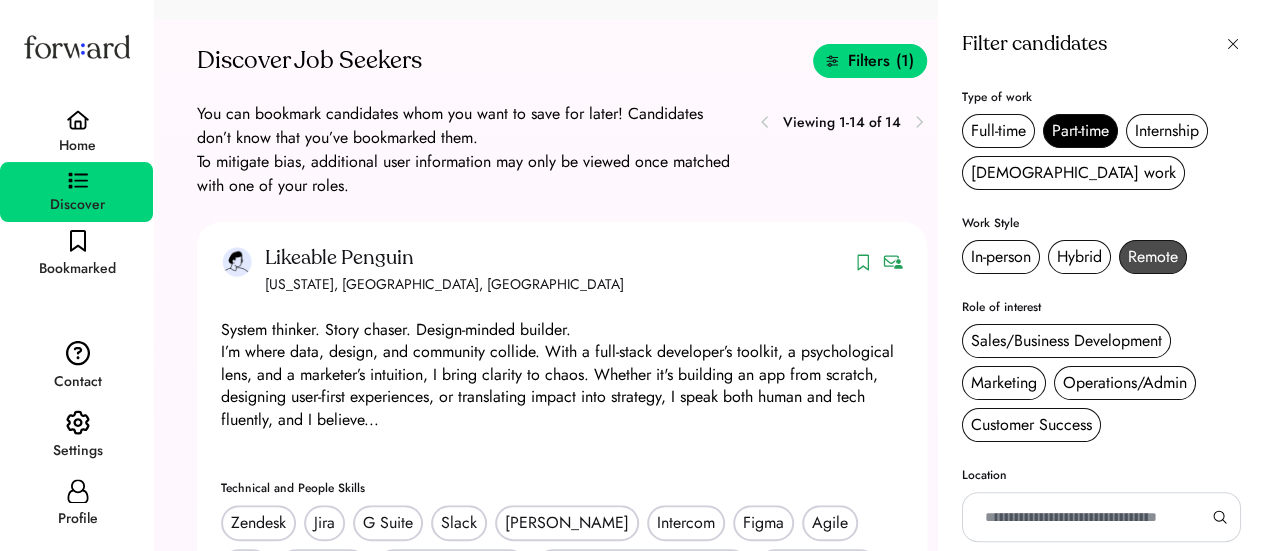 scroll, scrollTop: 468, scrollLeft: 0, axis: vertical 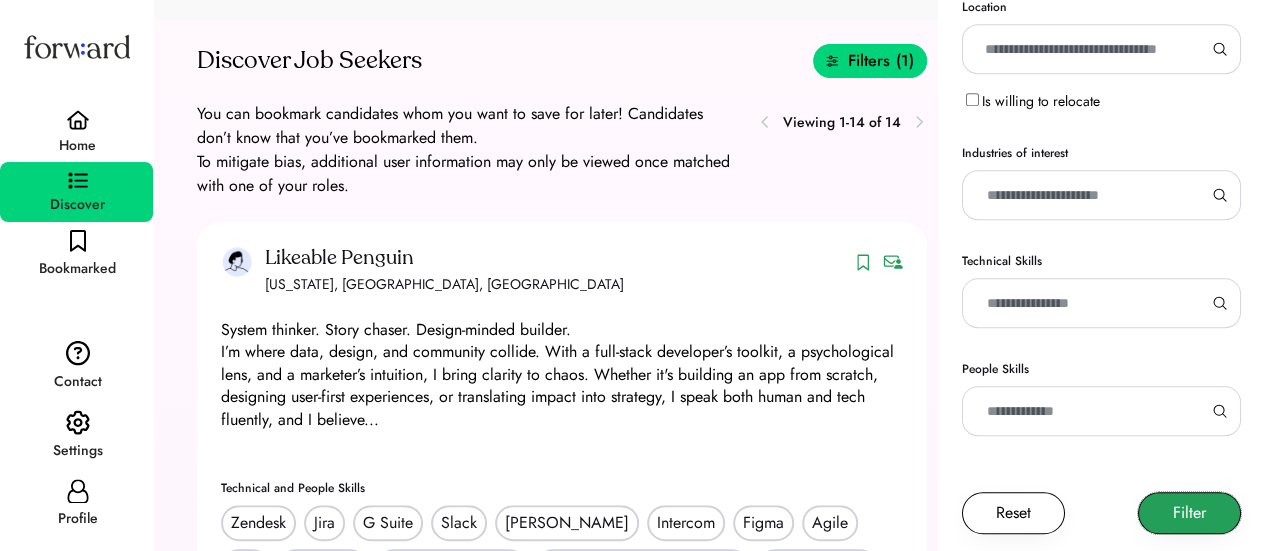 click on "Filter" at bounding box center [1189, 513] 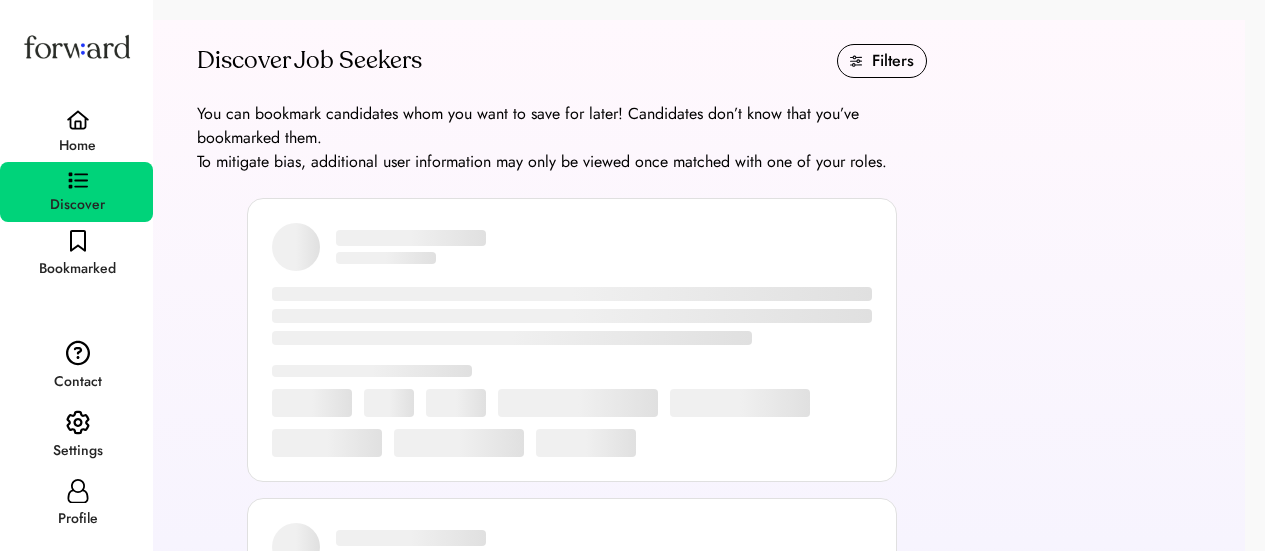 scroll, scrollTop: 0, scrollLeft: 0, axis: both 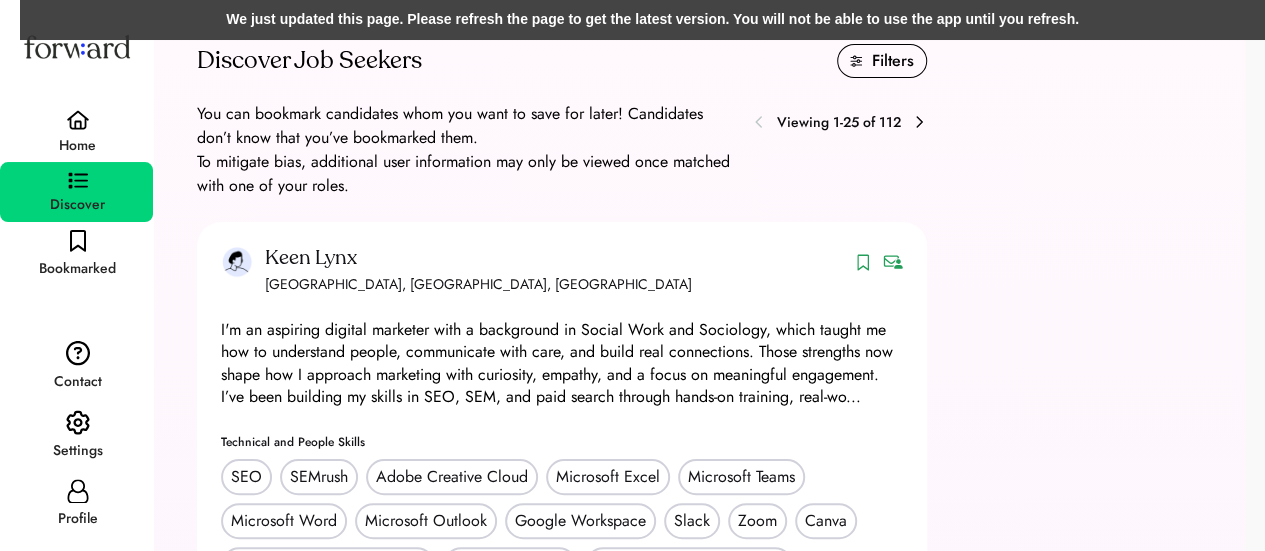 click on "We just updated this page.  Please refresh the page to get the latest version. You will not be able to use the app until you refresh." at bounding box center [652, 20] 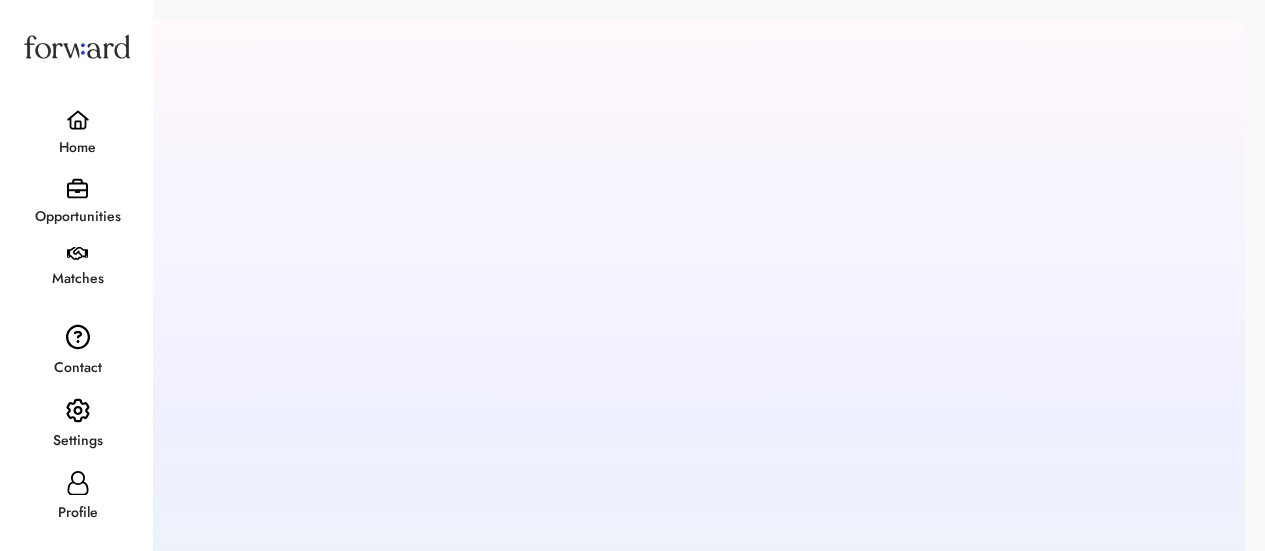 scroll, scrollTop: 0, scrollLeft: 0, axis: both 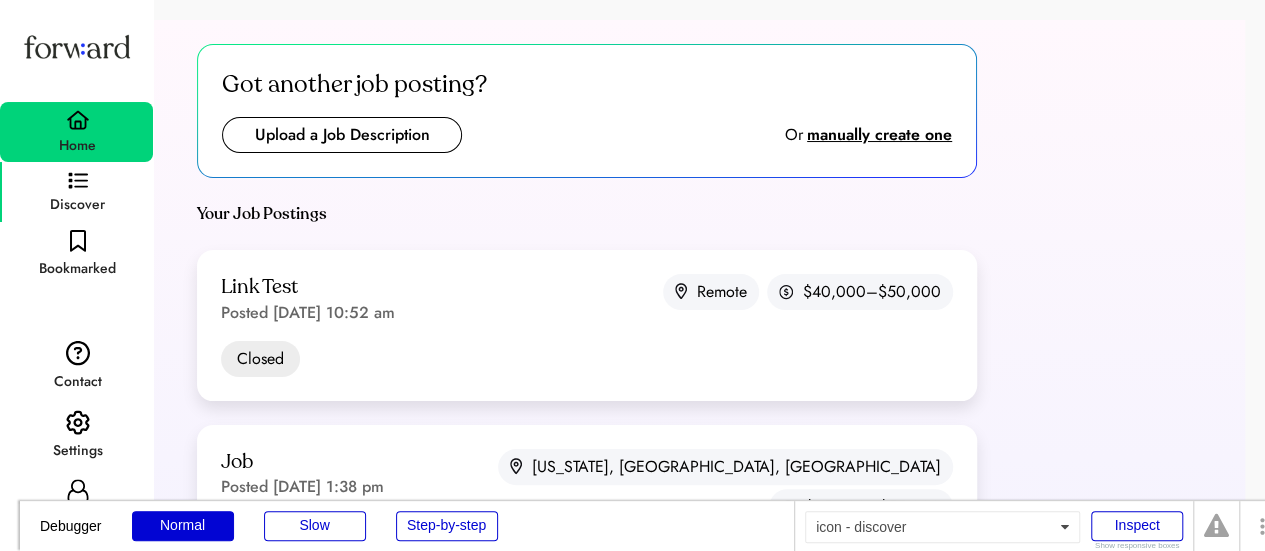 click at bounding box center [78, 181] 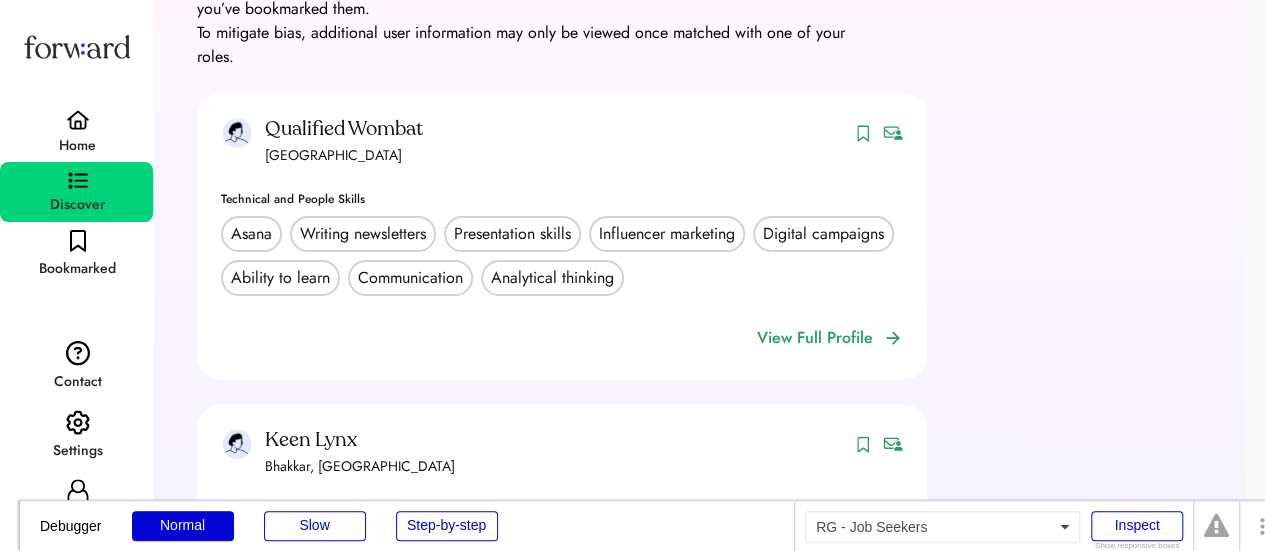 scroll, scrollTop: 0, scrollLeft: 0, axis: both 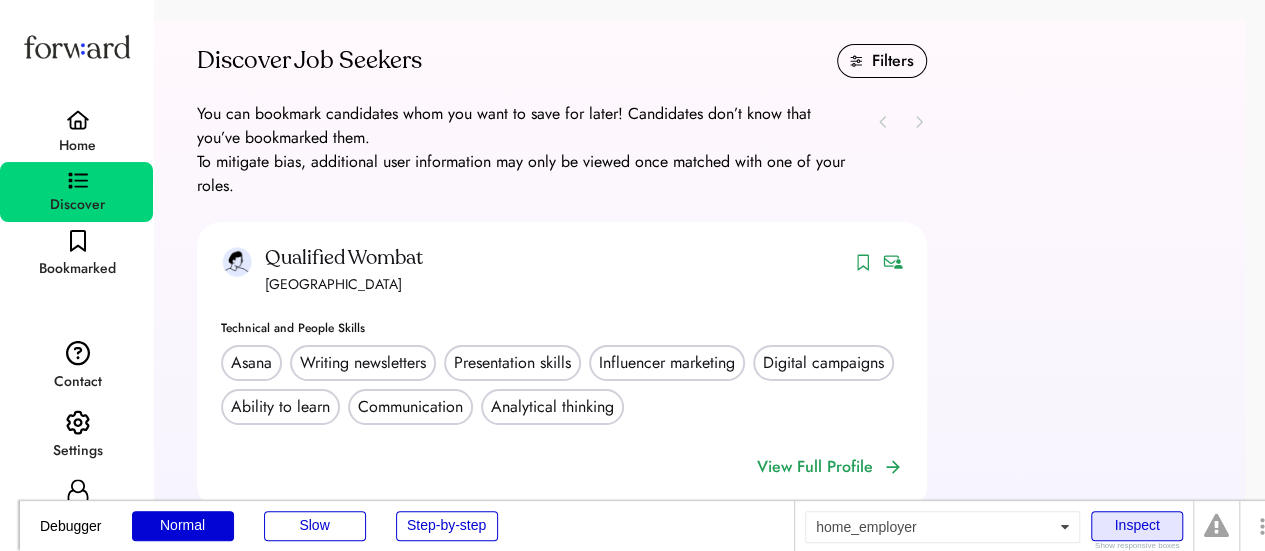 click on "Inspect" at bounding box center (1137, 526) 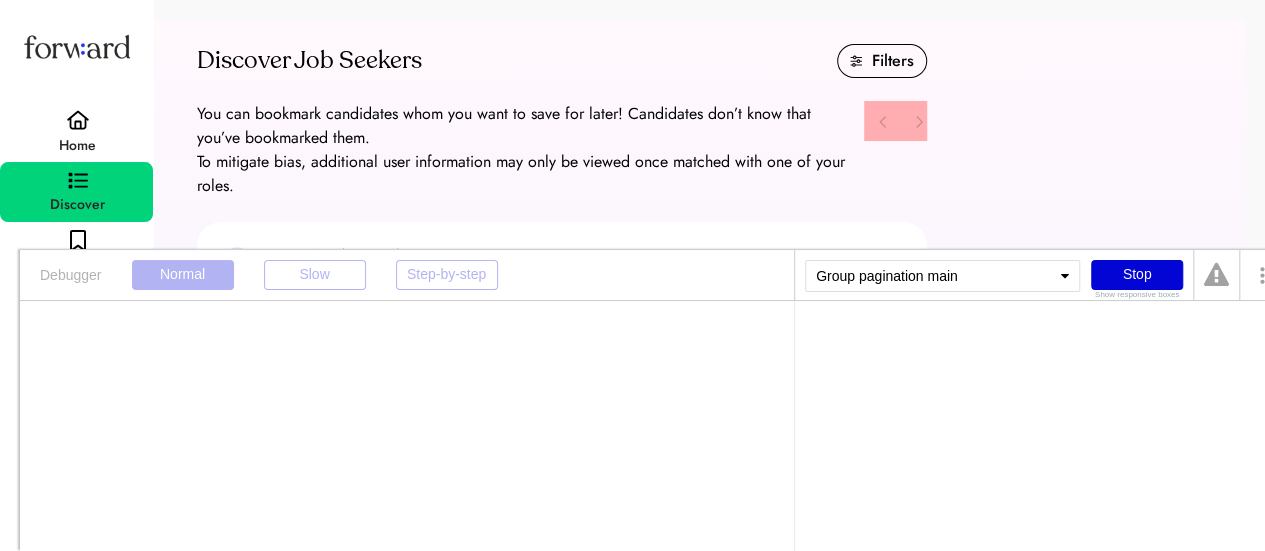 click at bounding box center (895, 122) 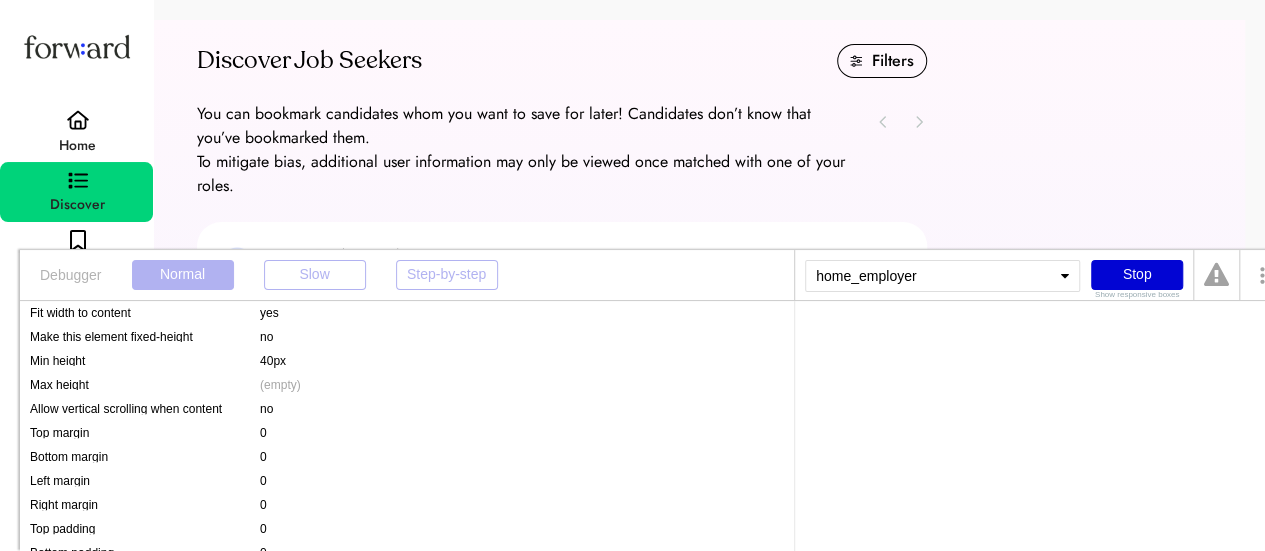 scroll, scrollTop: 0, scrollLeft: 0, axis: both 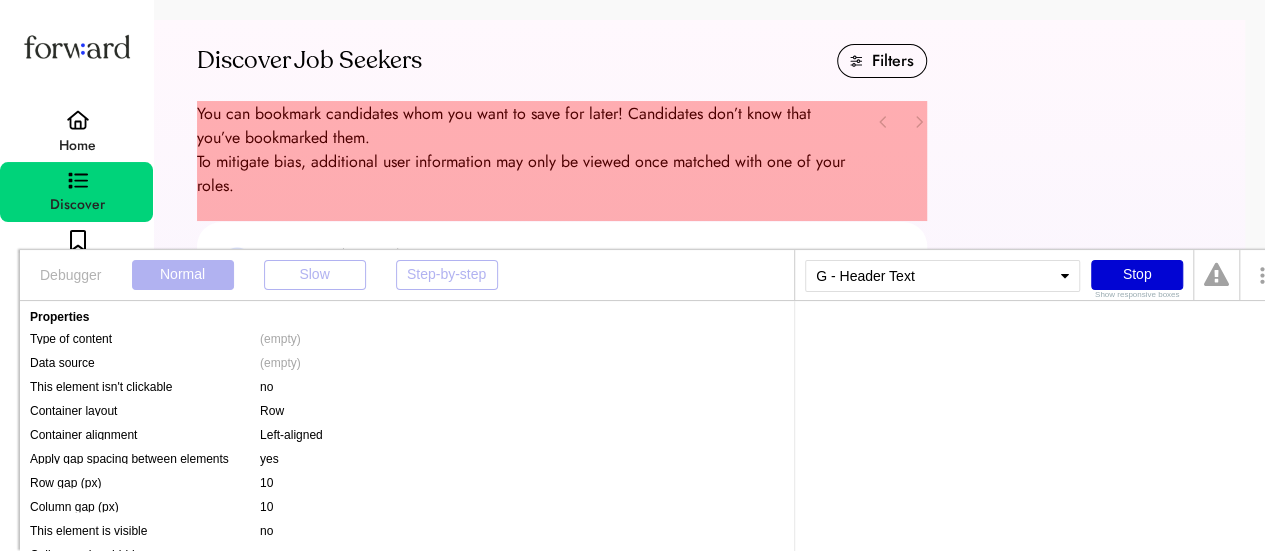 click at bounding box center [895, 122] 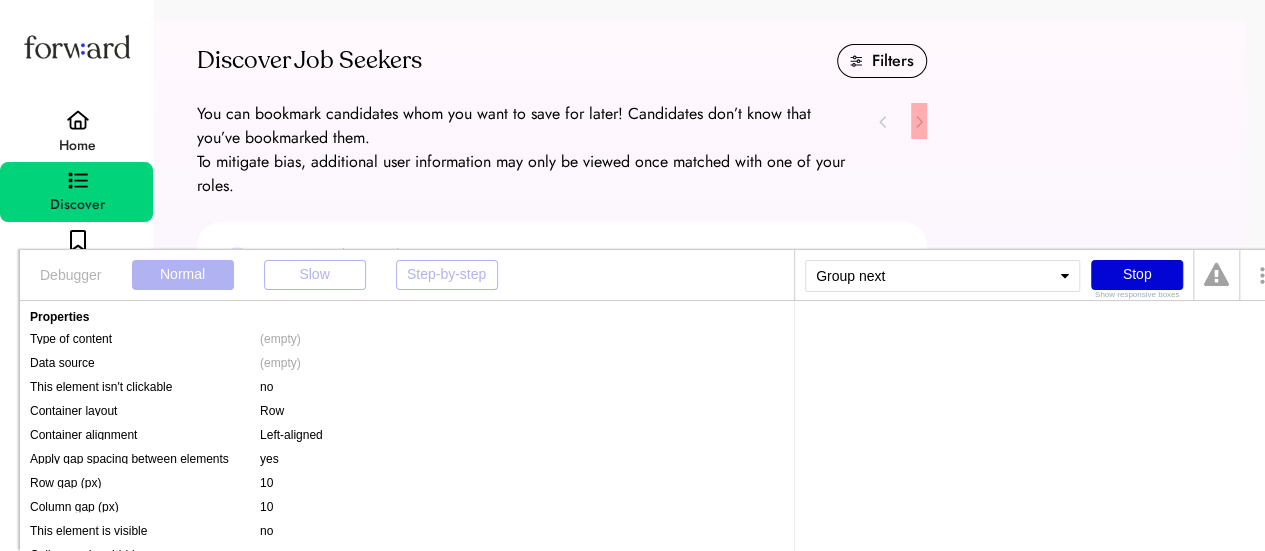 click 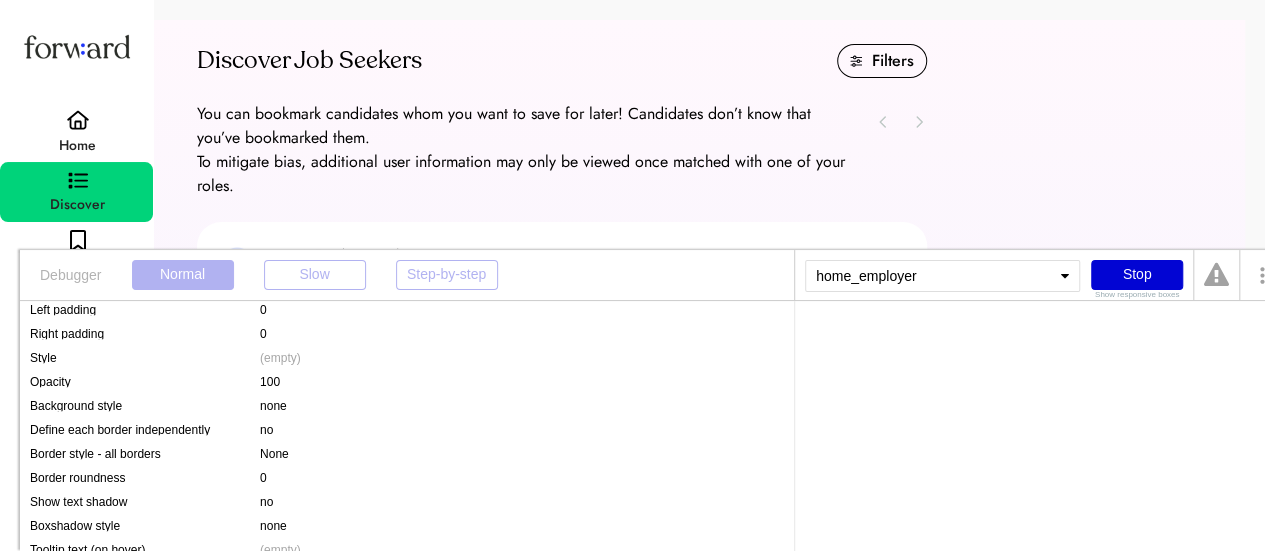 scroll, scrollTop: 568, scrollLeft: 0, axis: vertical 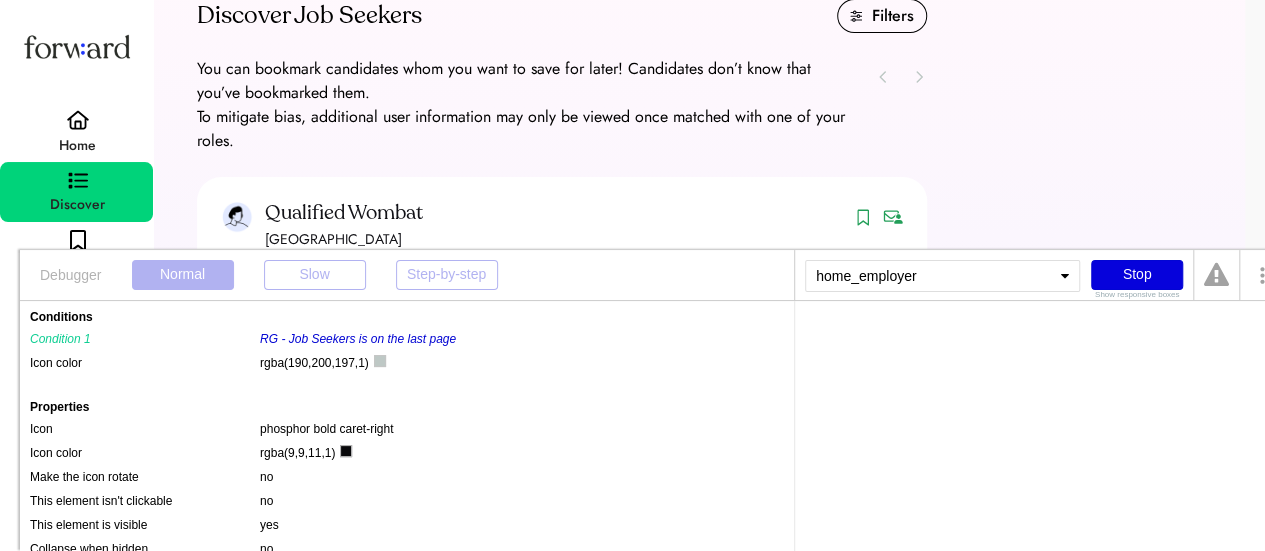 click on "Stop" at bounding box center (1137, 275) 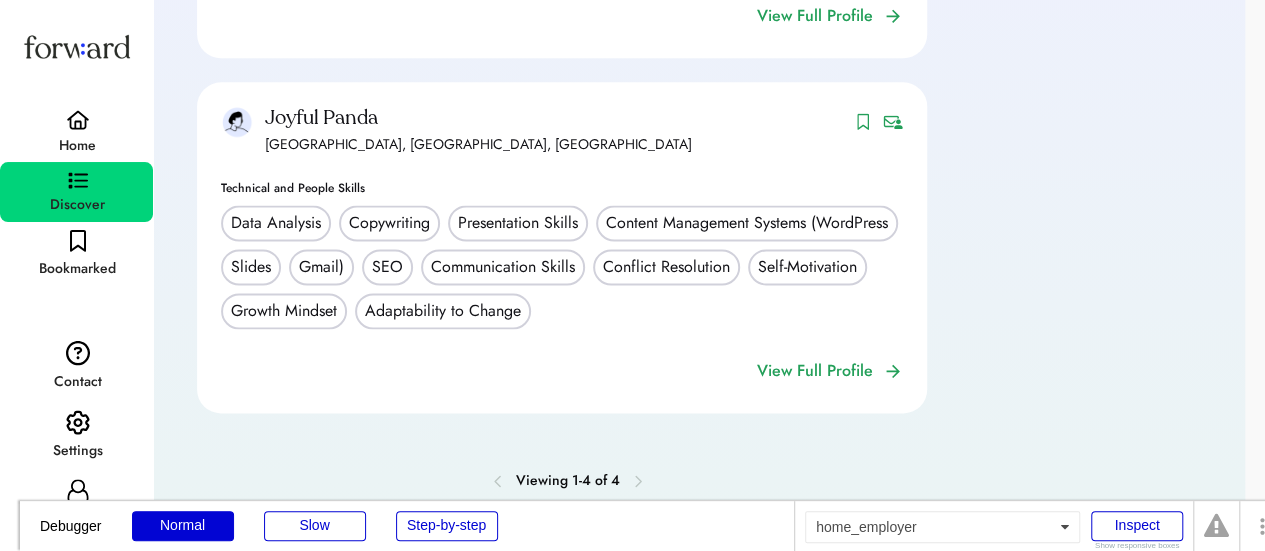 scroll, scrollTop: 1274, scrollLeft: 0, axis: vertical 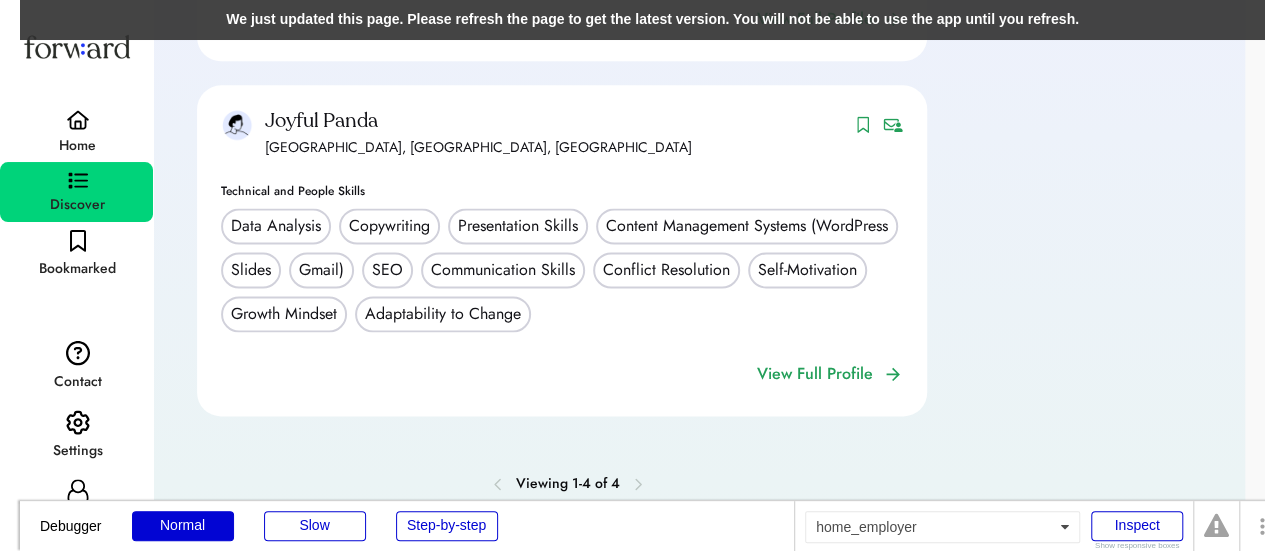 click on "We just updated this page.  Please refresh the page to get the latest version. You will not be able to use the app until you refresh." at bounding box center [652, 20] 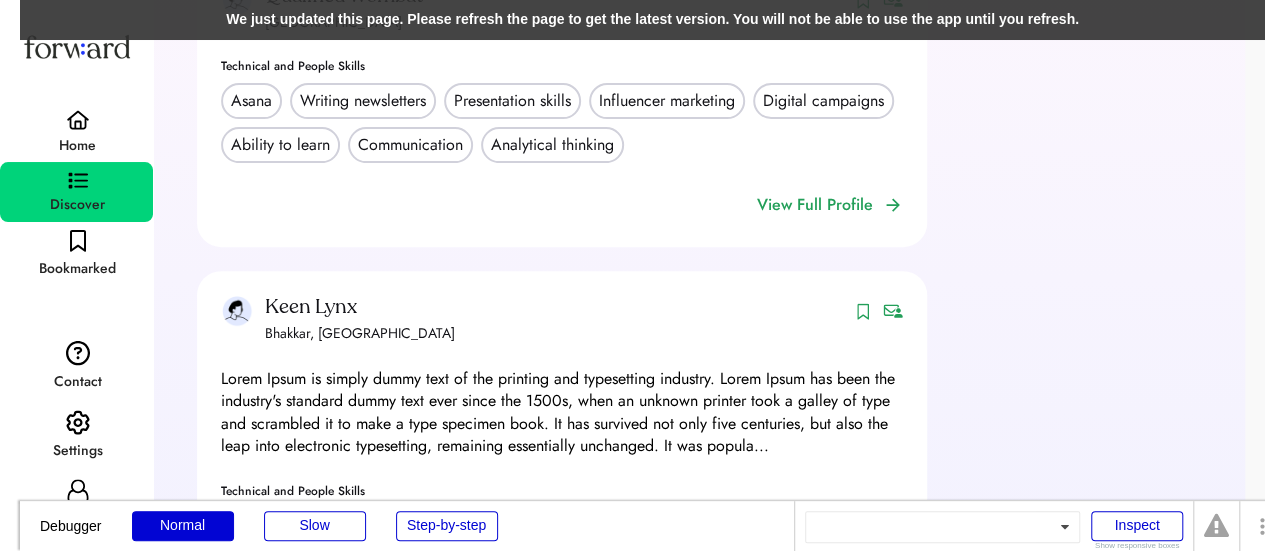 scroll, scrollTop: 0, scrollLeft: 0, axis: both 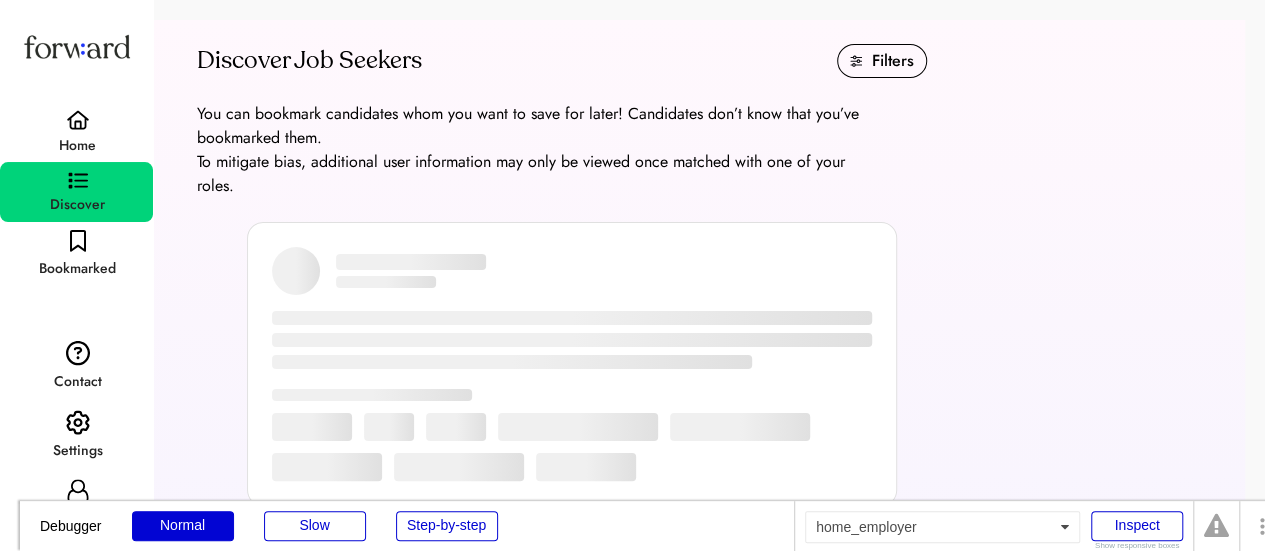 click on "Inspect" at bounding box center (1137, 526) 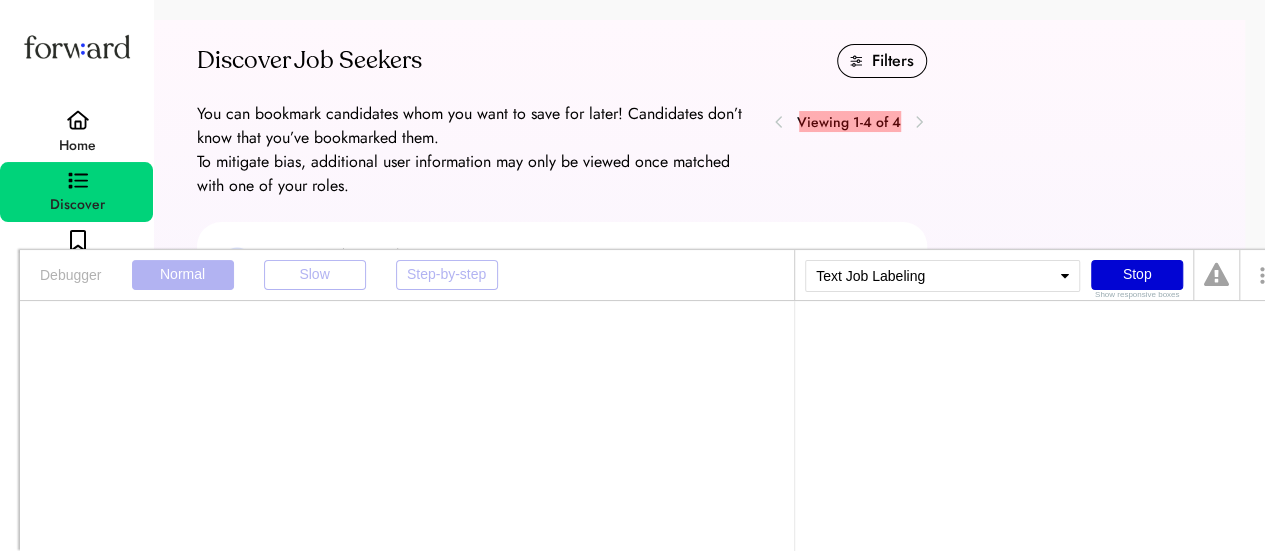 click on "Viewing 1-4 of 4" at bounding box center [849, 122] 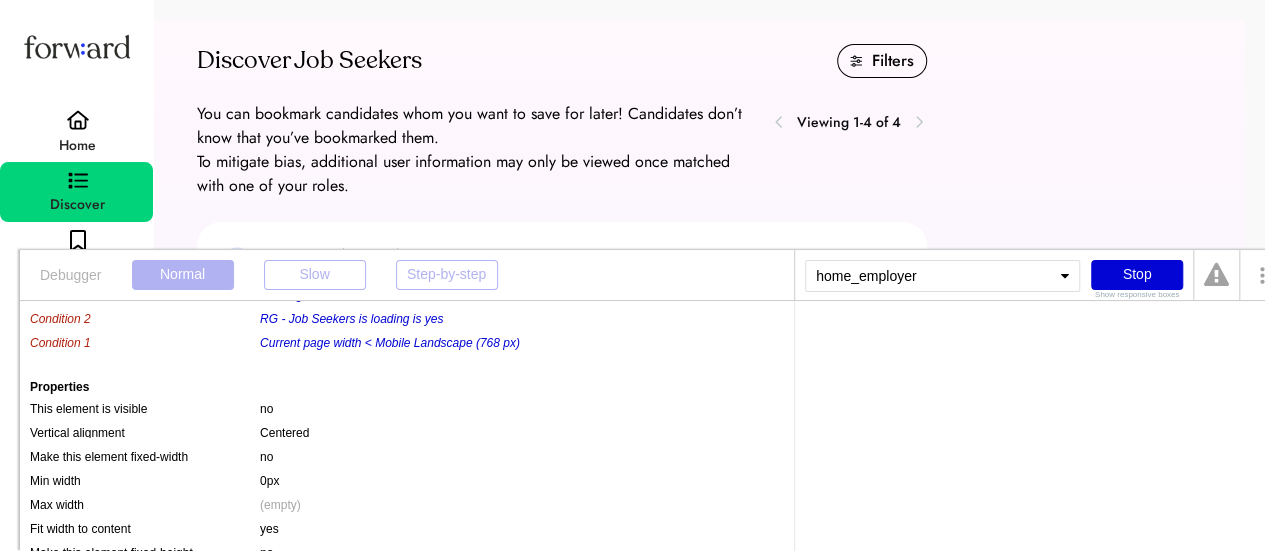 scroll, scrollTop: 0, scrollLeft: 0, axis: both 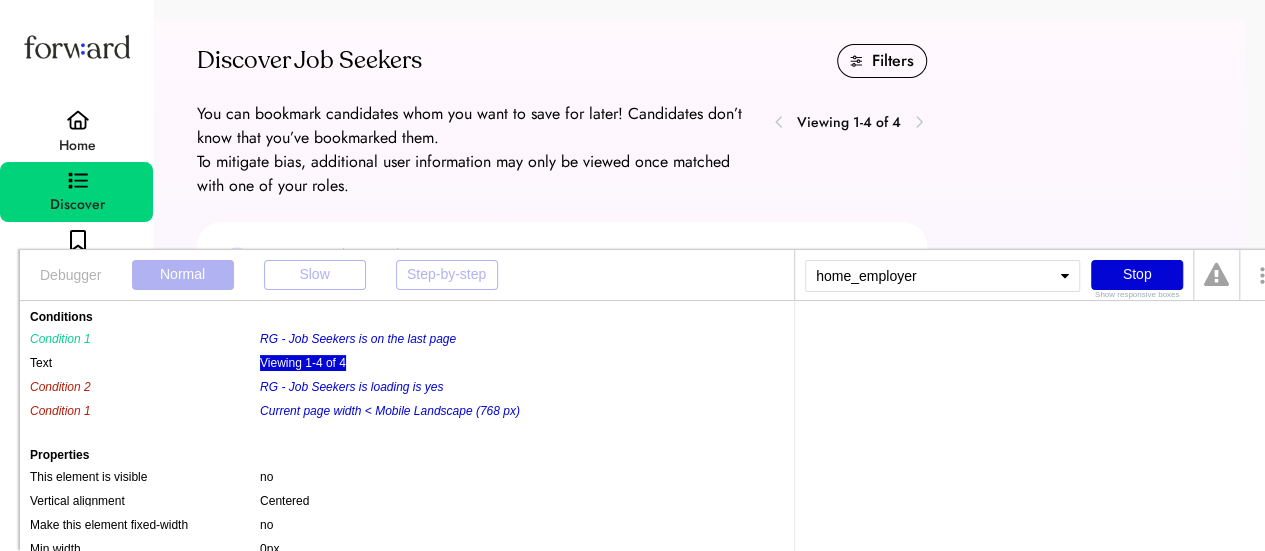click on "Viewing 1-4 of 4" at bounding box center (303, 363) 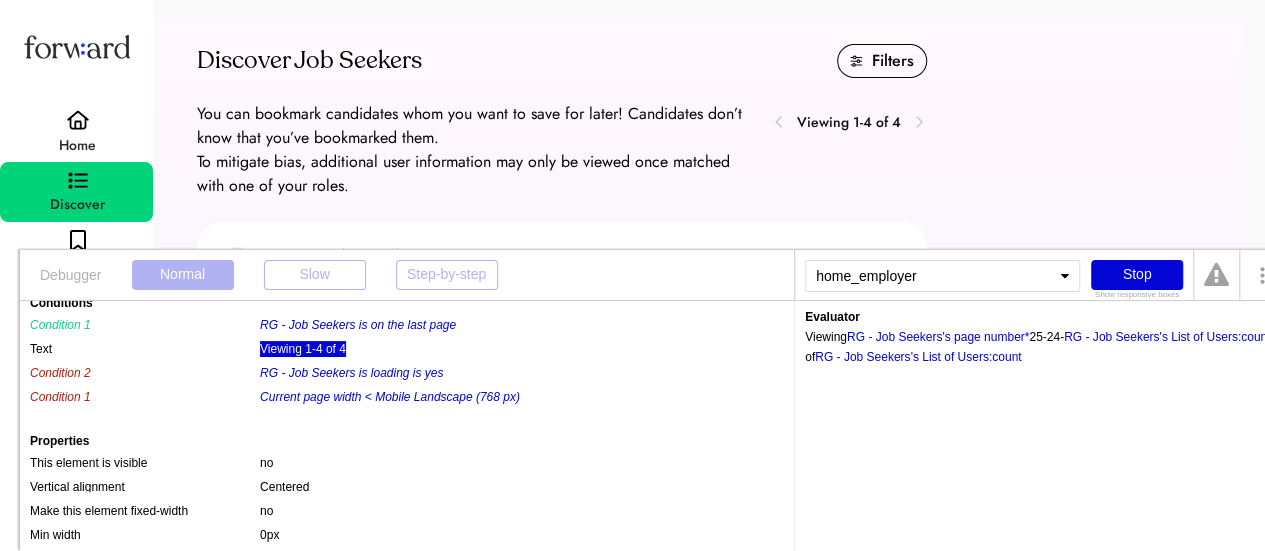 scroll, scrollTop: 0, scrollLeft: 0, axis: both 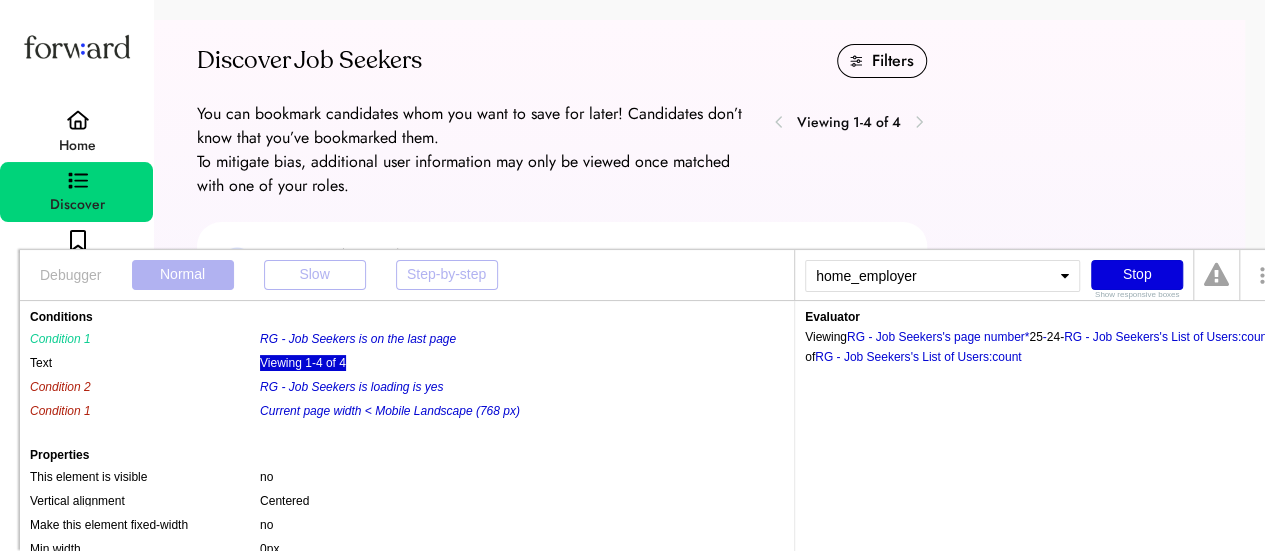 click on "Stop" at bounding box center (1137, 275) 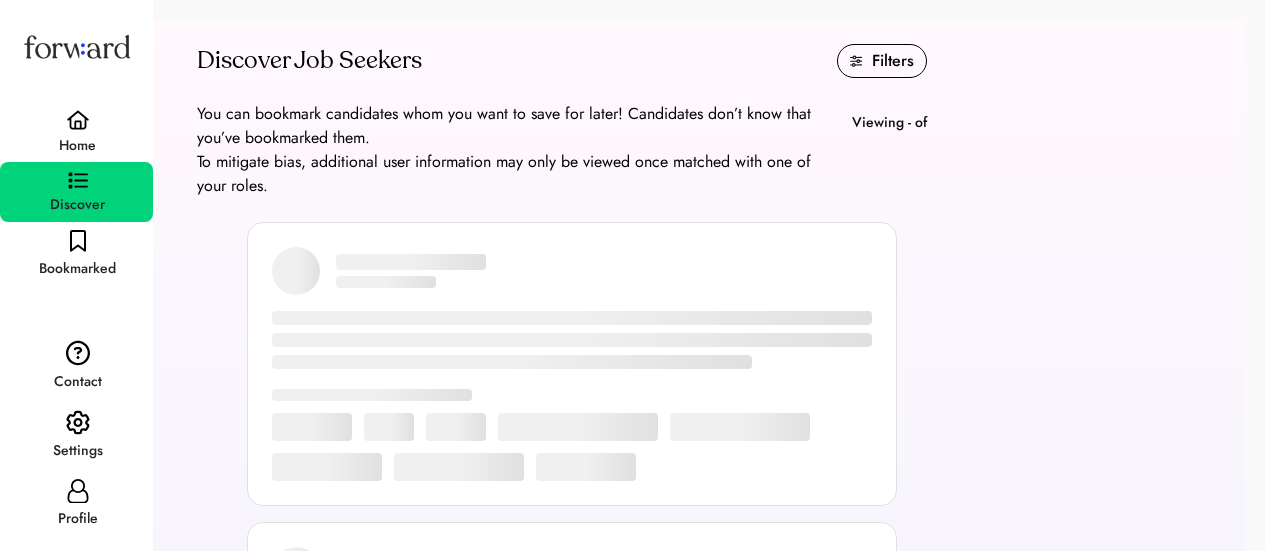 scroll, scrollTop: 0, scrollLeft: 0, axis: both 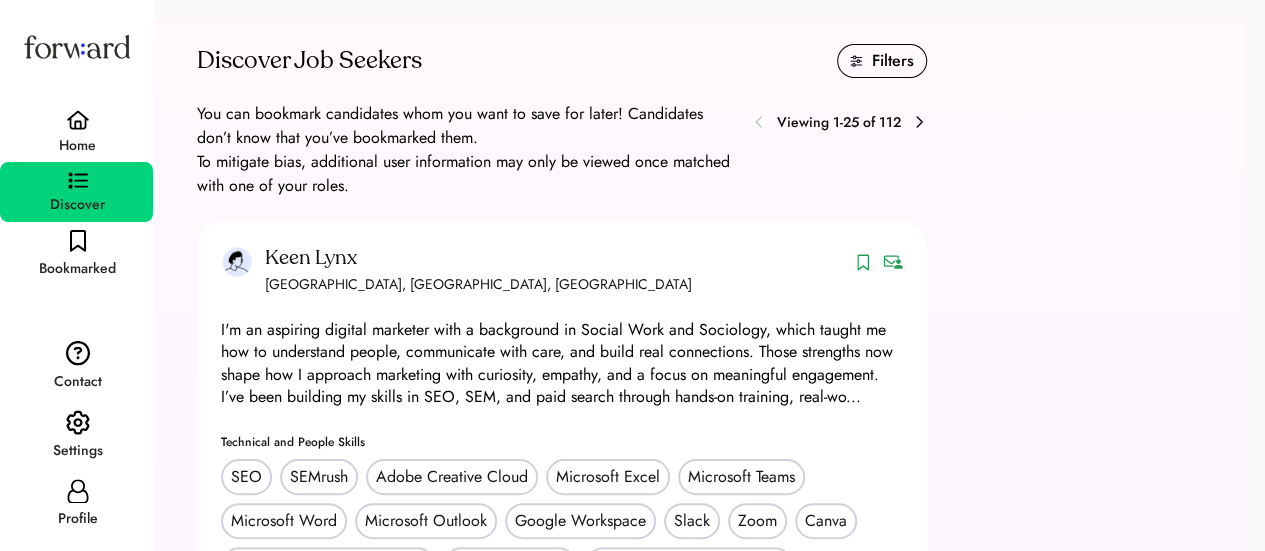 click on "Filters" at bounding box center (893, 61) 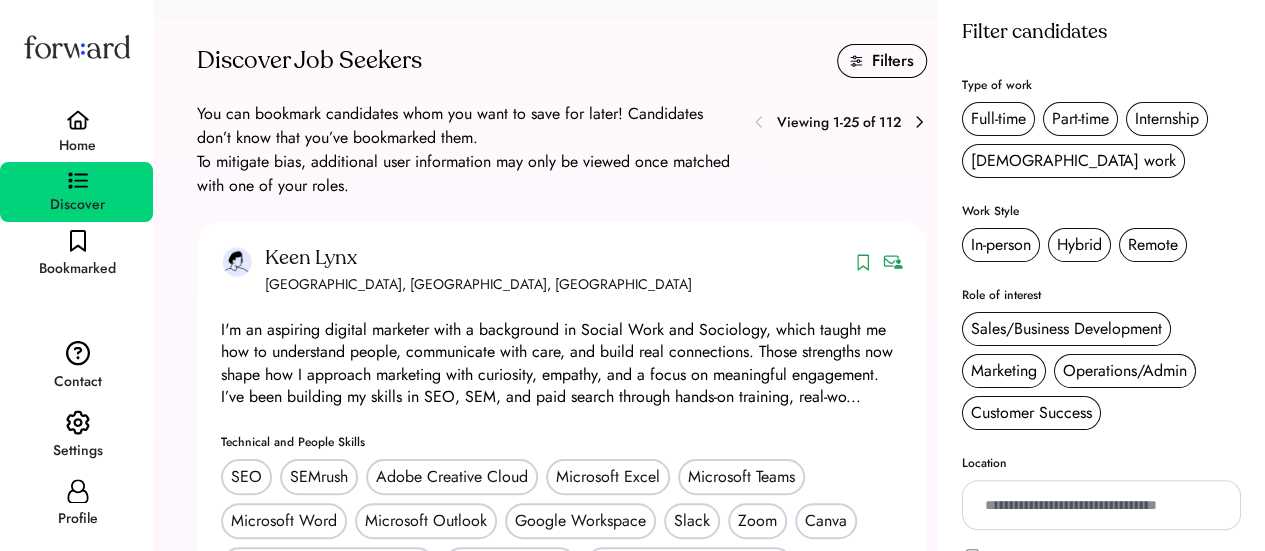 scroll, scrollTop: 18, scrollLeft: 0, axis: vertical 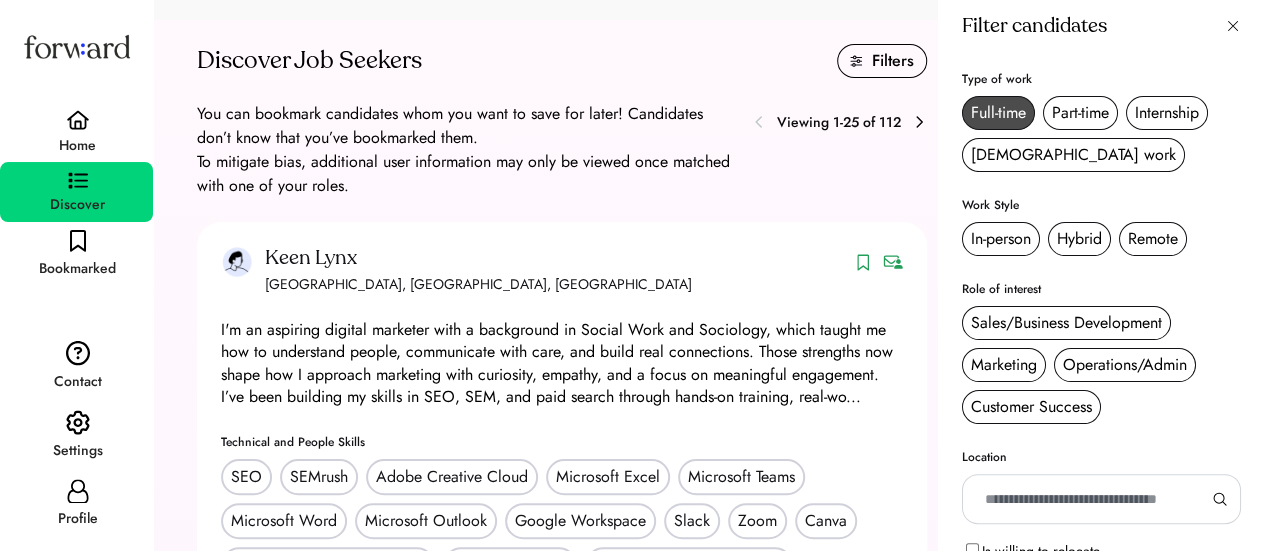 click on "Full-time" at bounding box center (998, 113) 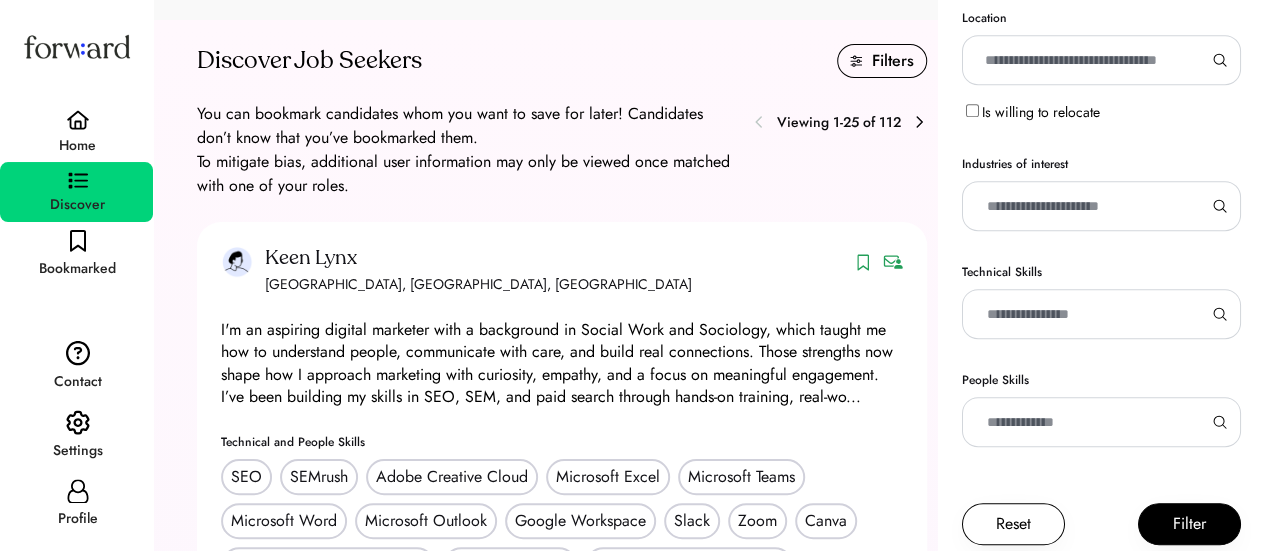 scroll, scrollTop: 468, scrollLeft: 0, axis: vertical 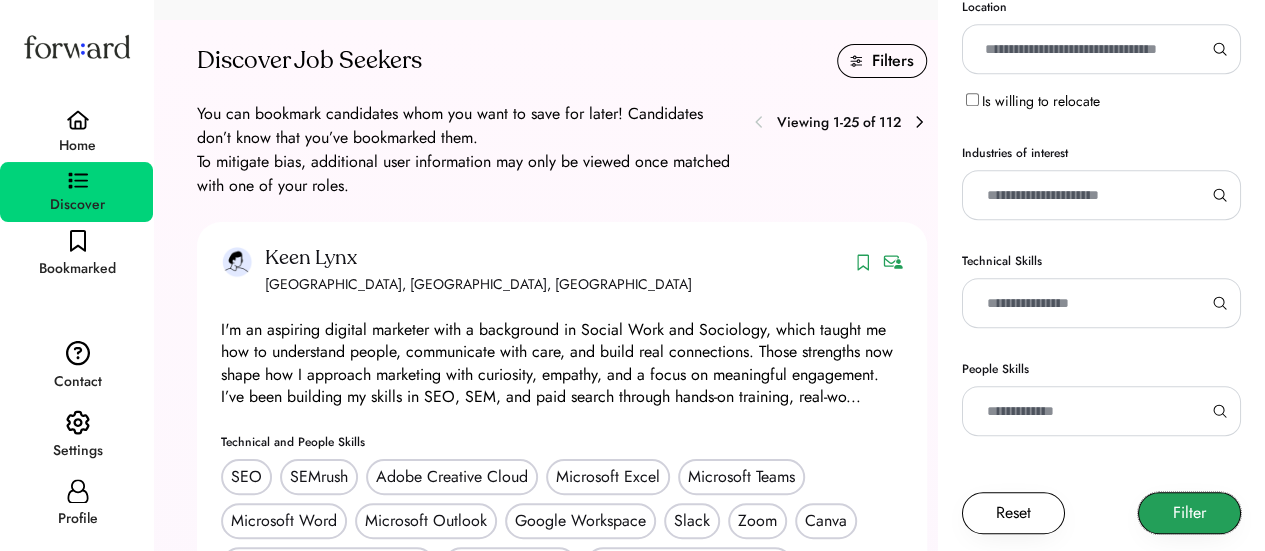 click on "Filter" at bounding box center [1189, 513] 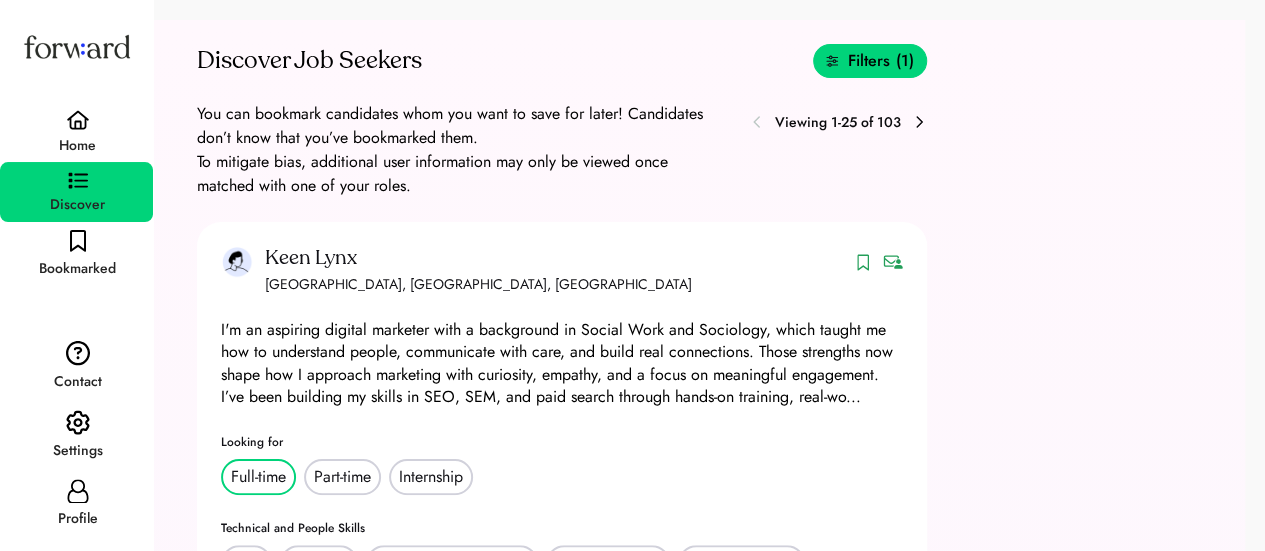 click on "Filters (1)" at bounding box center (870, 61) 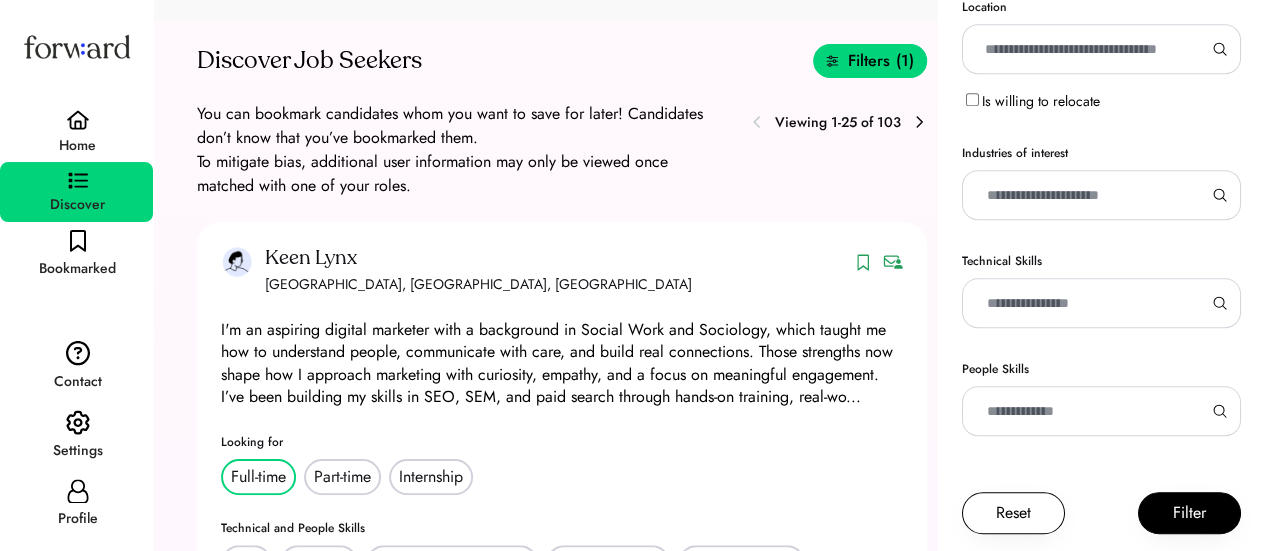 click at bounding box center [1093, 303] 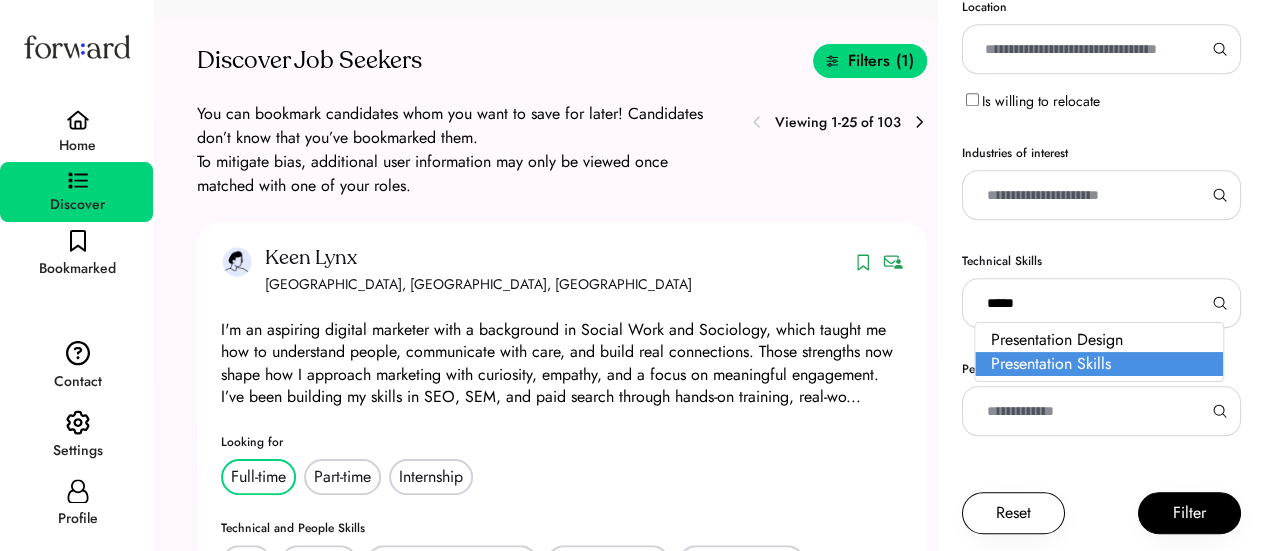 type on "*****" 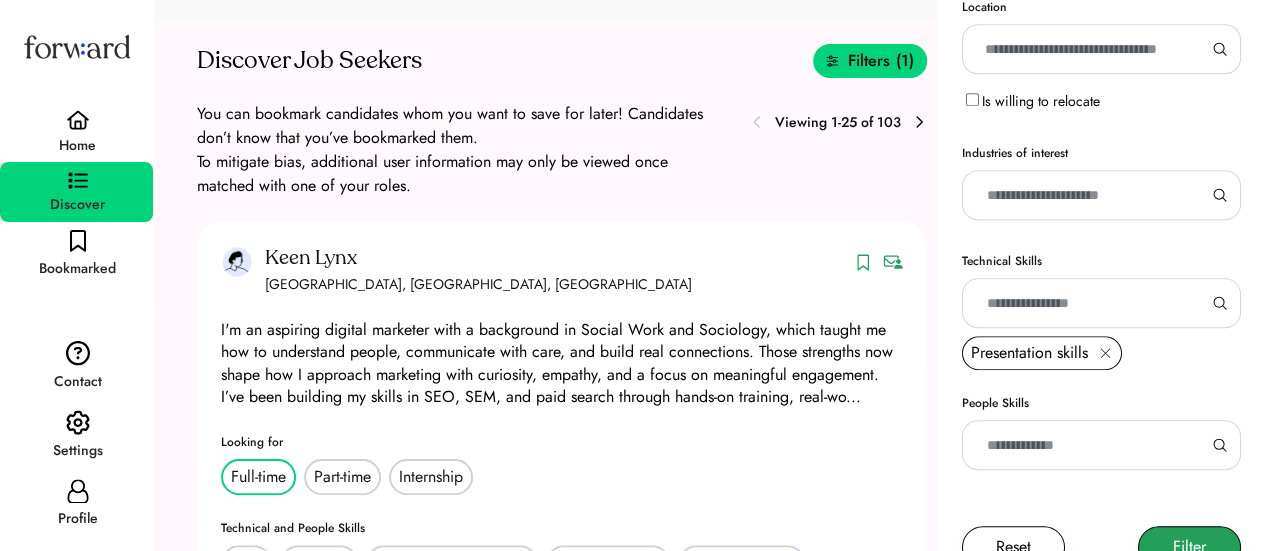 click on "Filter" at bounding box center [1189, 547] 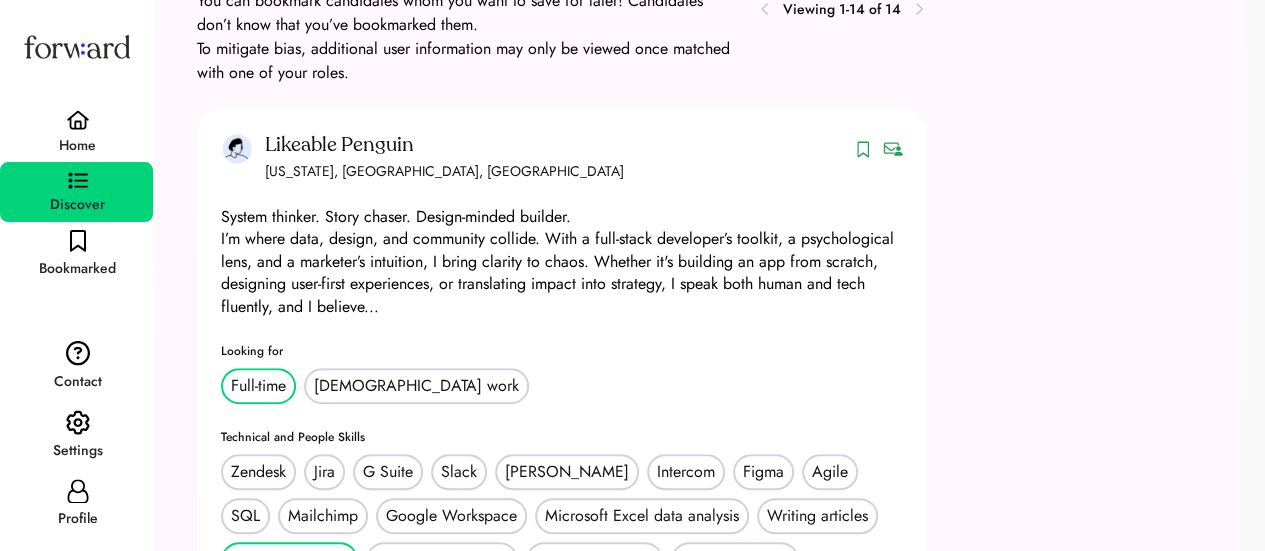 scroll, scrollTop: 0, scrollLeft: 0, axis: both 